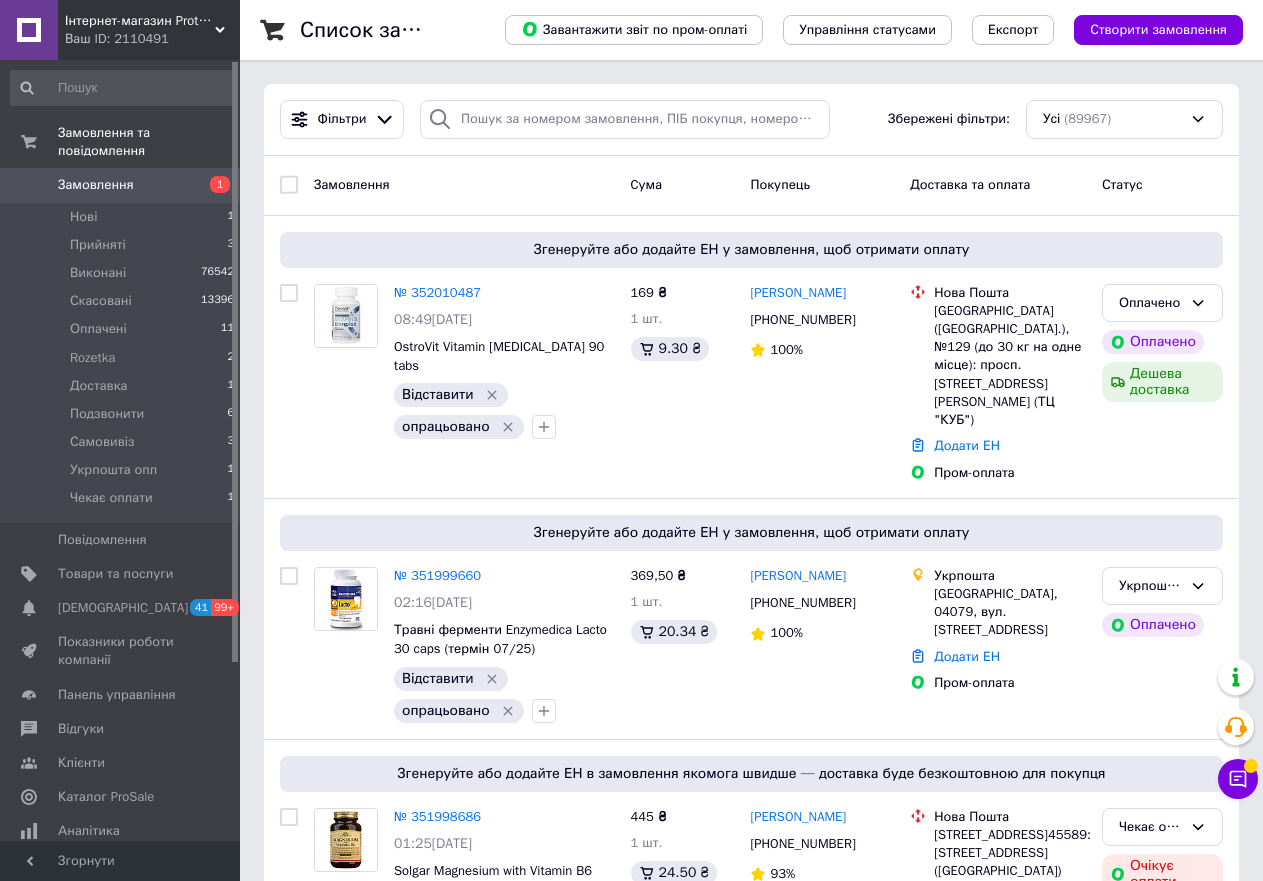 scroll, scrollTop: 0, scrollLeft: 0, axis: both 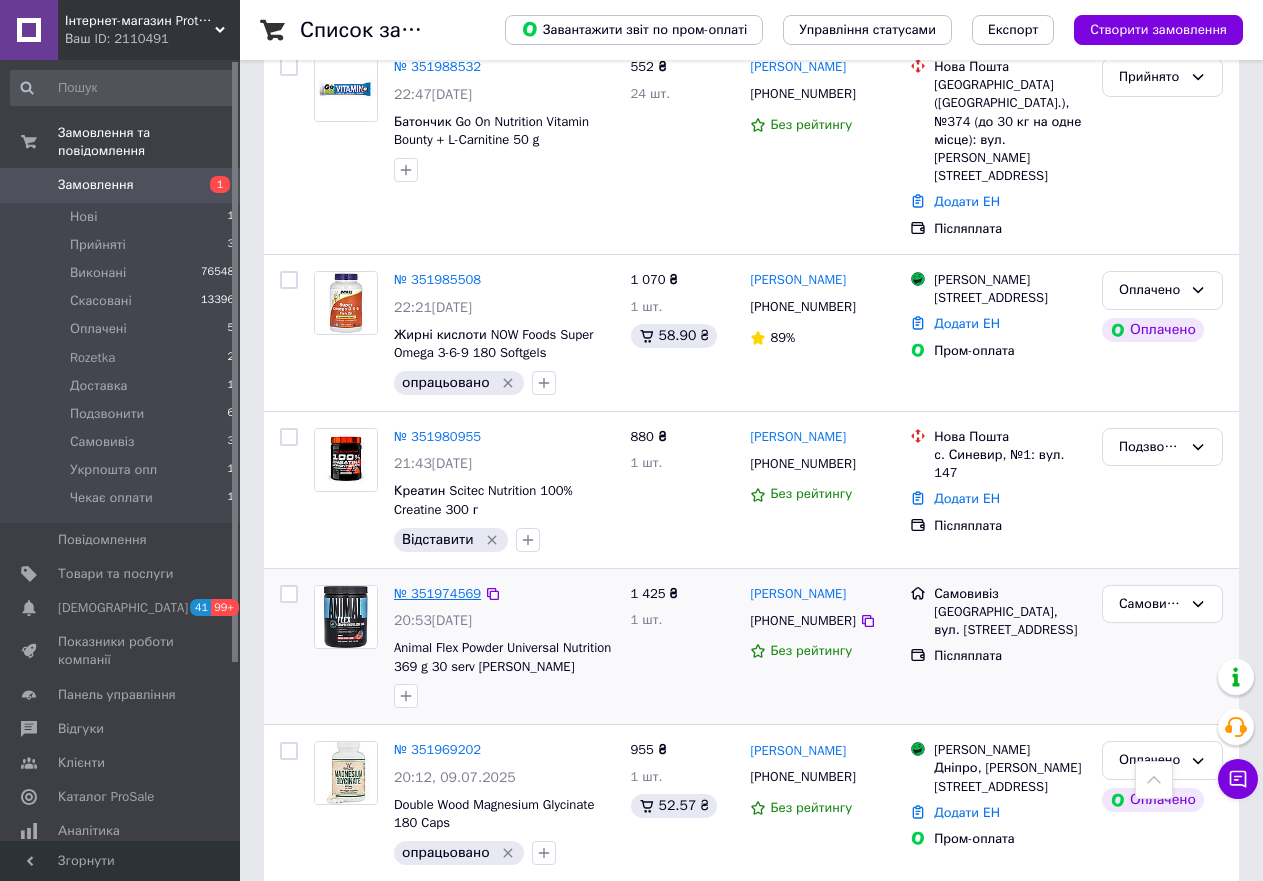 click on "№ 351974569" at bounding box center [437, 593] 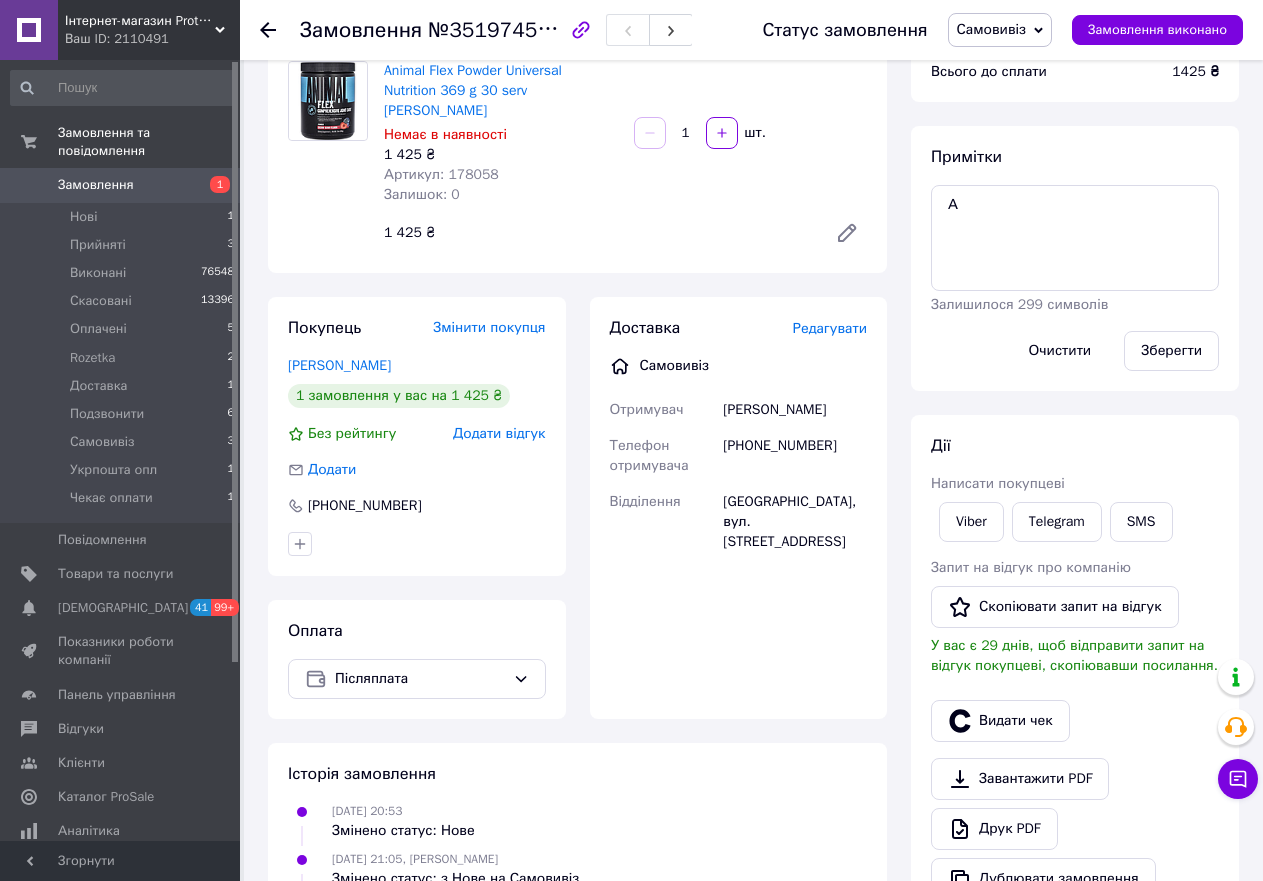 scroll, scrollTop: 0, scrollLeft: 0, axis: both 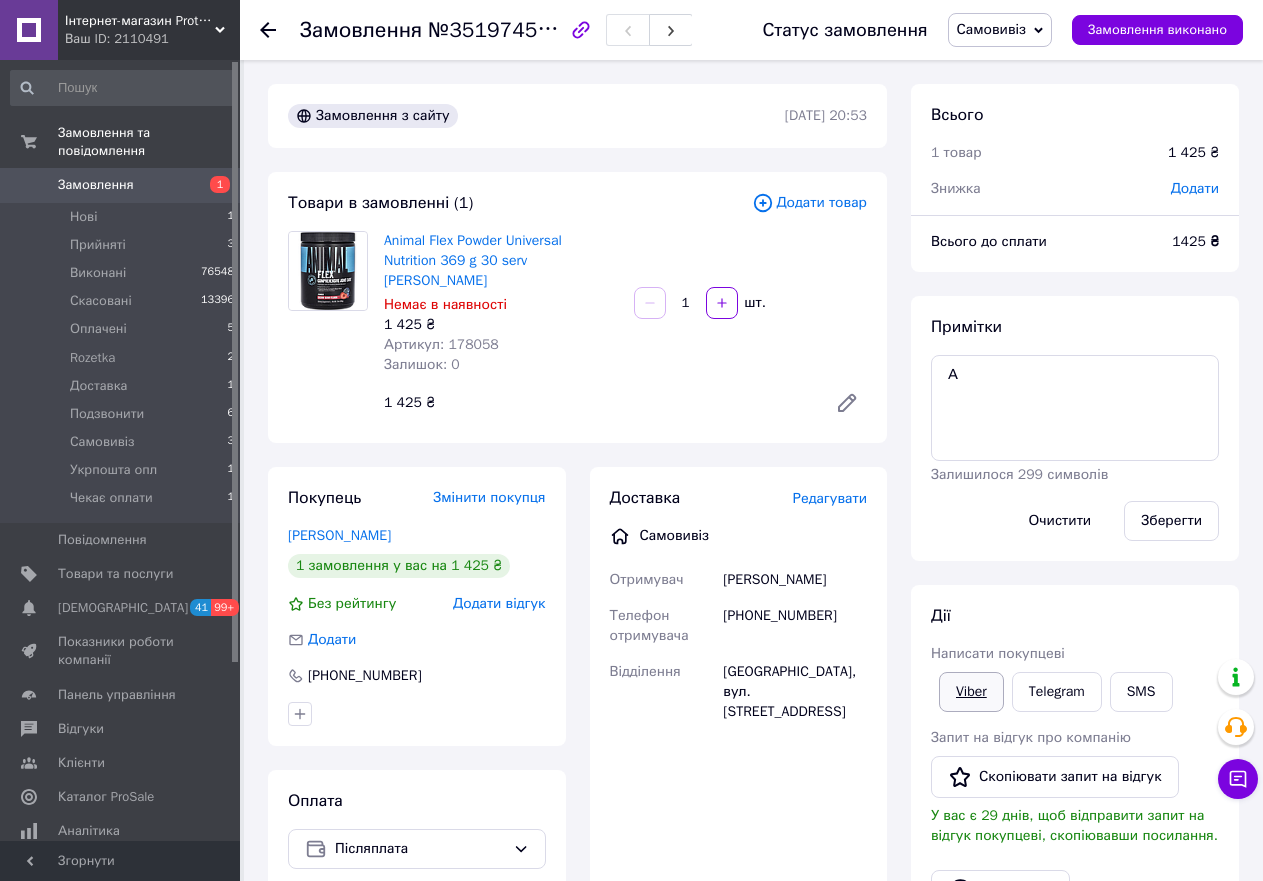 click on "Viber" at bounding box center (971, 692) 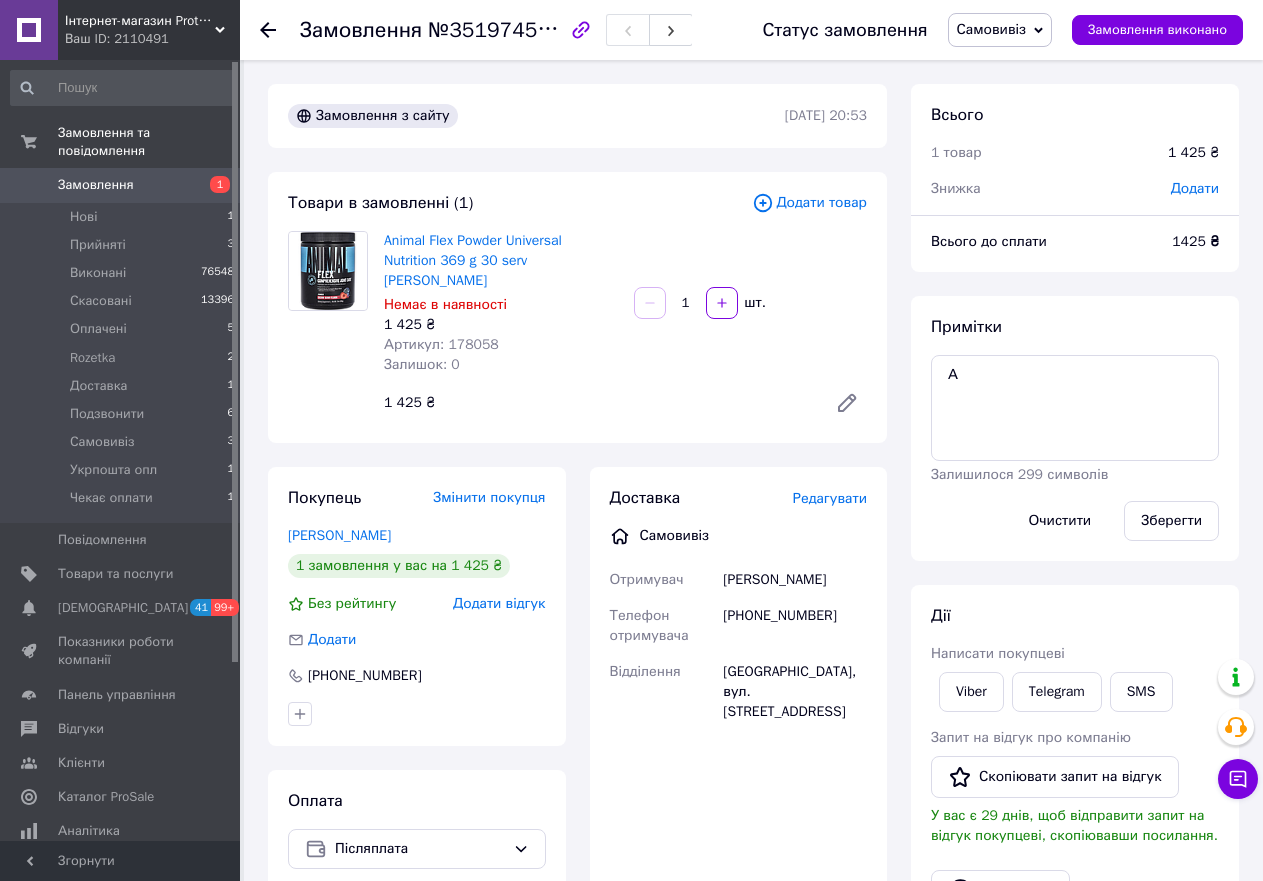 click 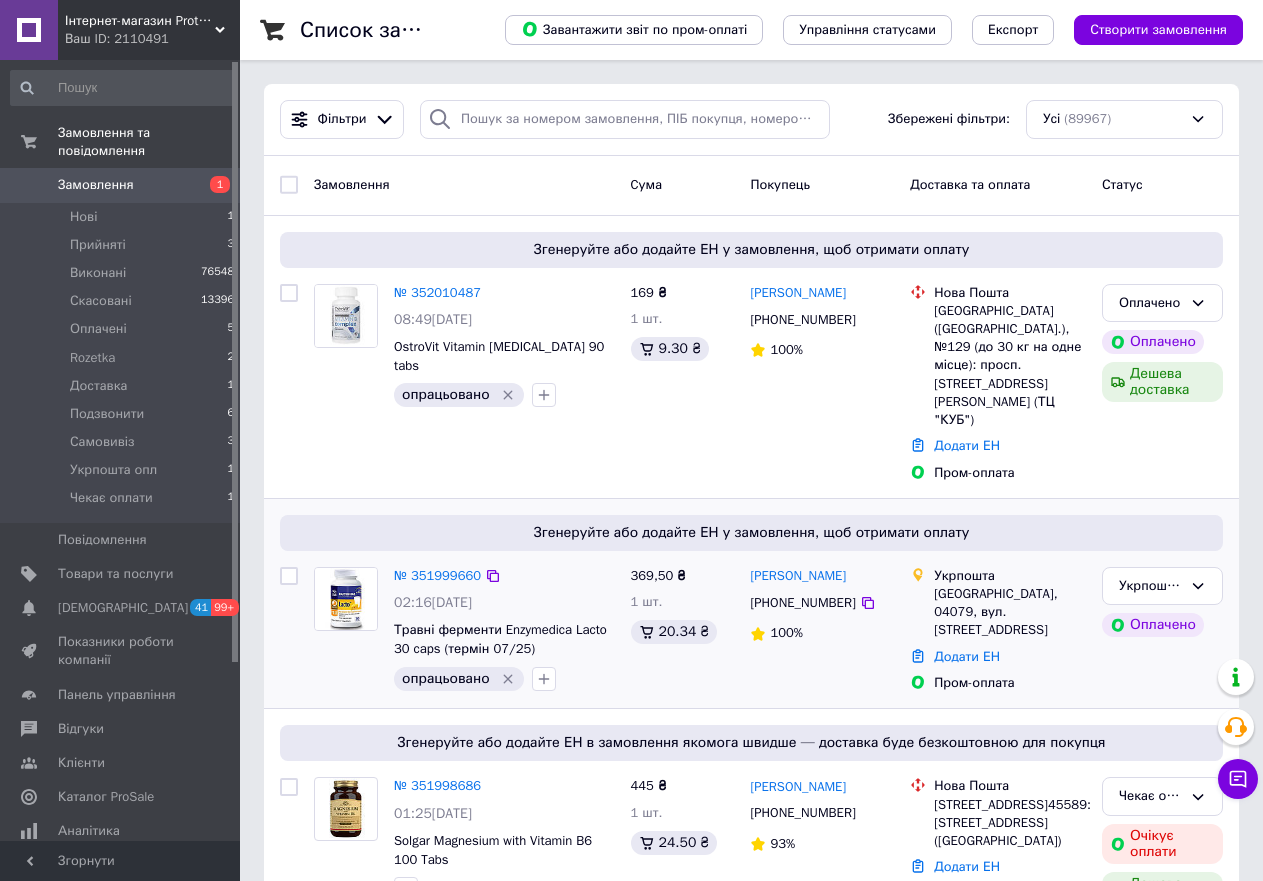 scroll, scrollTop: 400, scrollLeft: 0, axis: vertical 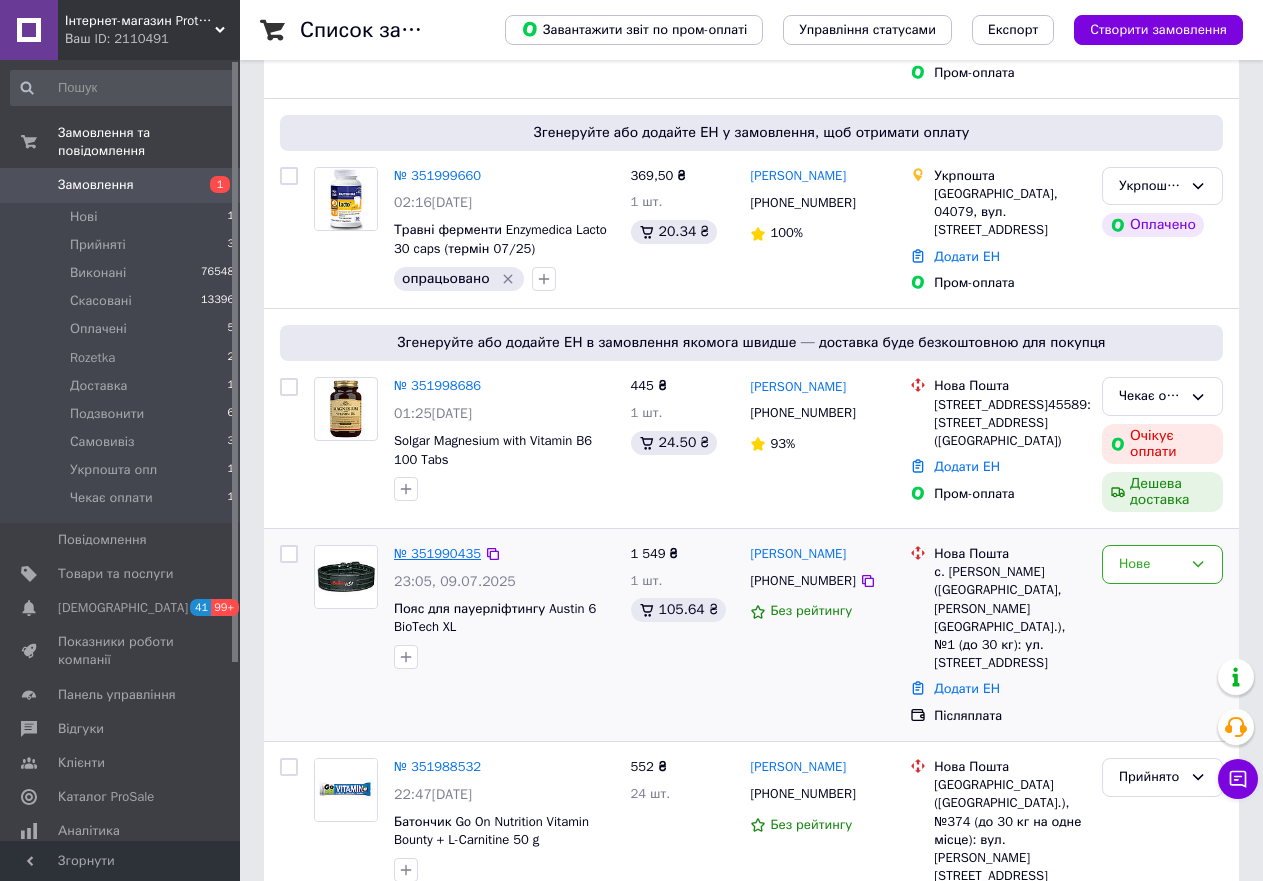 click on "№ 351990435" at bounding box center [437, 553] 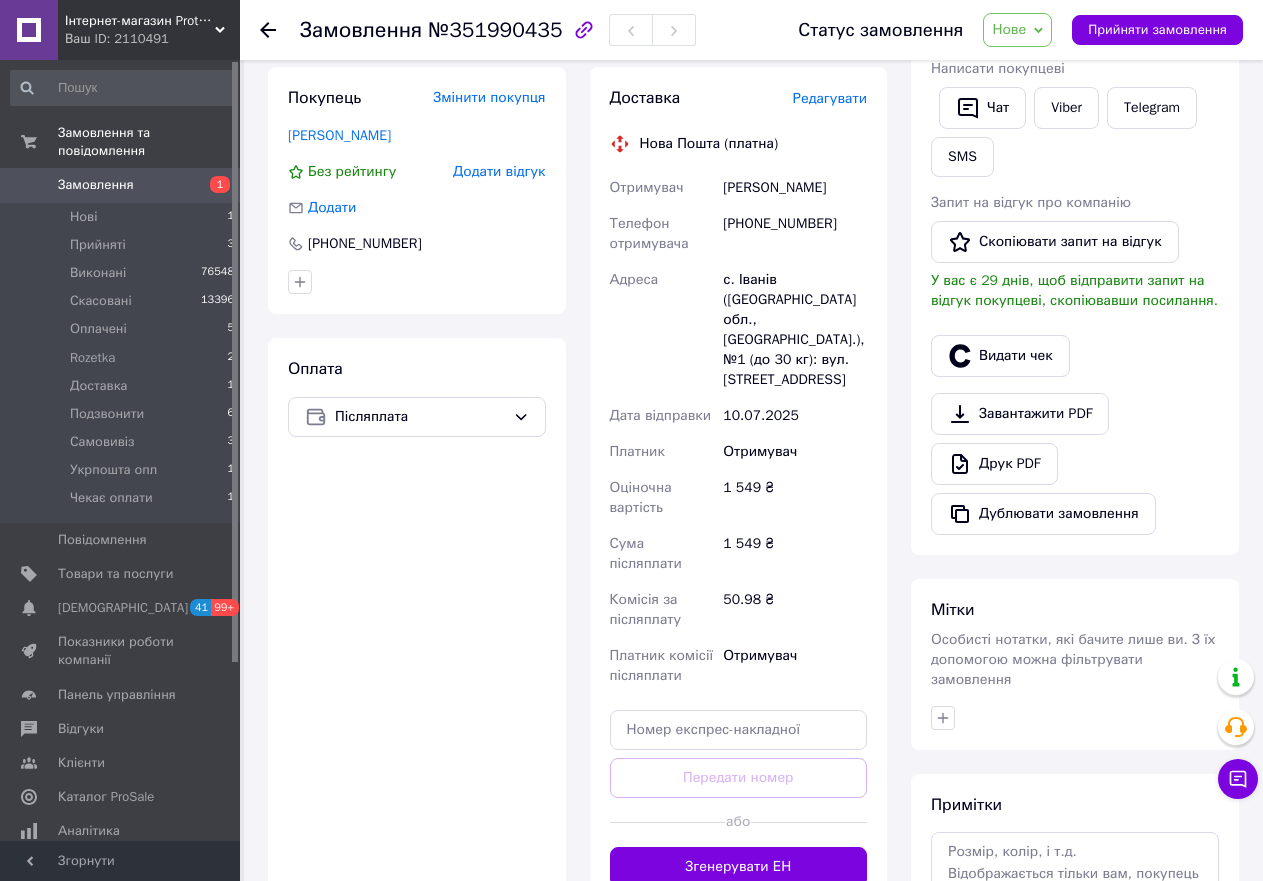 scroll, scrollTop: 0, scrollLeft: 0, axis: both 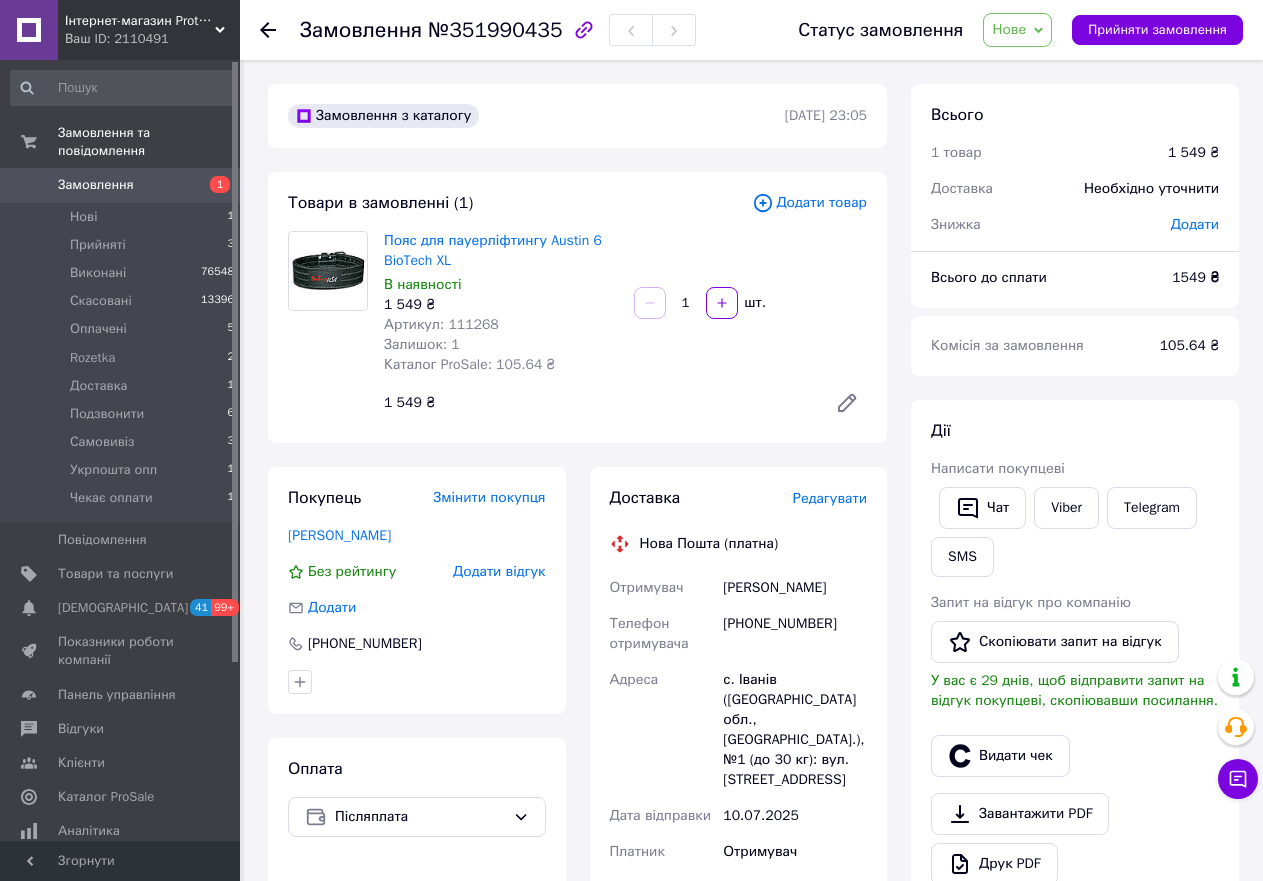 click on "Замовлення" at bounding box center (96, 185) 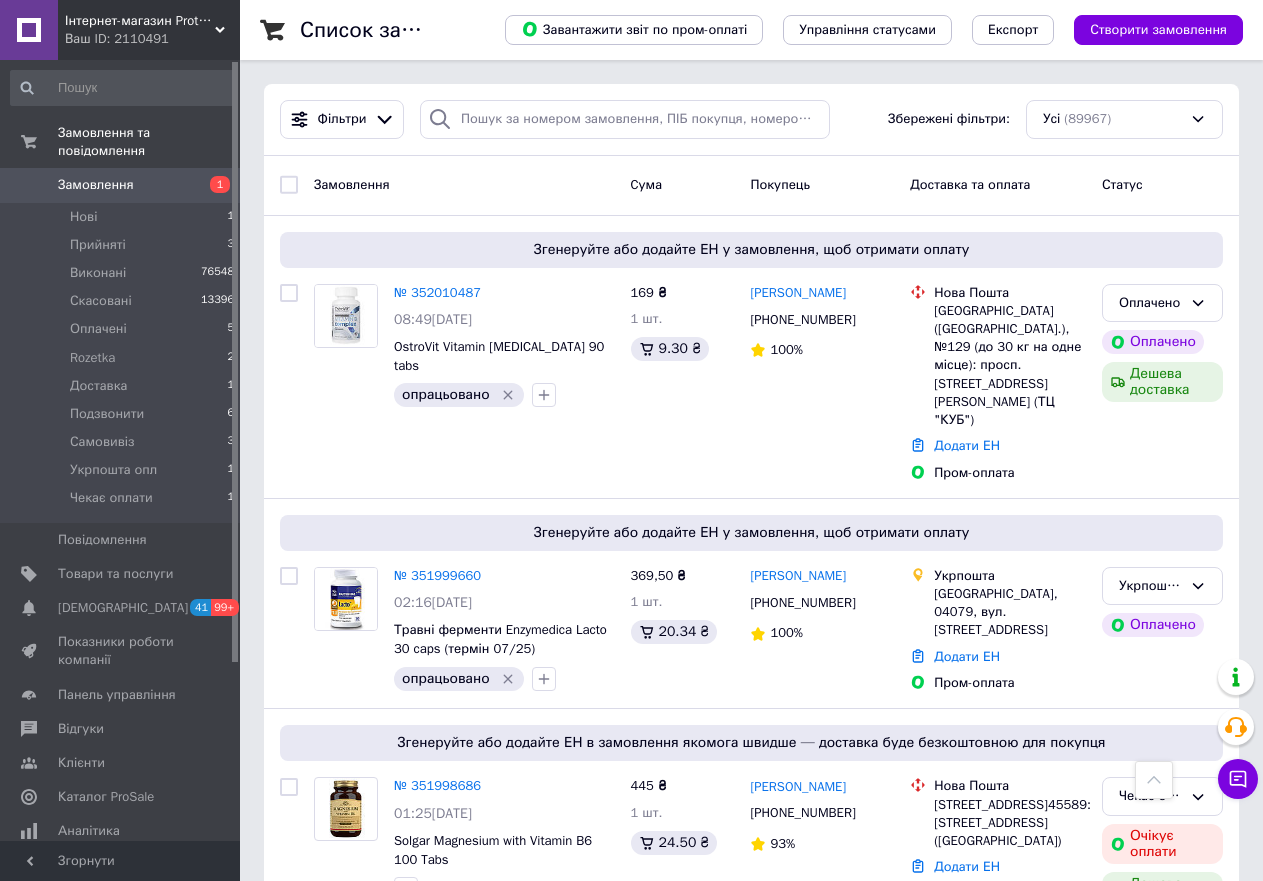 scroll, scrollTop: 900, scrollLeft: 0, axis: vertical 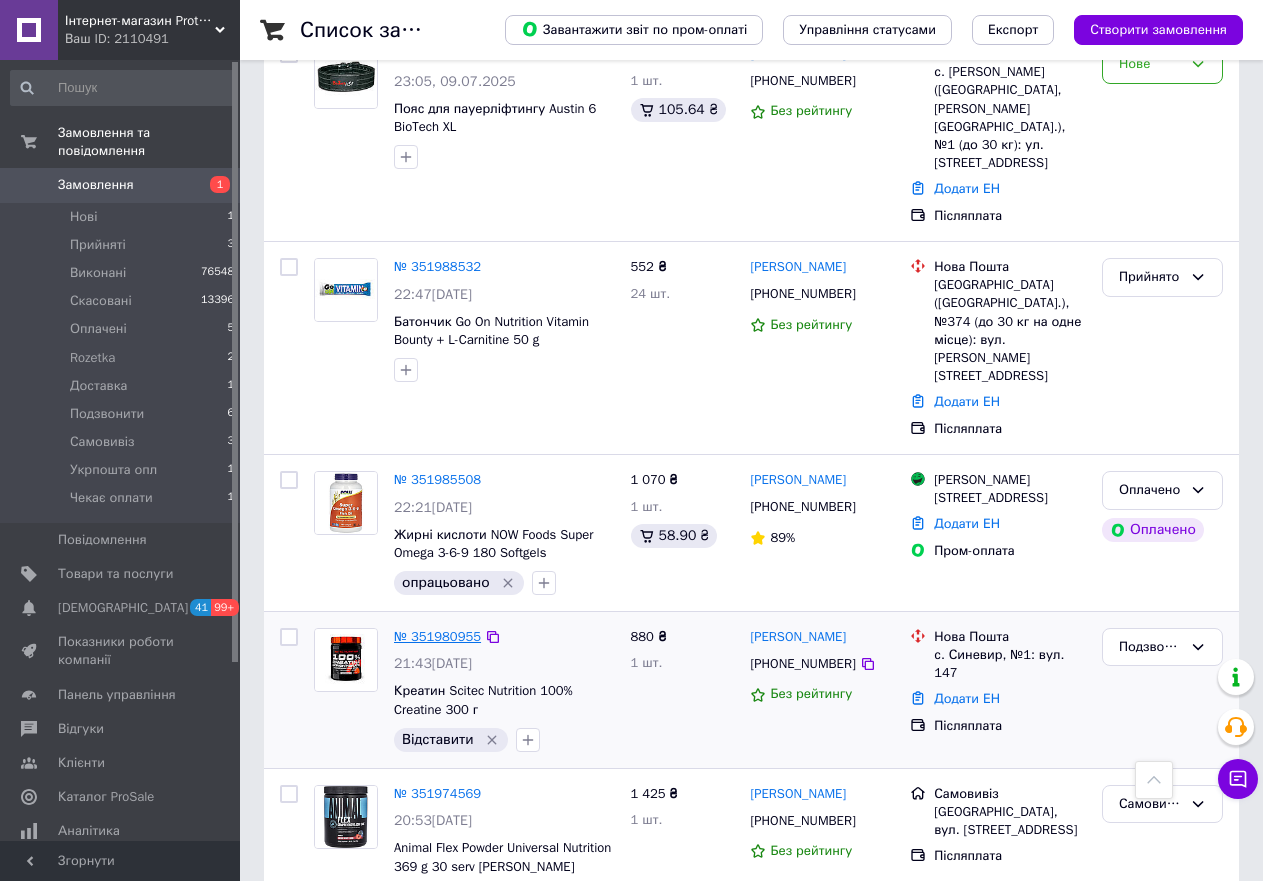 click on "№ 351980955" at bounding box center [437, 636] 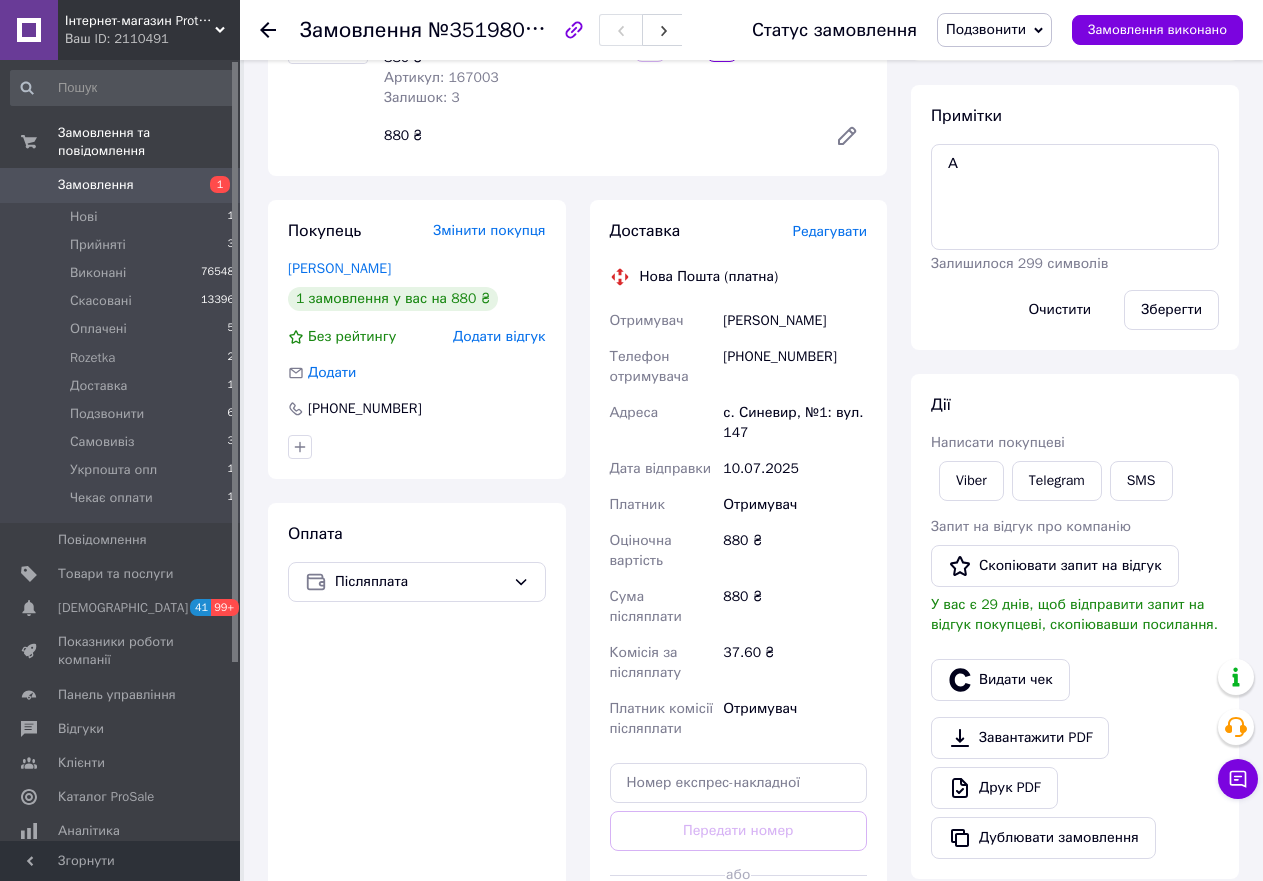 scroll, scrollTop: 0, scrollLeft: 0, axis: both 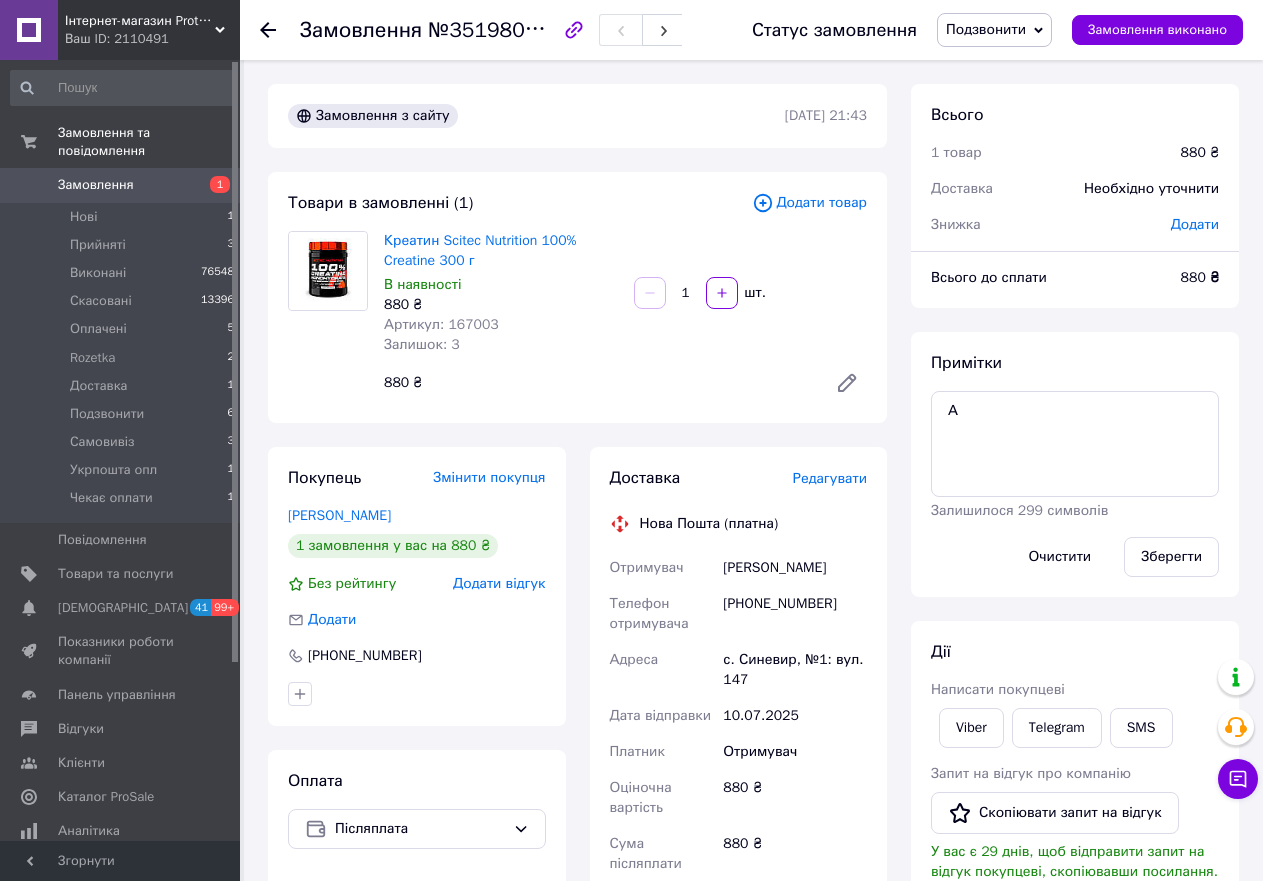 click 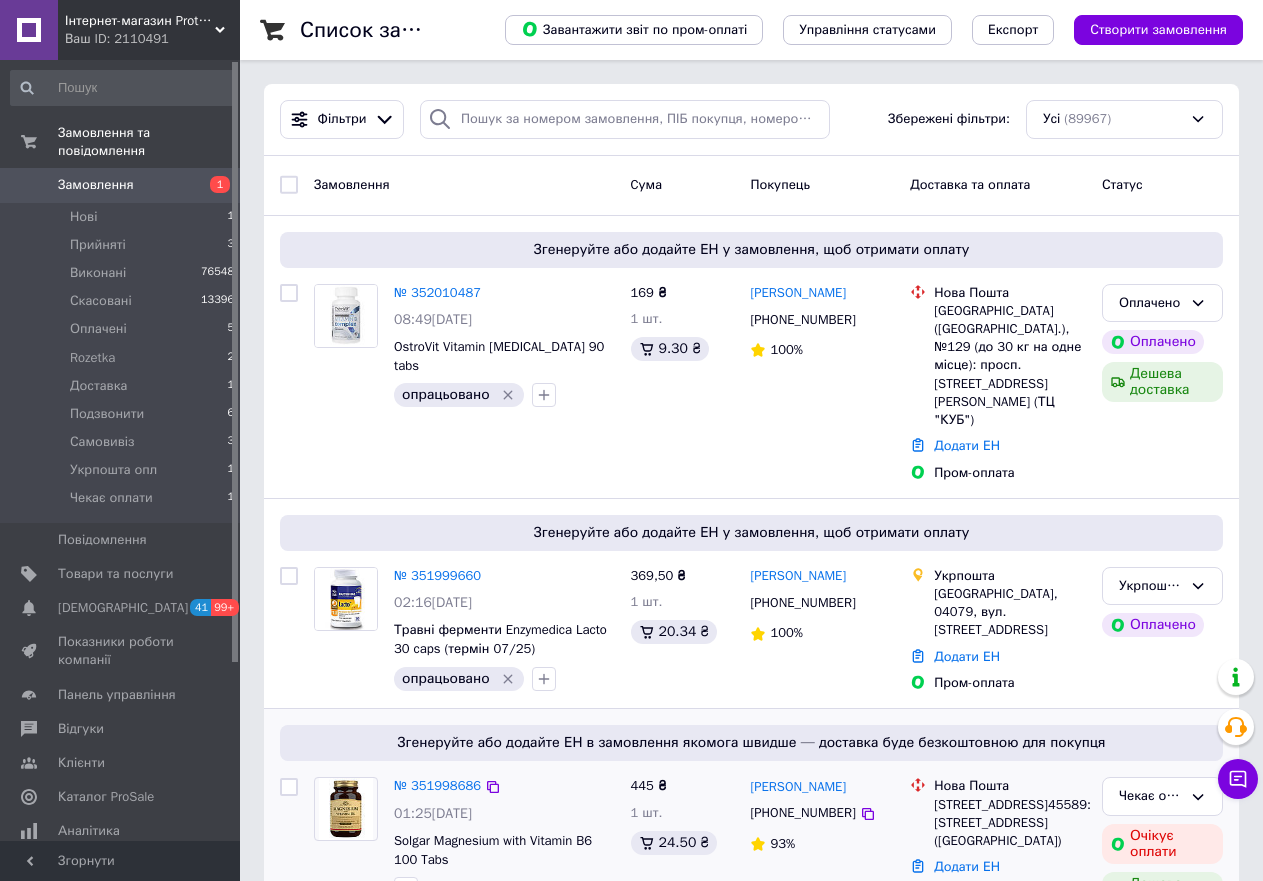 scroll, scrollTop: 400, scrollLeft: 0, axis: vertical 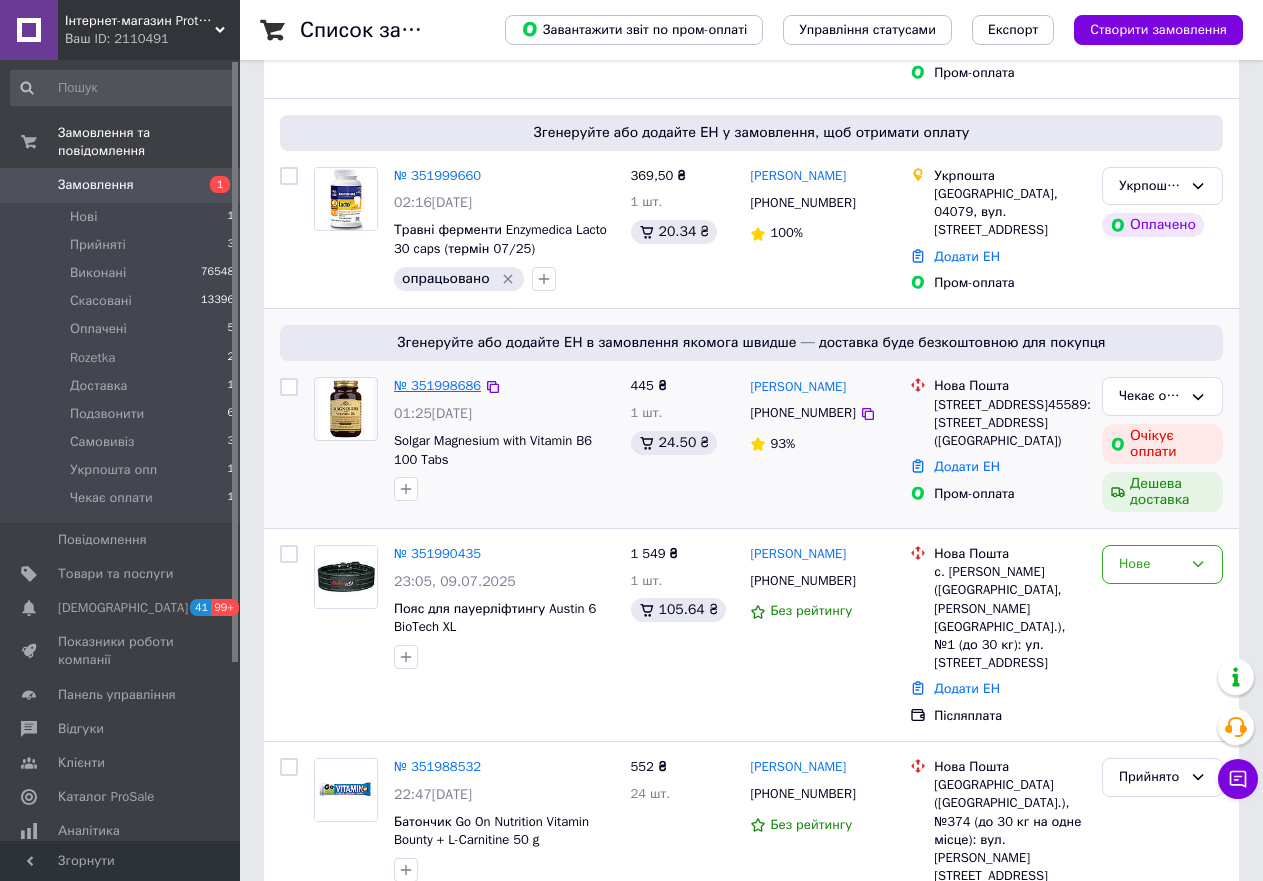 click on "№ 351998686" at bounding box center [437, 385] 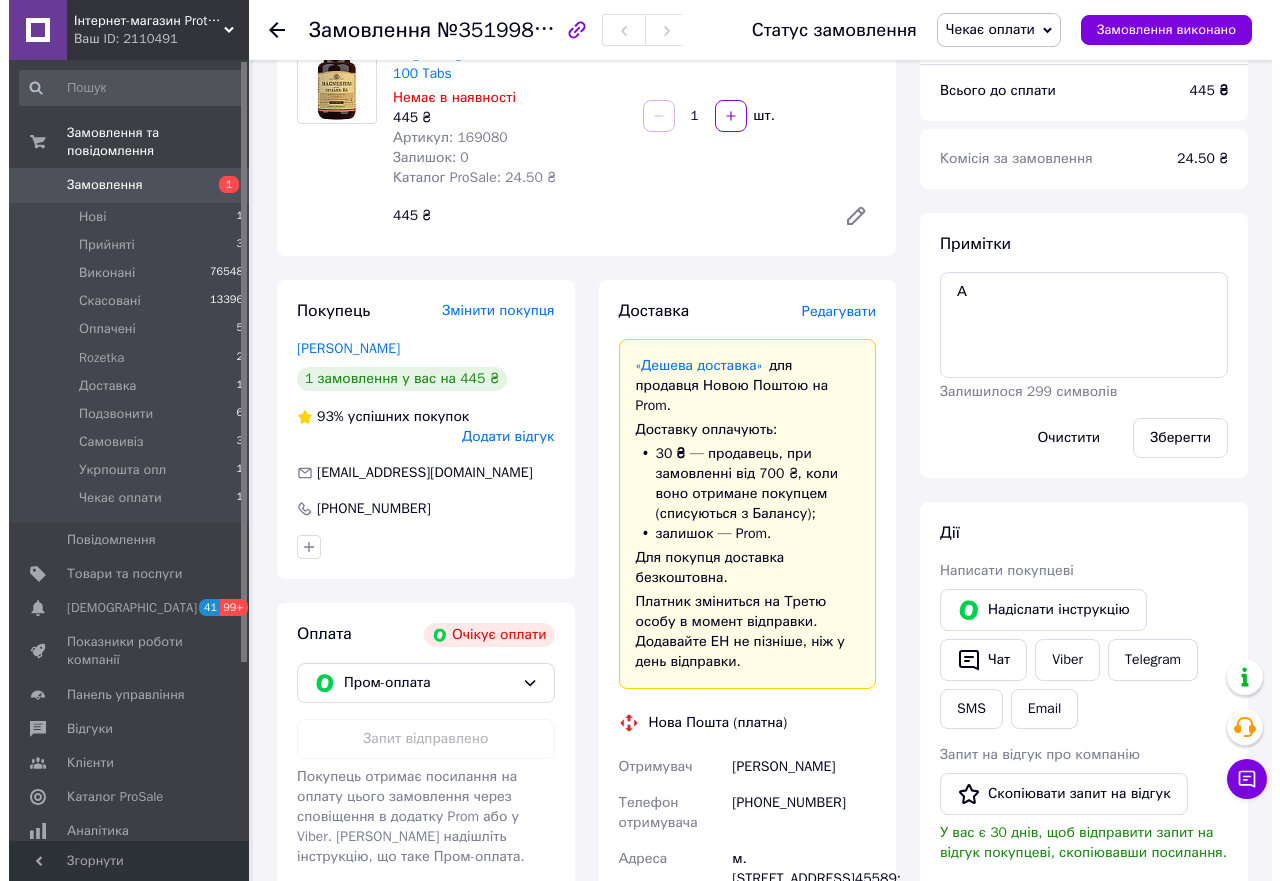 scroll, scrollTop: 0, scrollLeft: 0, axis: both 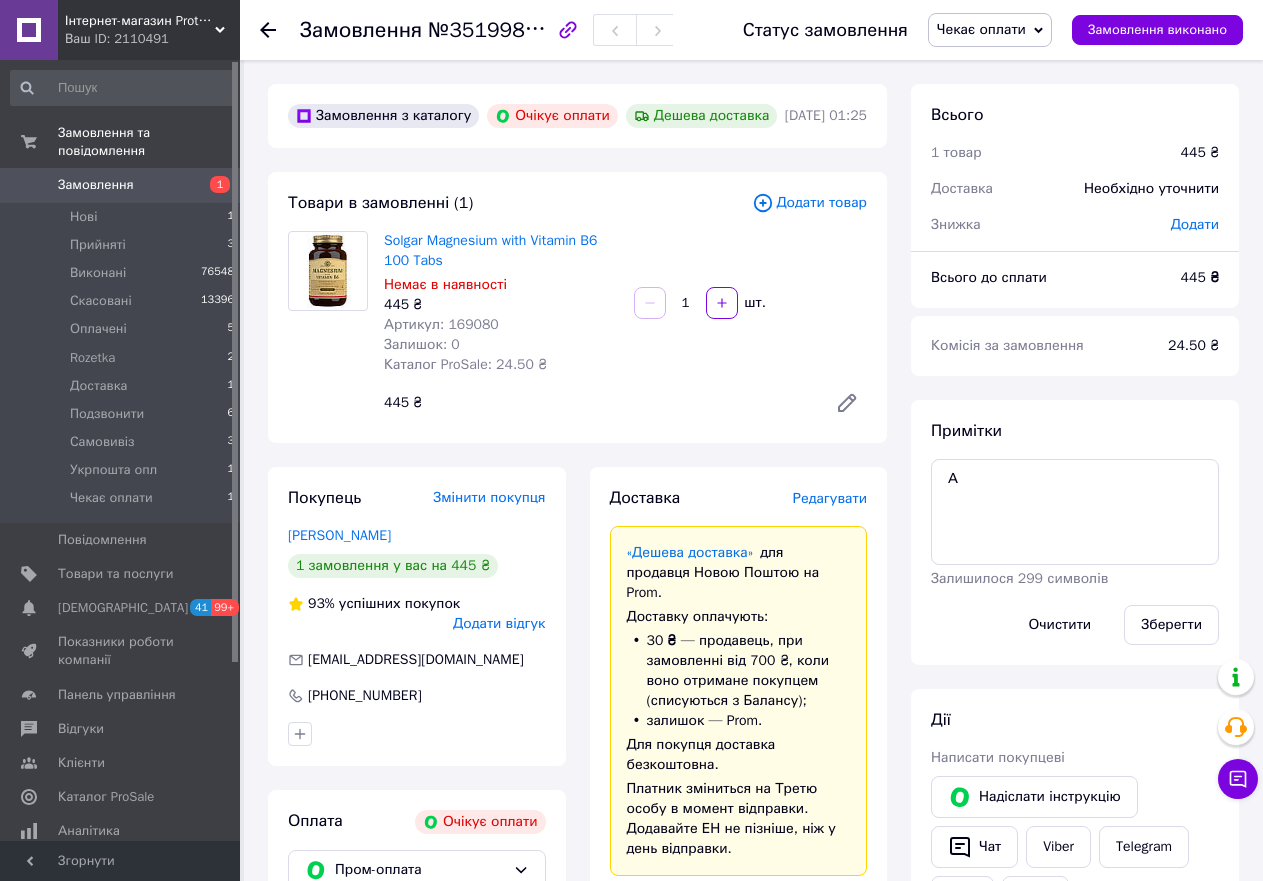 click 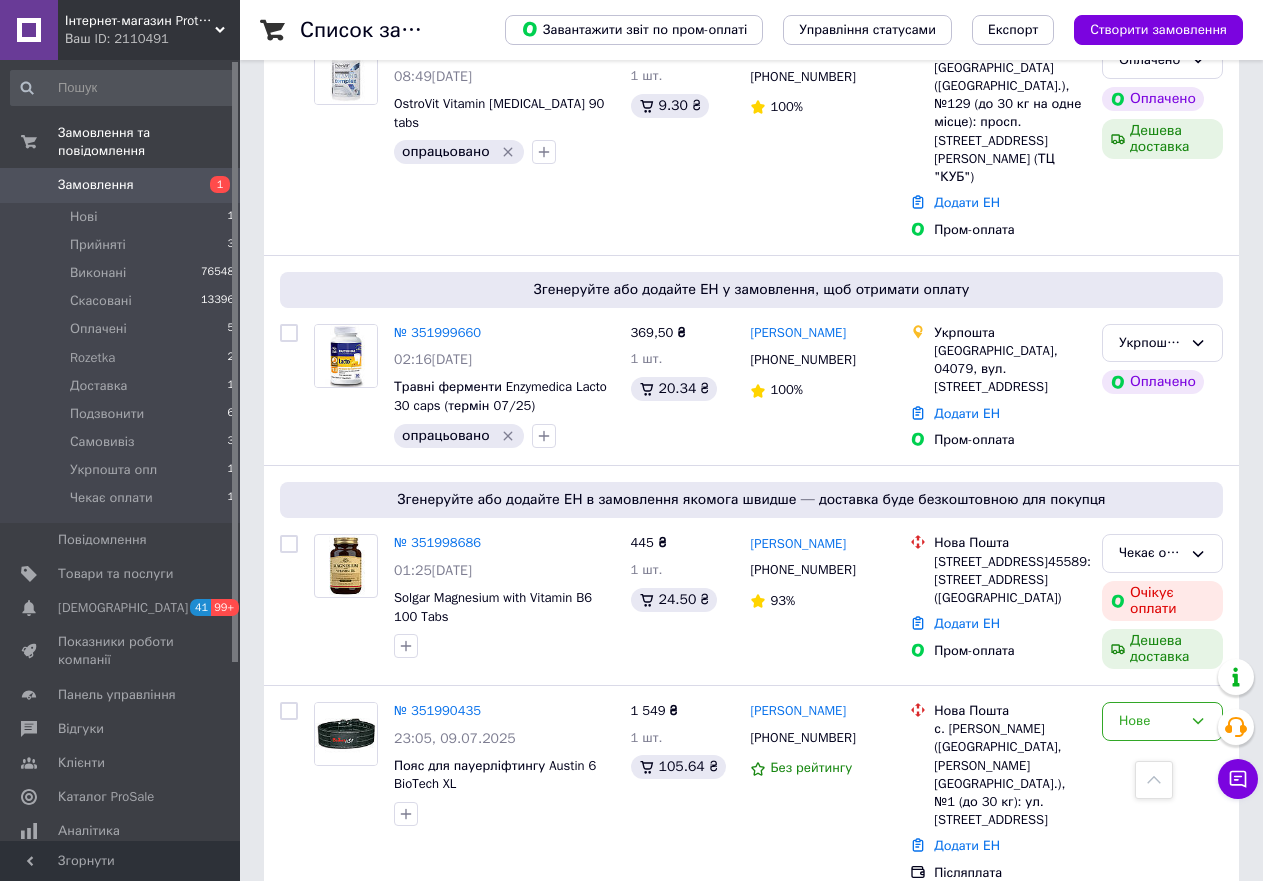 scroll, scrollTop: 200, scrollLeft: 0, axis: vertical 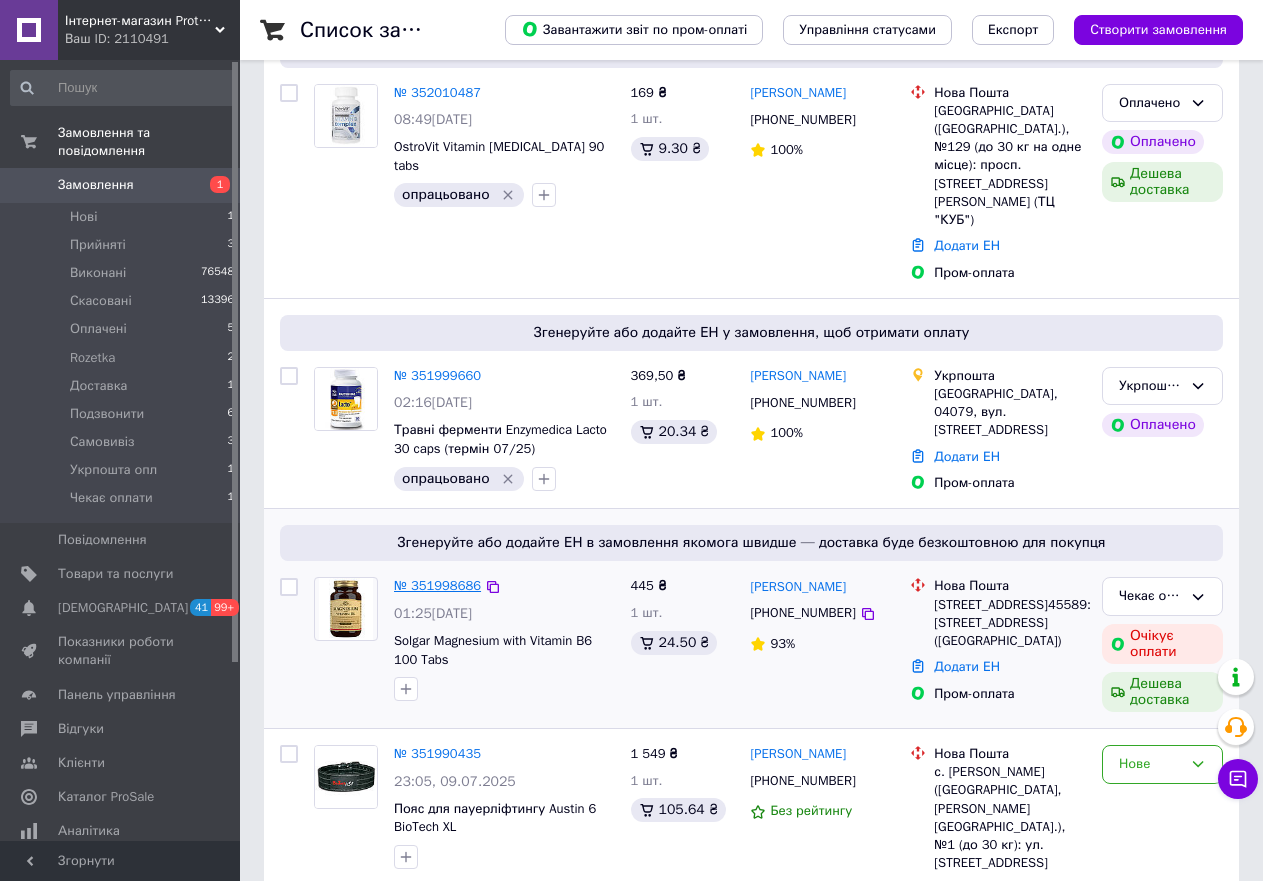 click on "№ 351998686" at bounding box center [437, 585] 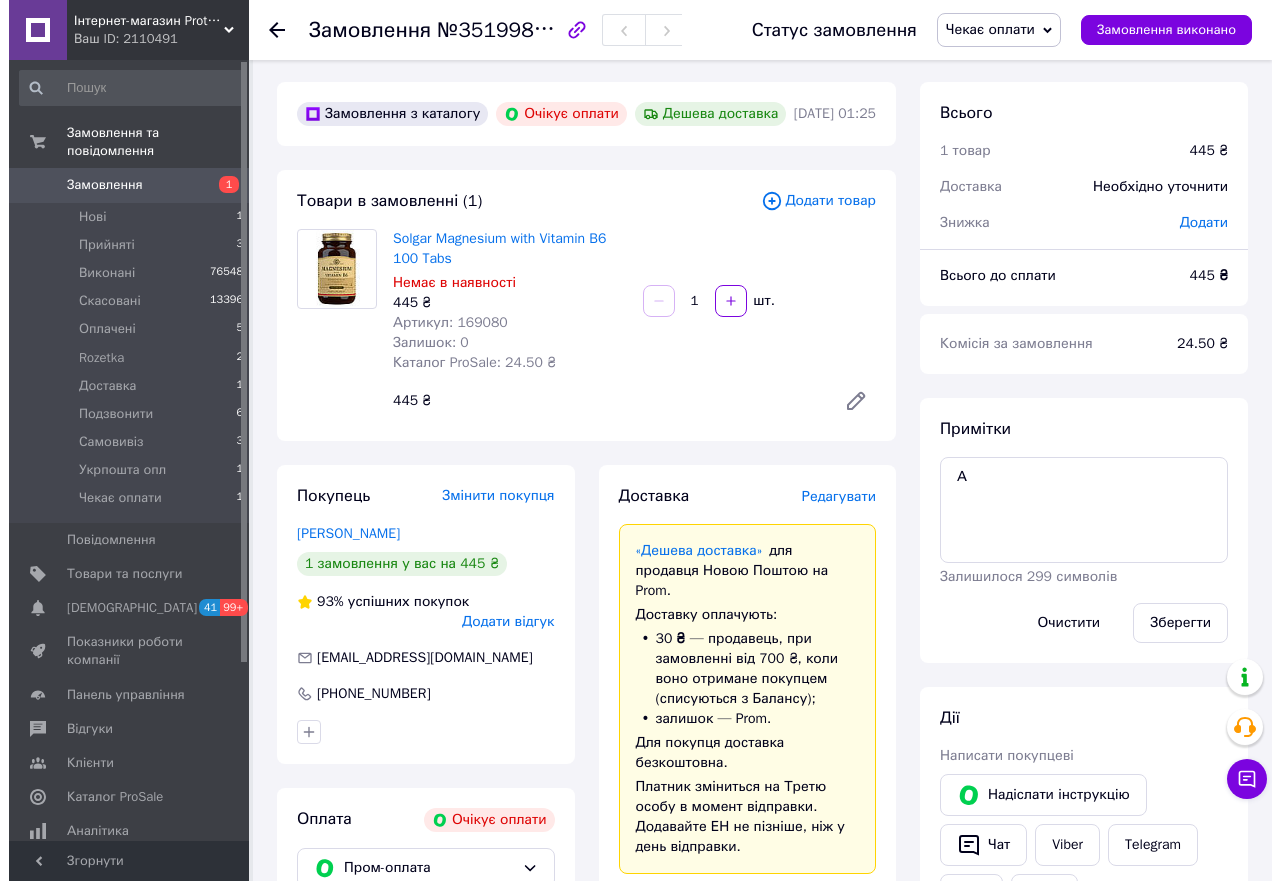 scroll, scrollTop: 0, scrollLeft: 0, axis: both 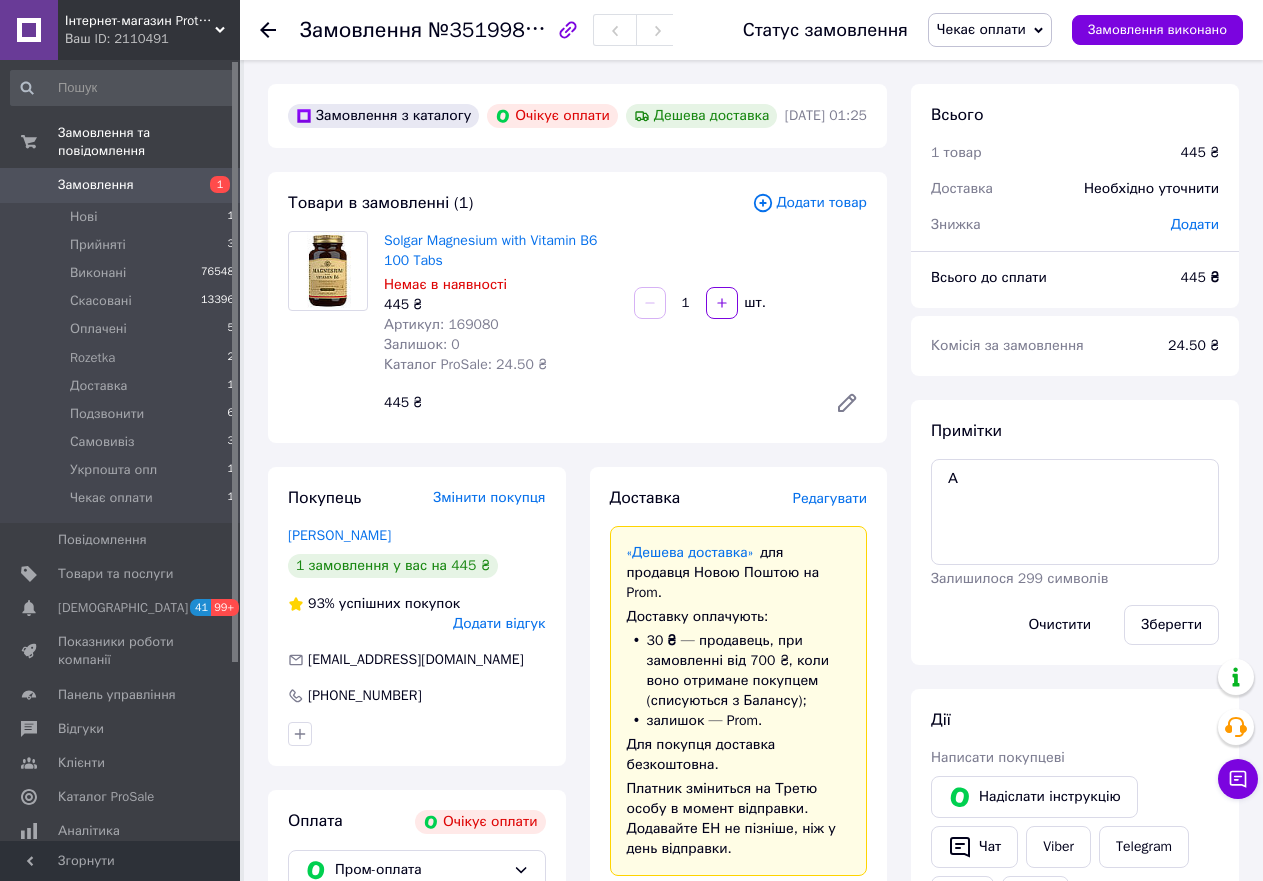 click on "Додати відгук" at bounding box center [499, 623] 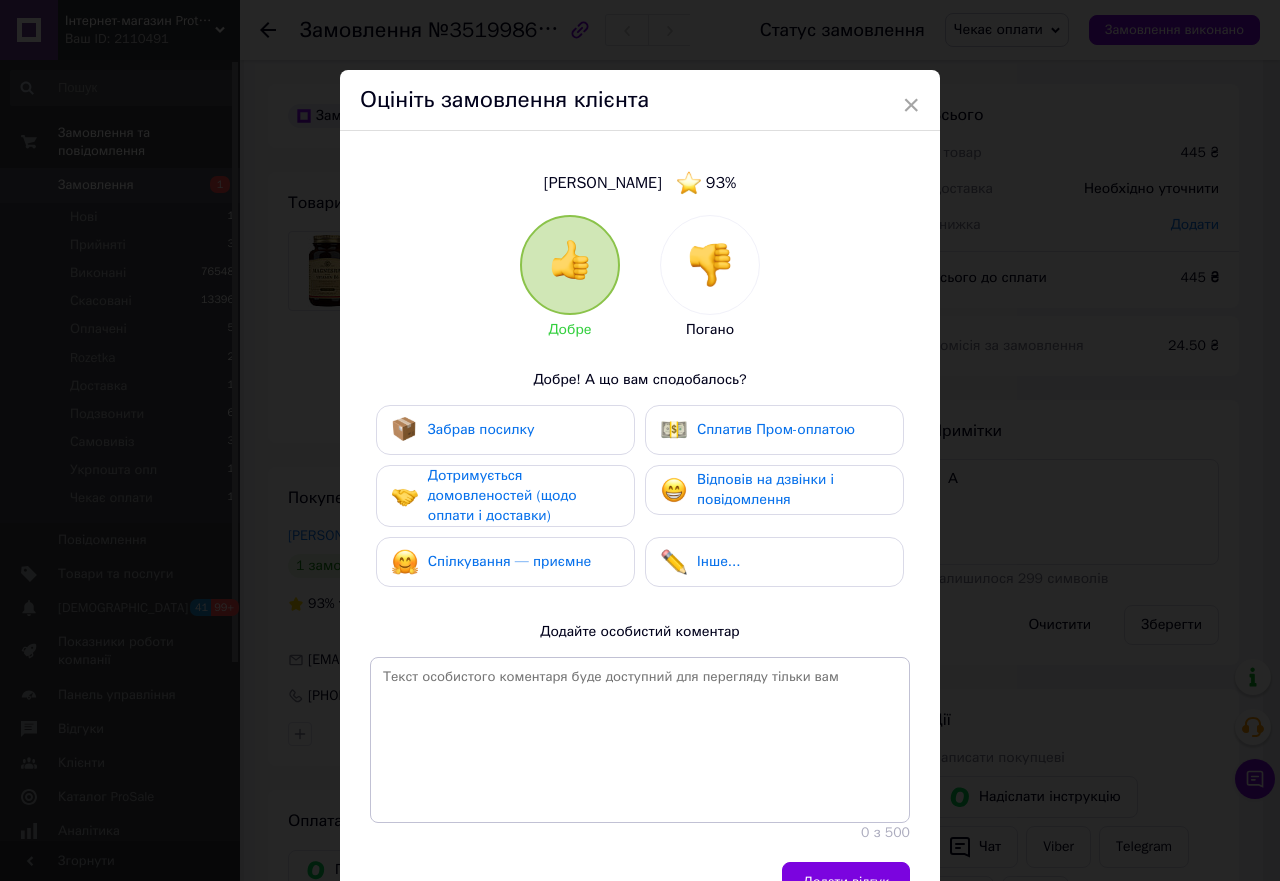 click at bounding box center (710, 265) 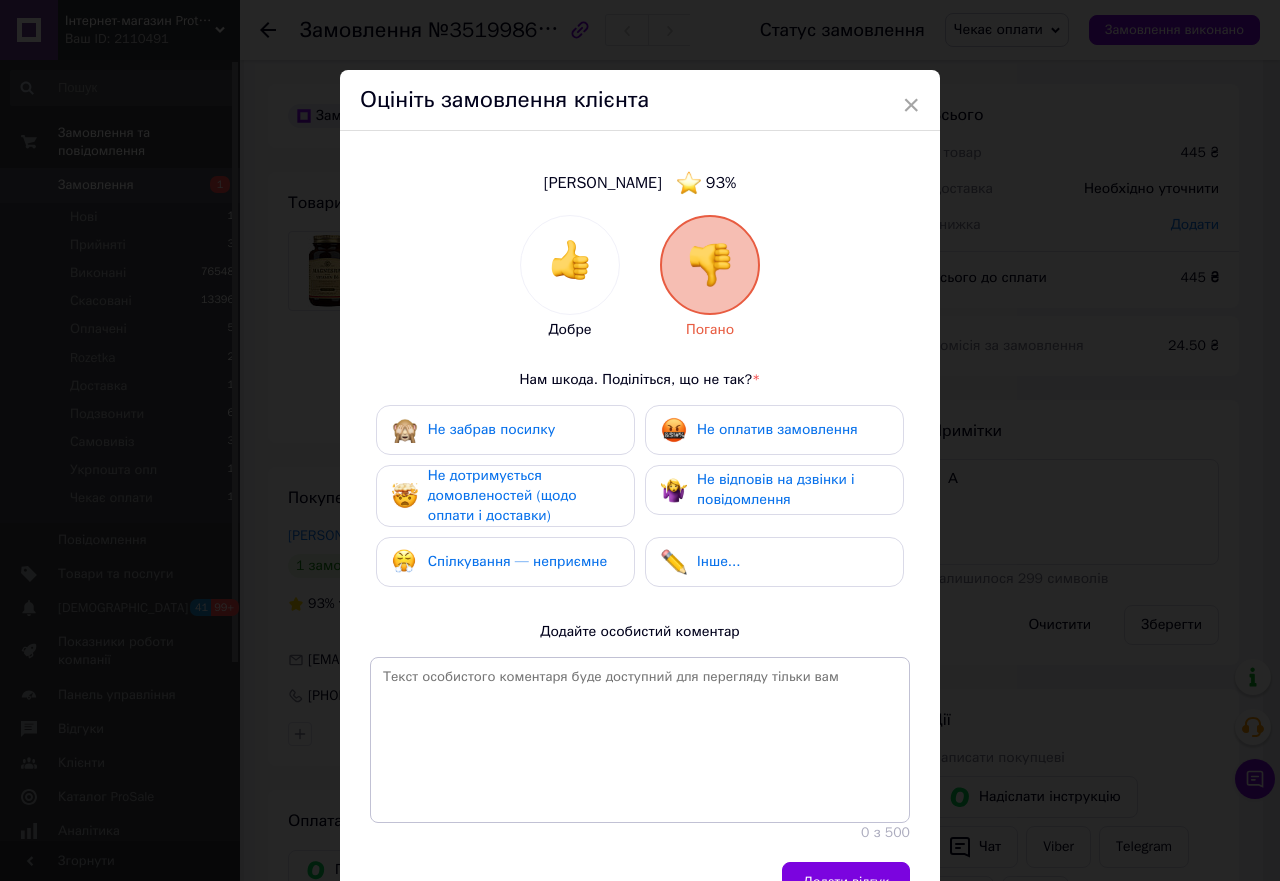 click on "Не дотримується домовленостей (щодо оплати і доставки)" at bounding box center (502, 495) 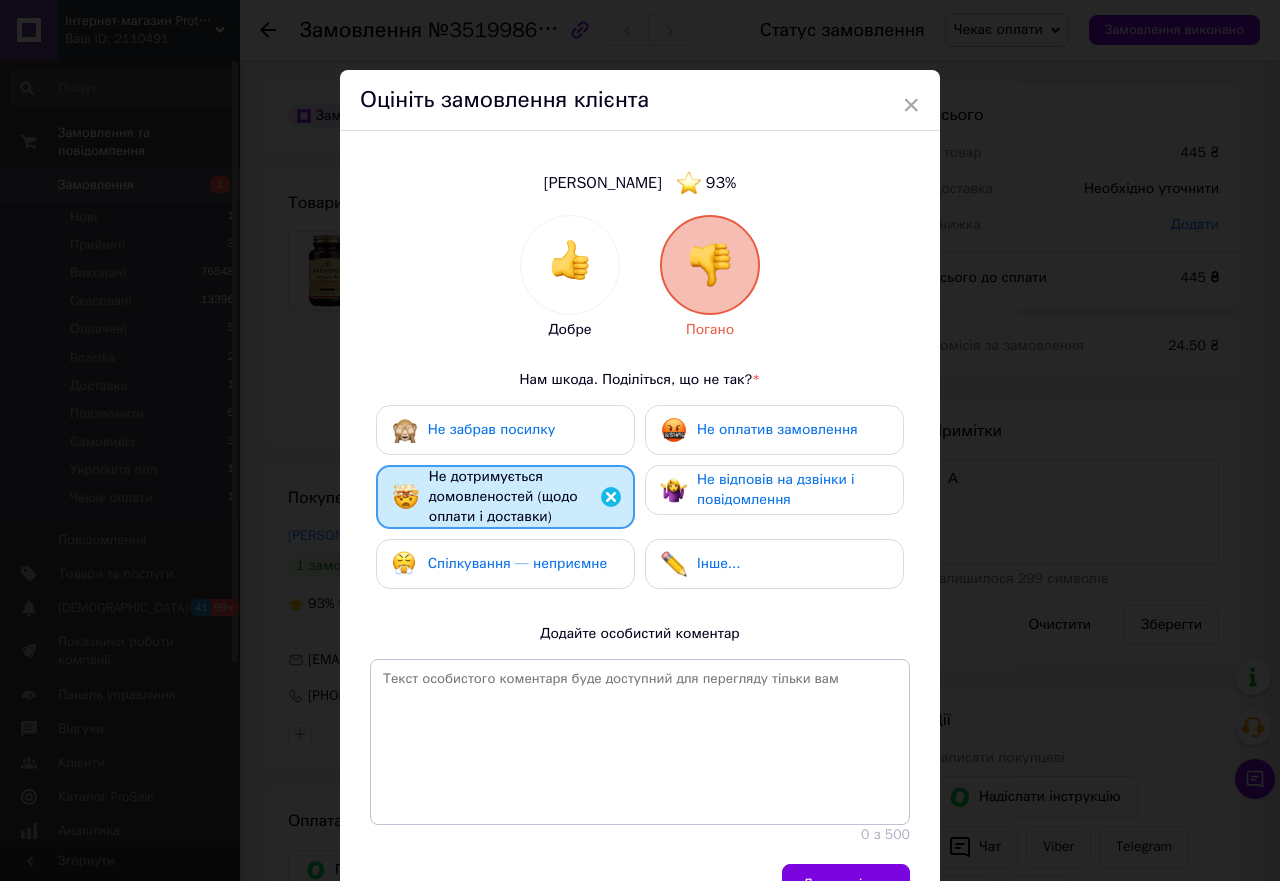 click on "Не оплатив замовлення" at bounding box center [777, 429] 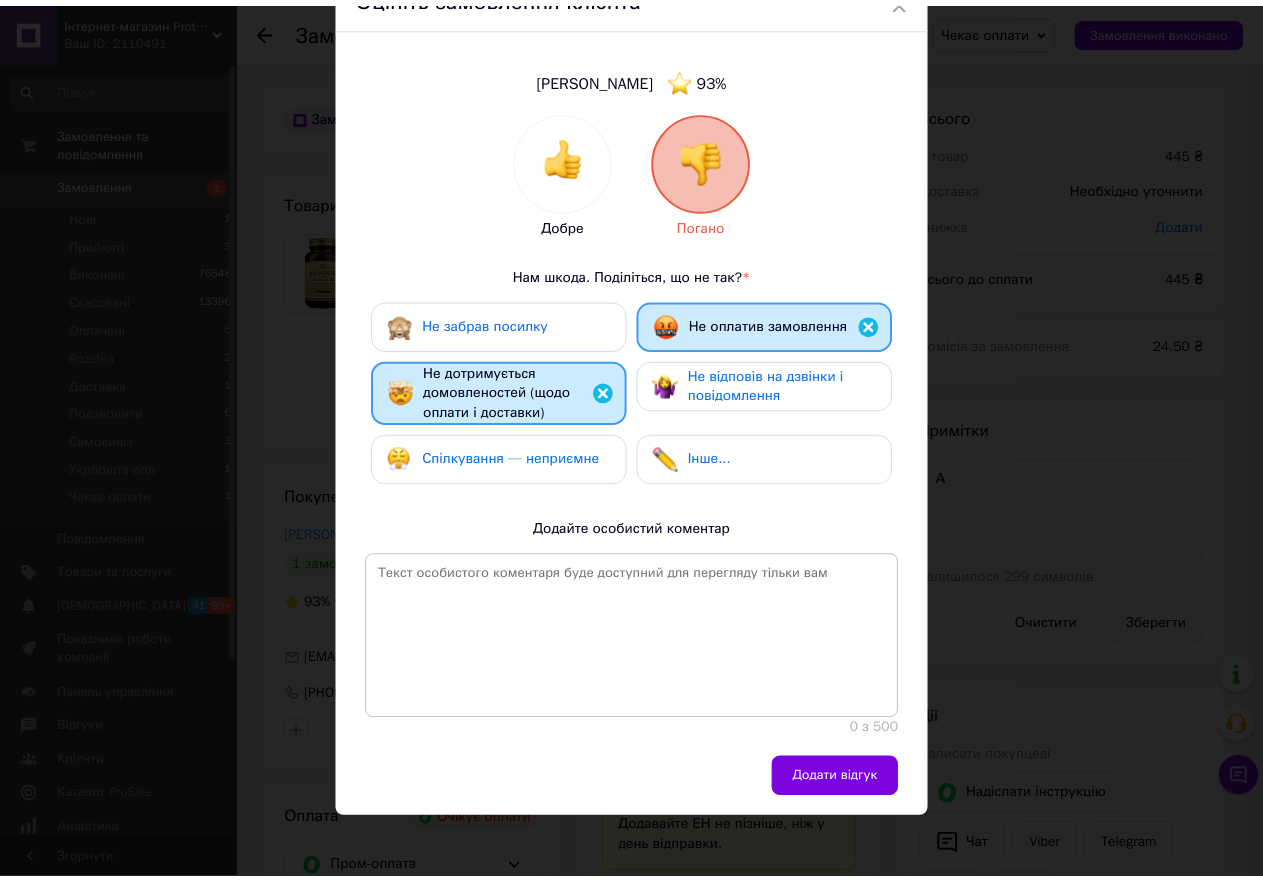 scroll, scrollTop: 105, scrollLeft: 0, axis: vertical 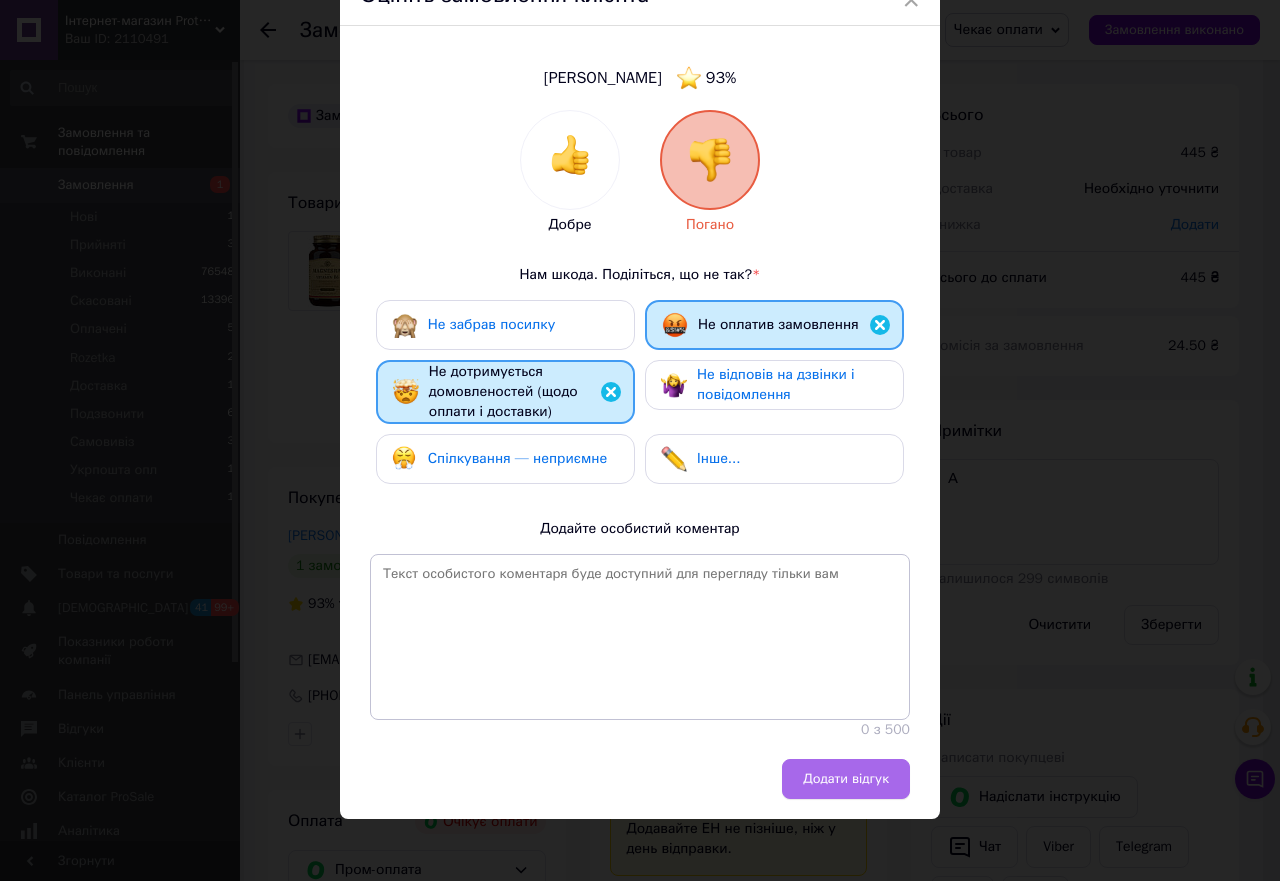 click on "Додати відгук" at bounding box center (846, 779) 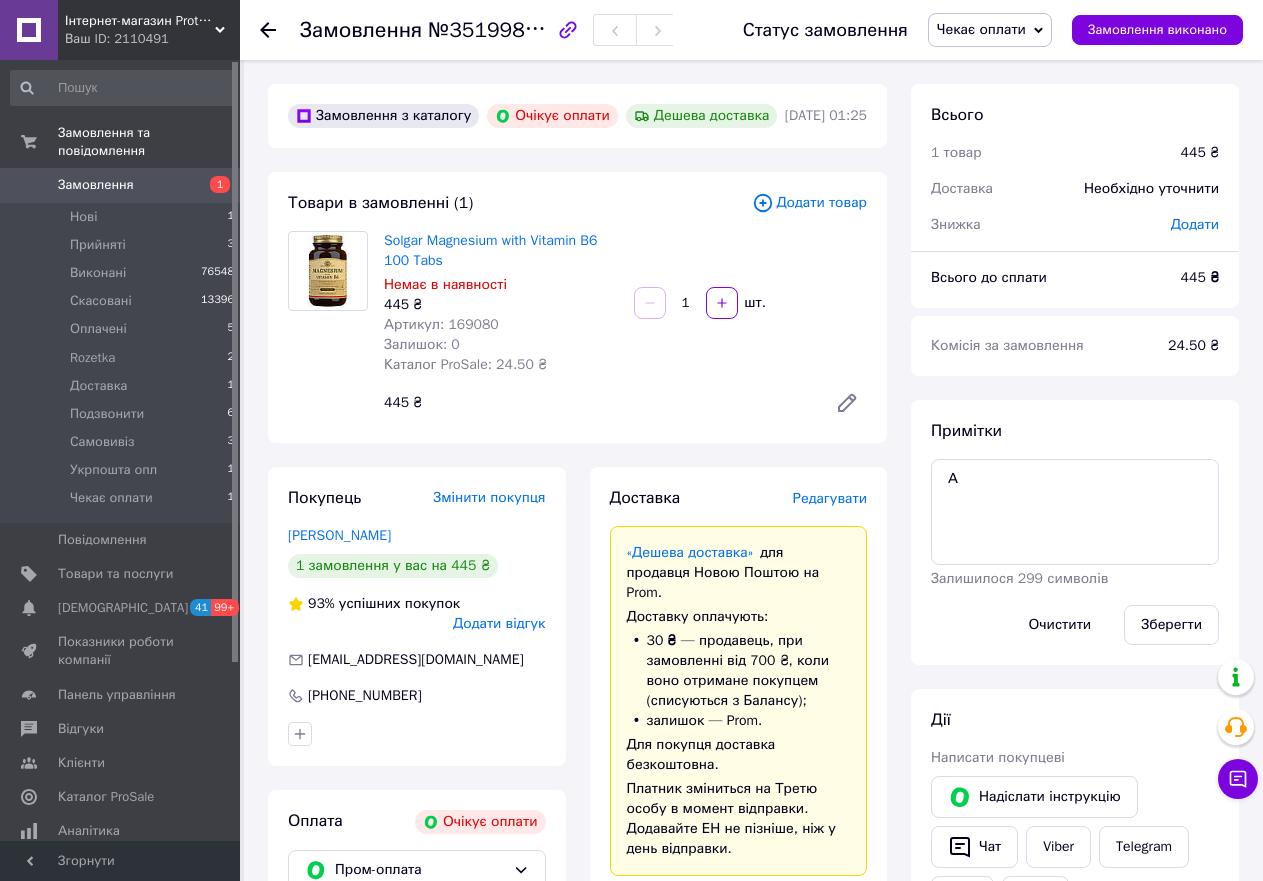 click 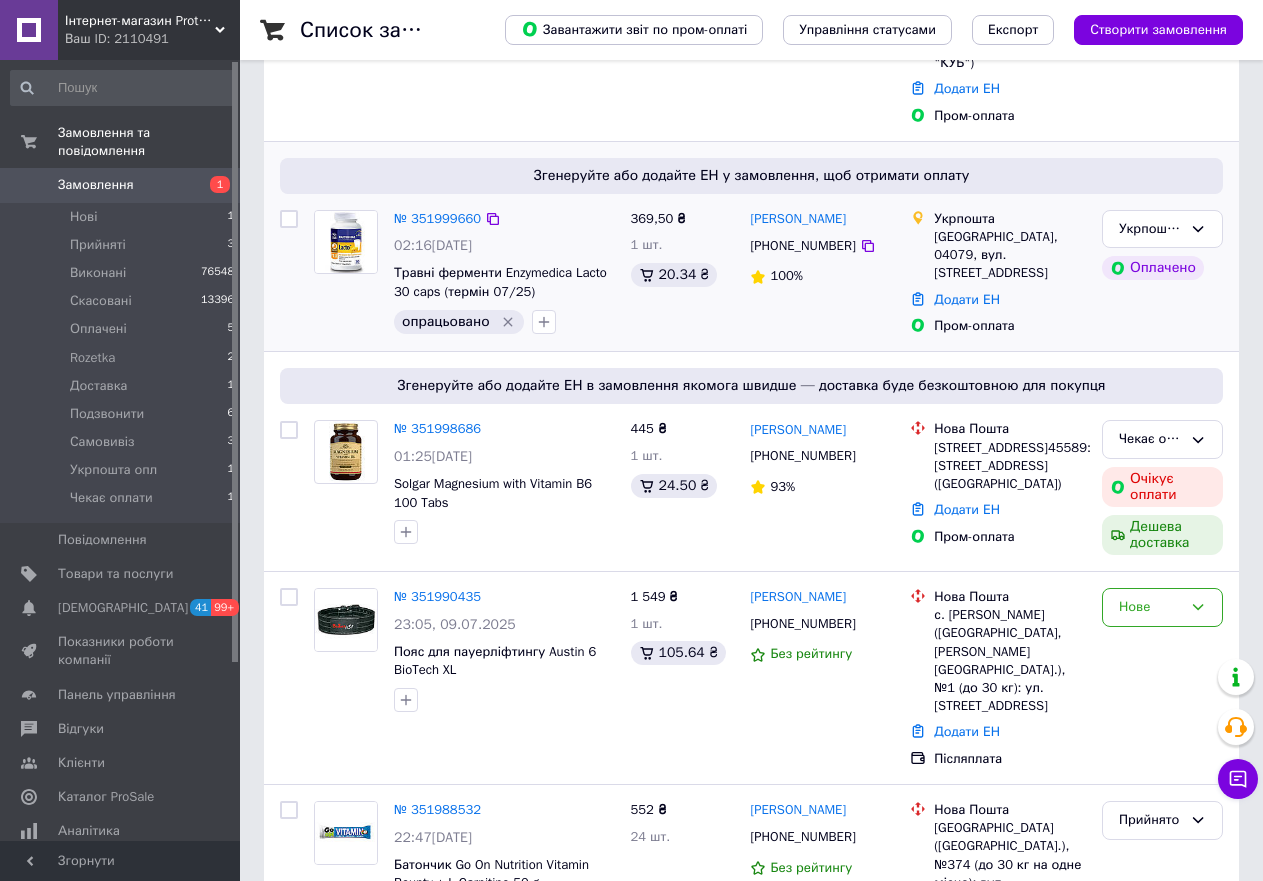 scroll, scrollTop: 400, scrollLeft: 0, axis: vertical 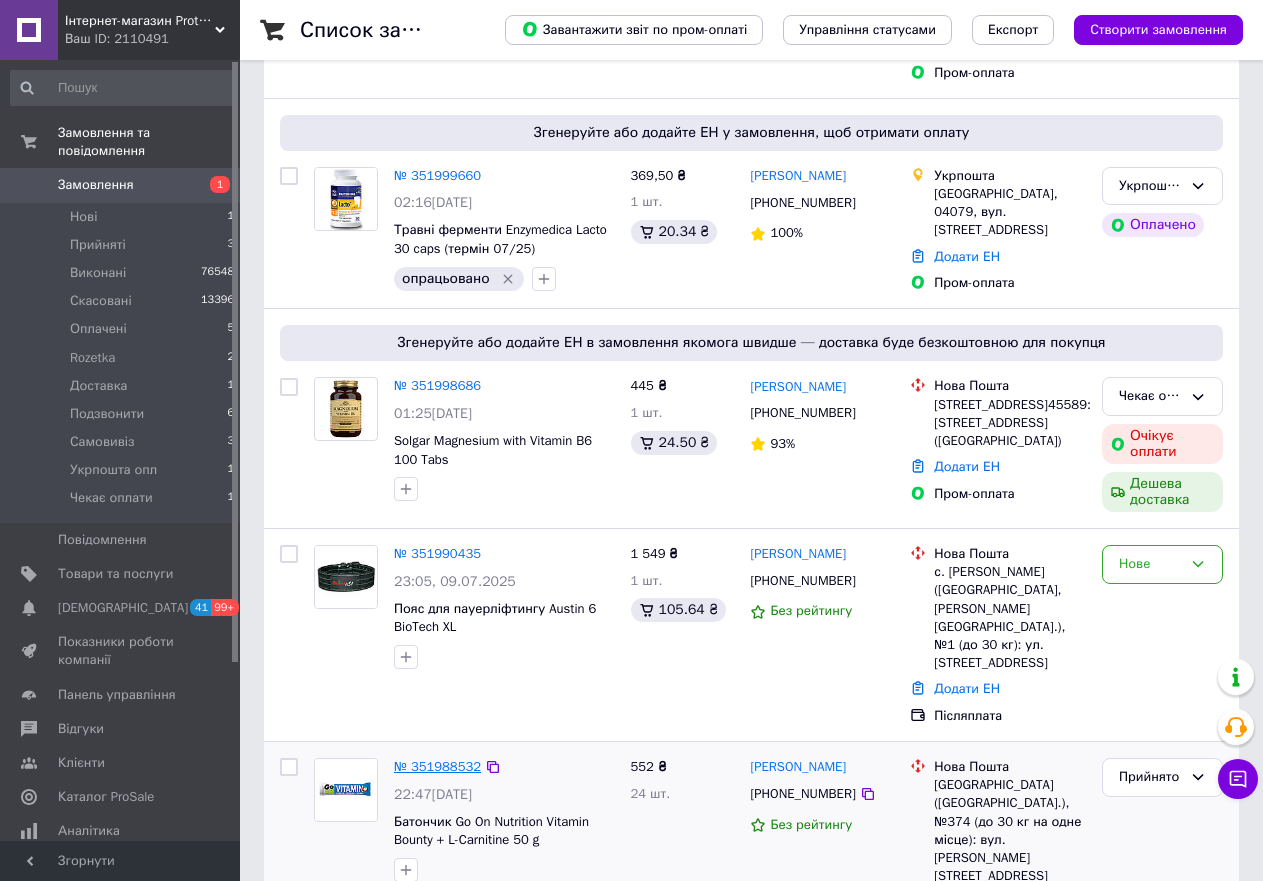 click on "№ 351988532" at bounding box center [437, 766] 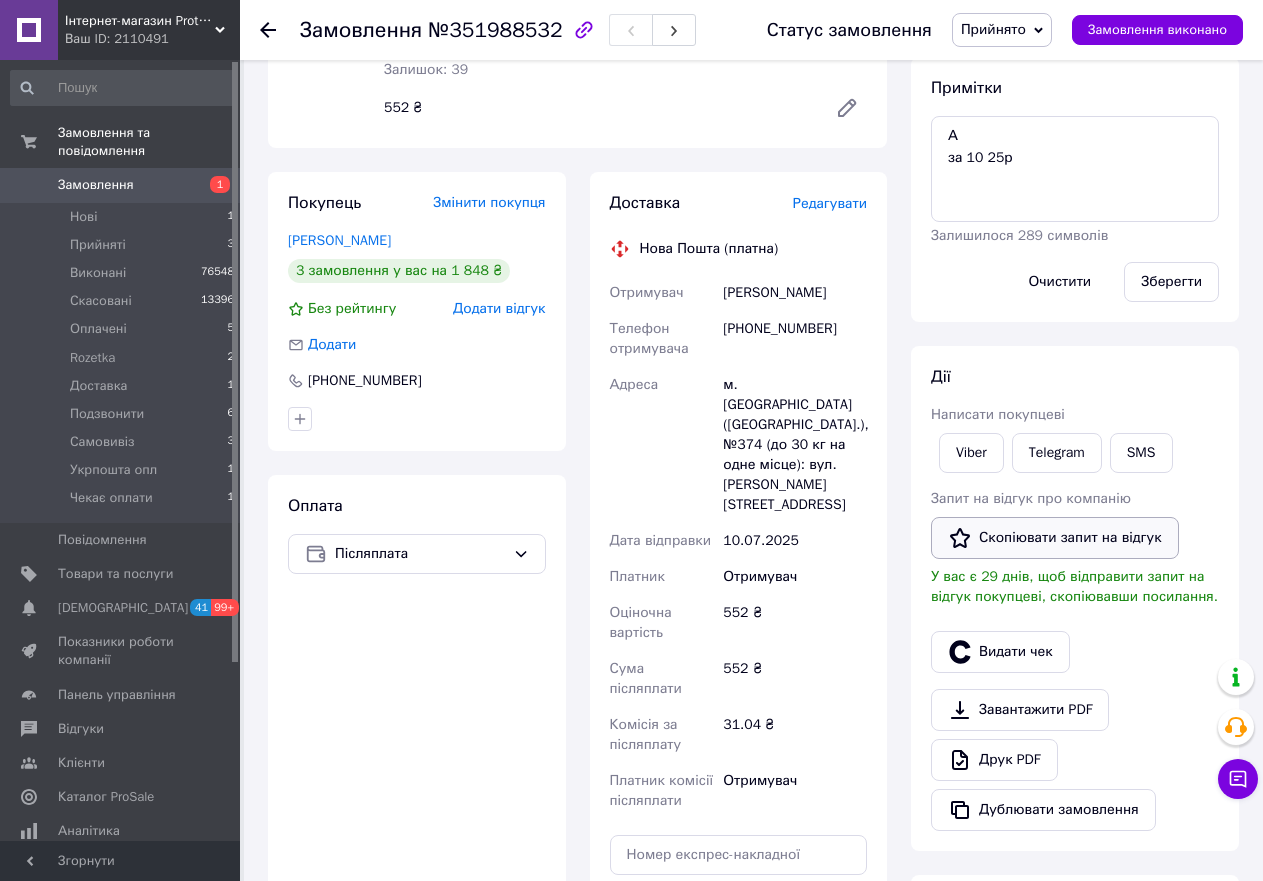 scroll, scrollTop: 273, scrollLeft: 0, axis: vertical 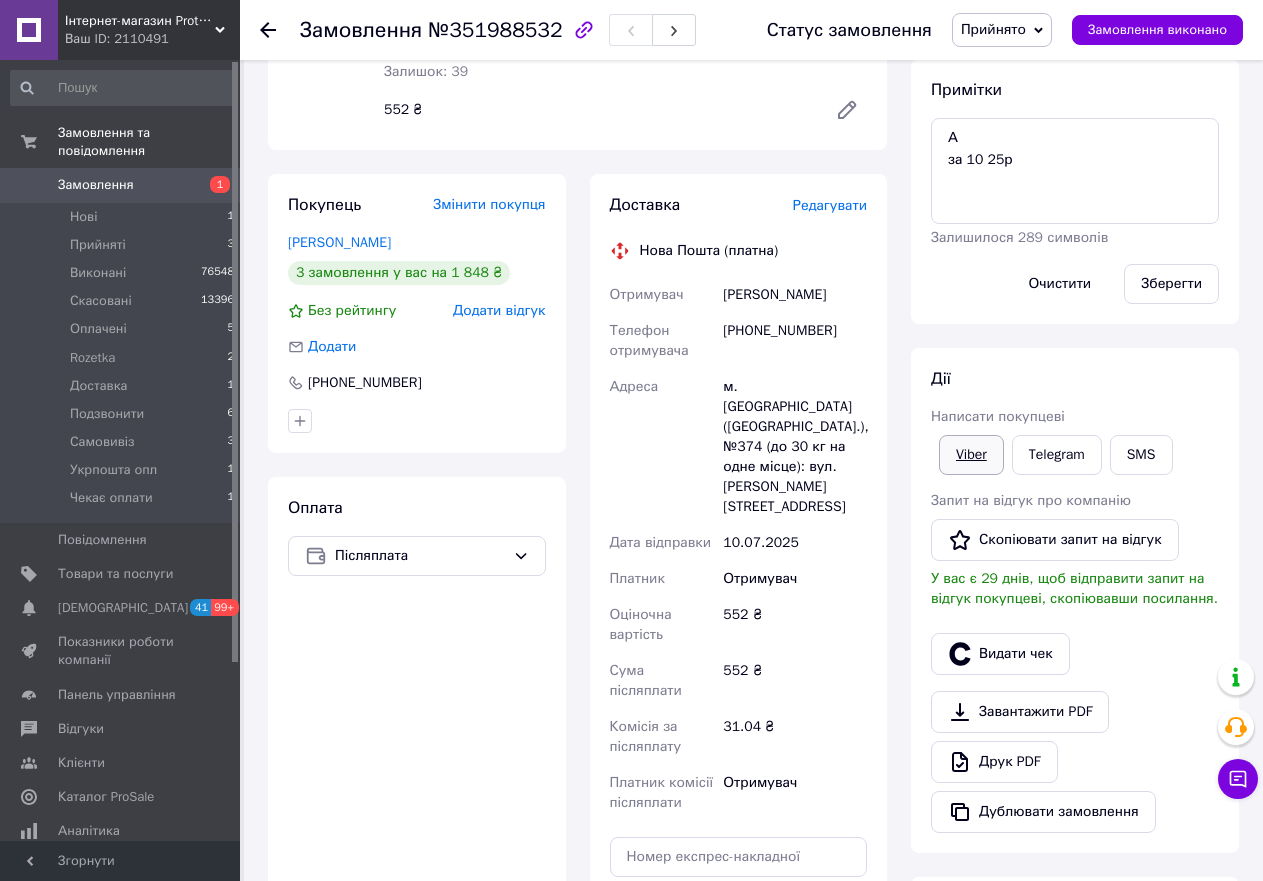 click on "Viber" at bounding box center [971, 455] 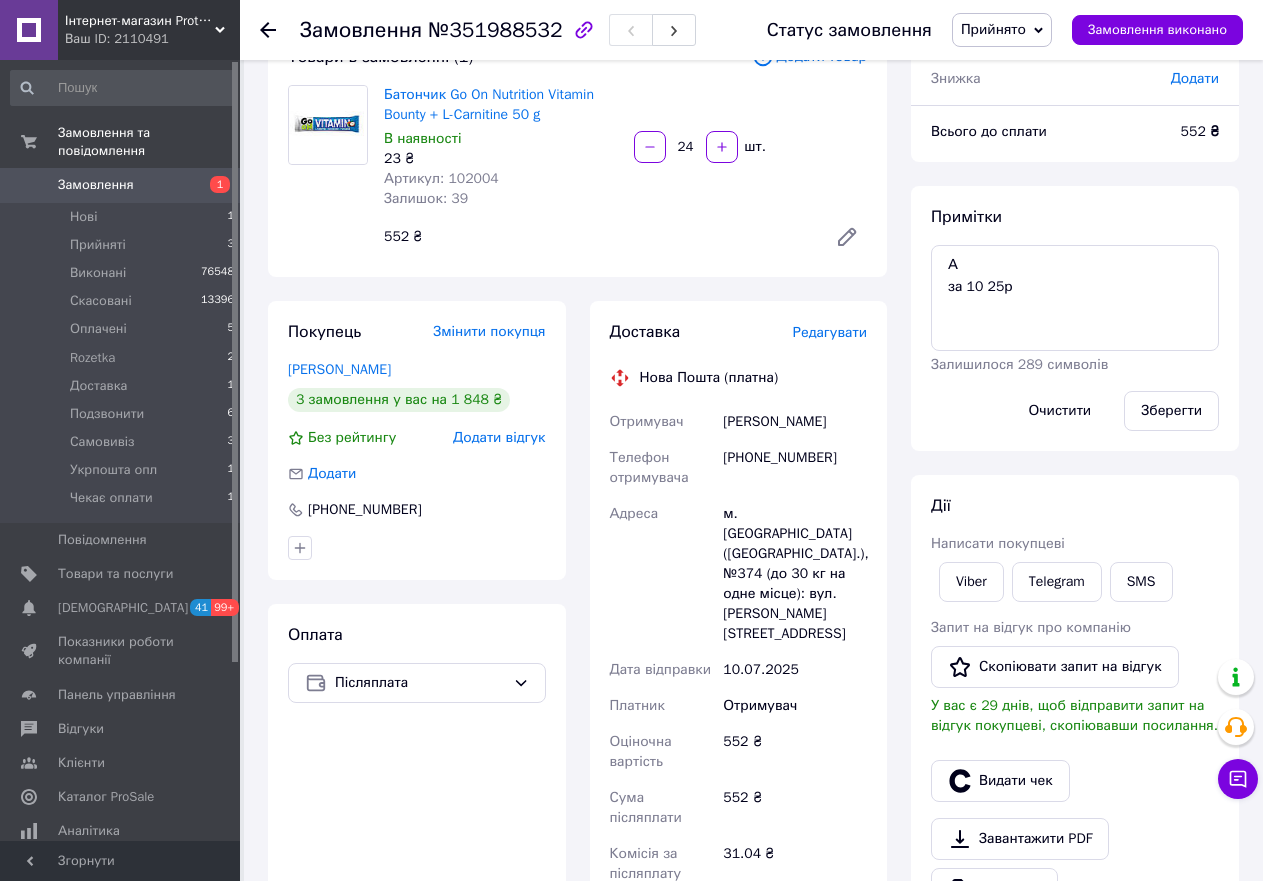 scroll, scrollTop: 0, scrollLeft: 0, axis: both 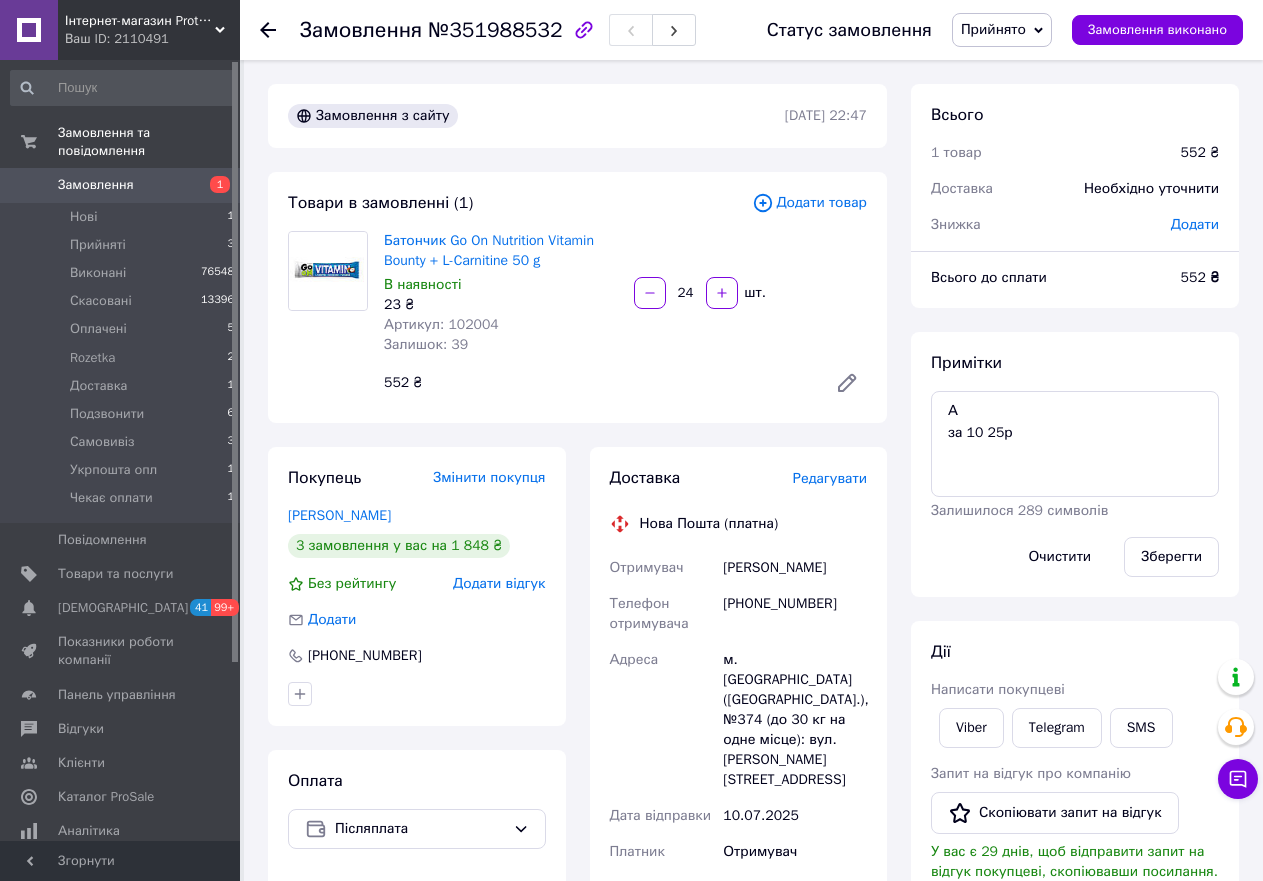 click 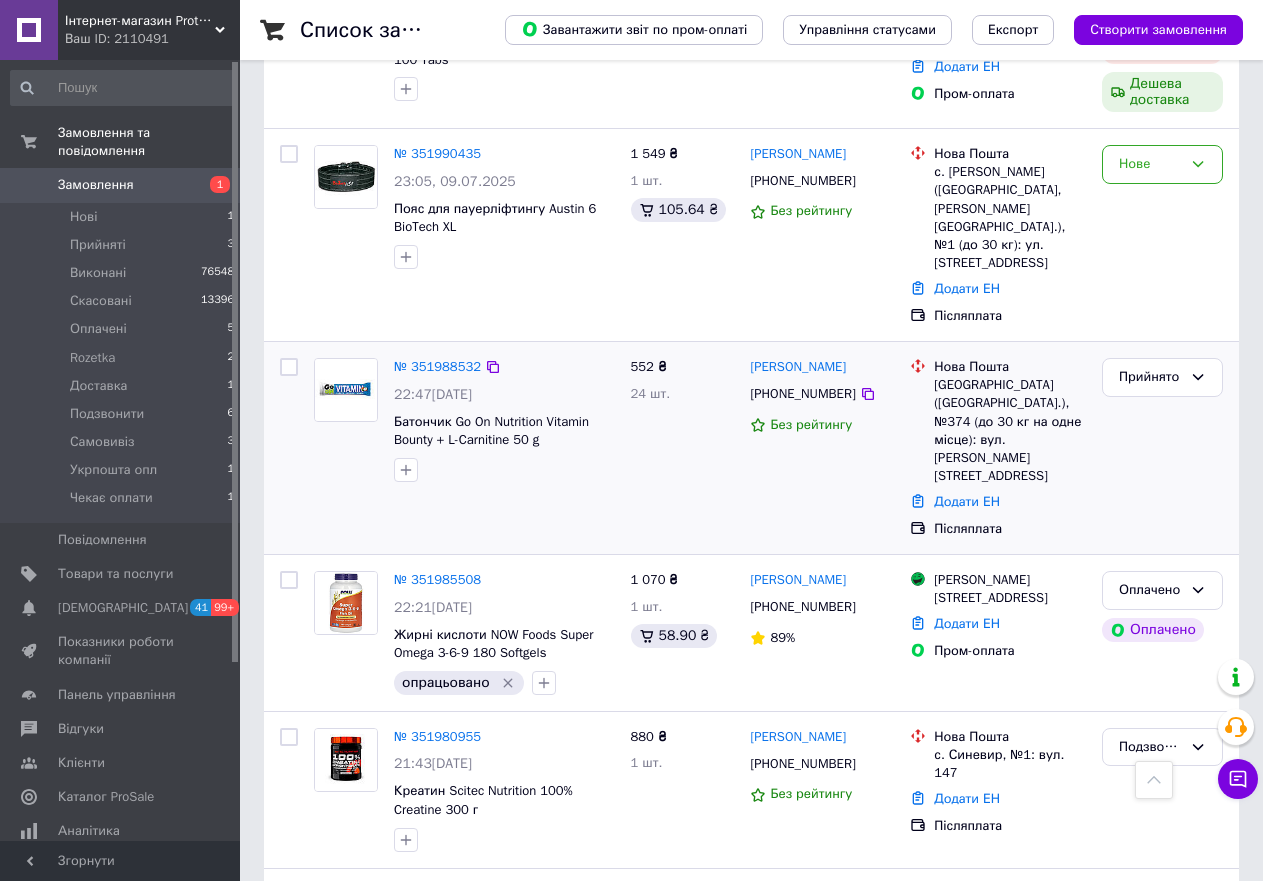 scroll, scrollTop: 600, scrollLeft: 0, axis: vertical 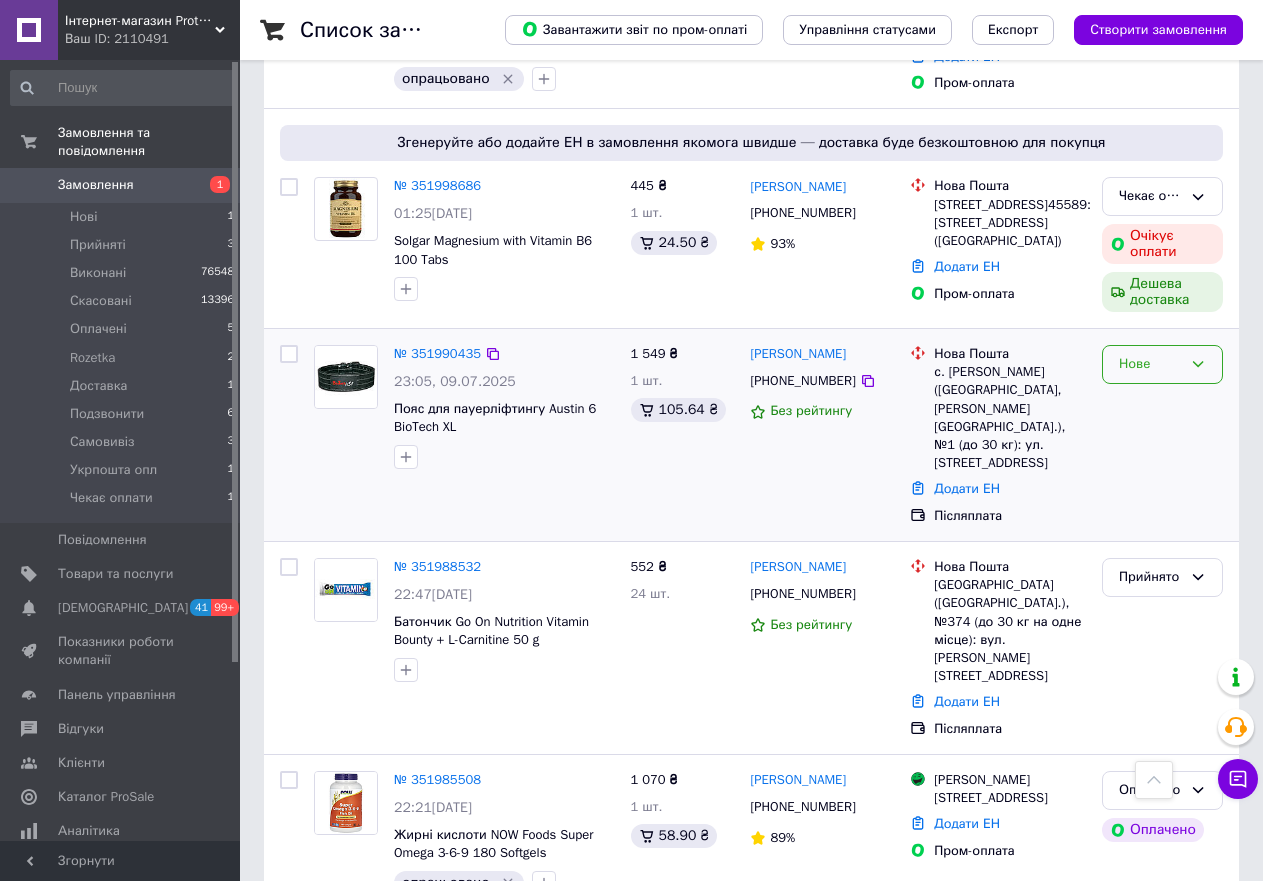 click 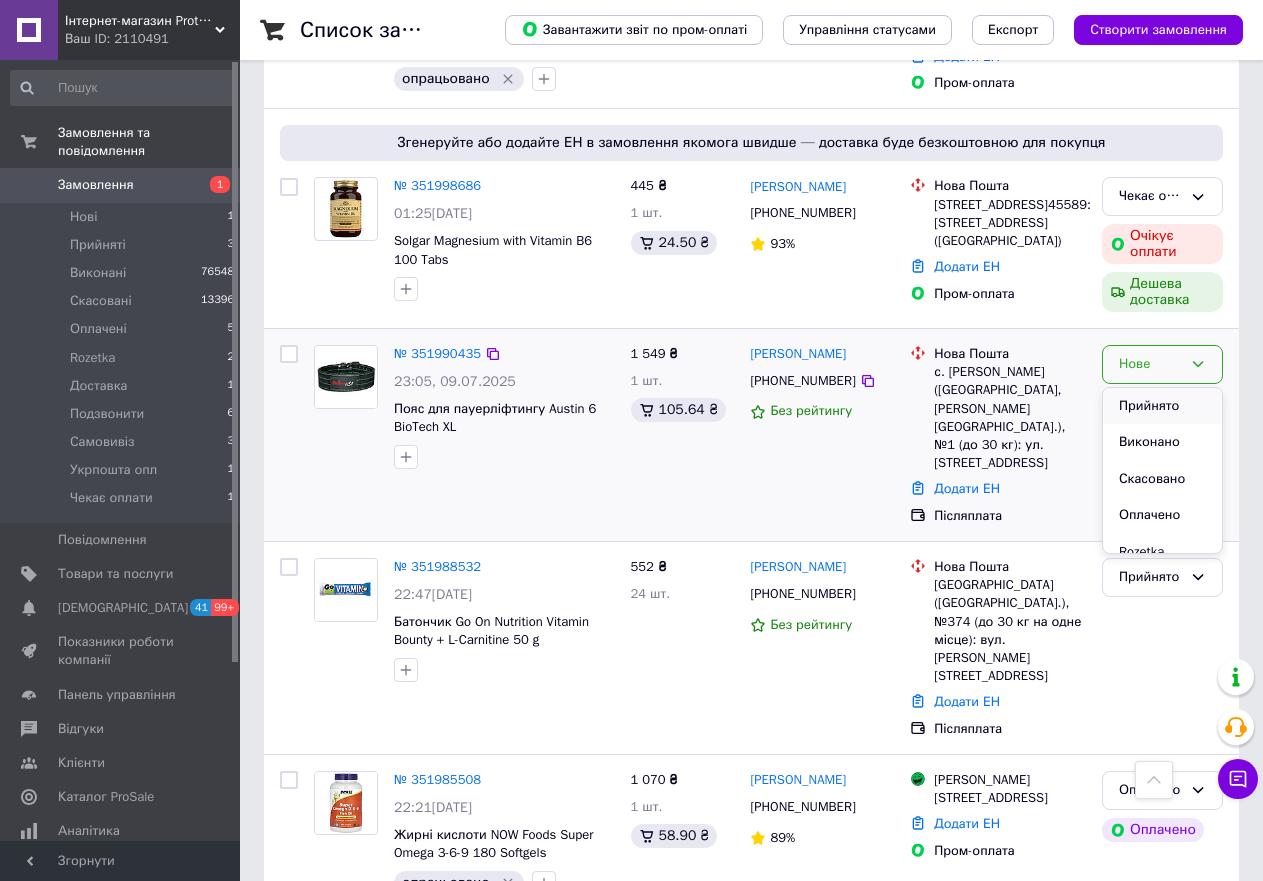 click on "Прийнято" at bounding box center [1162, 406] 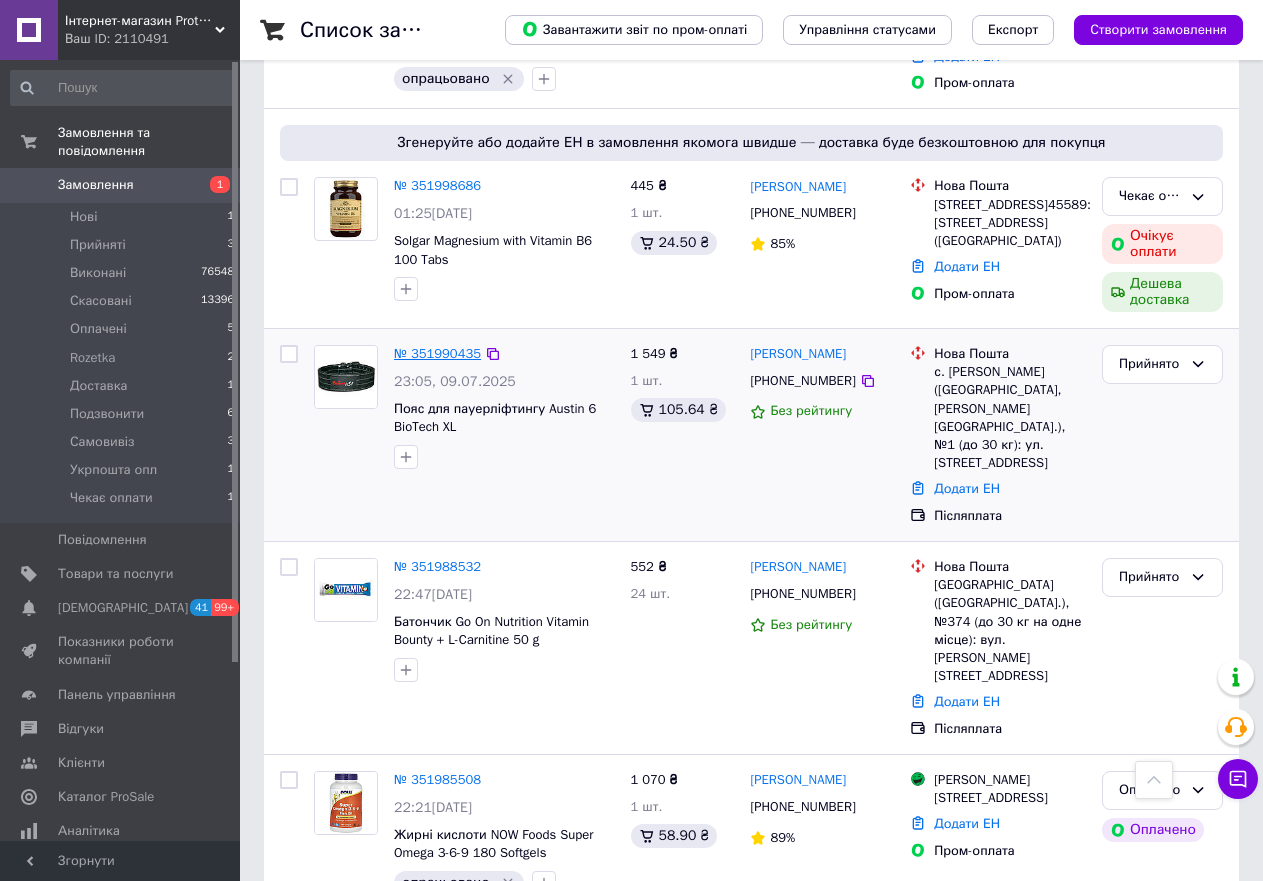click on "№ 351990435" at bounding box center (437, 353) 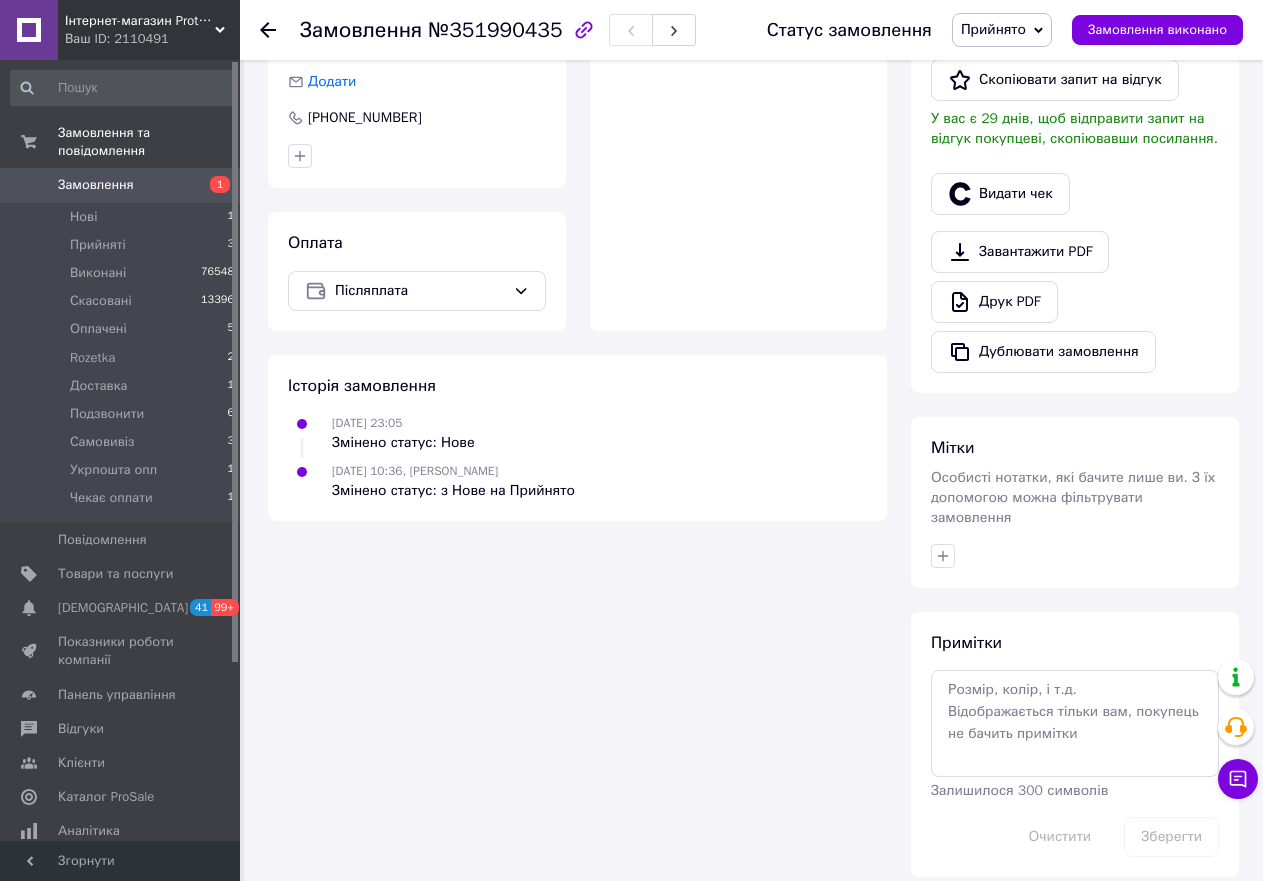 scroll, scrollTop: 581, scrollLeft: 0, axis: vertical 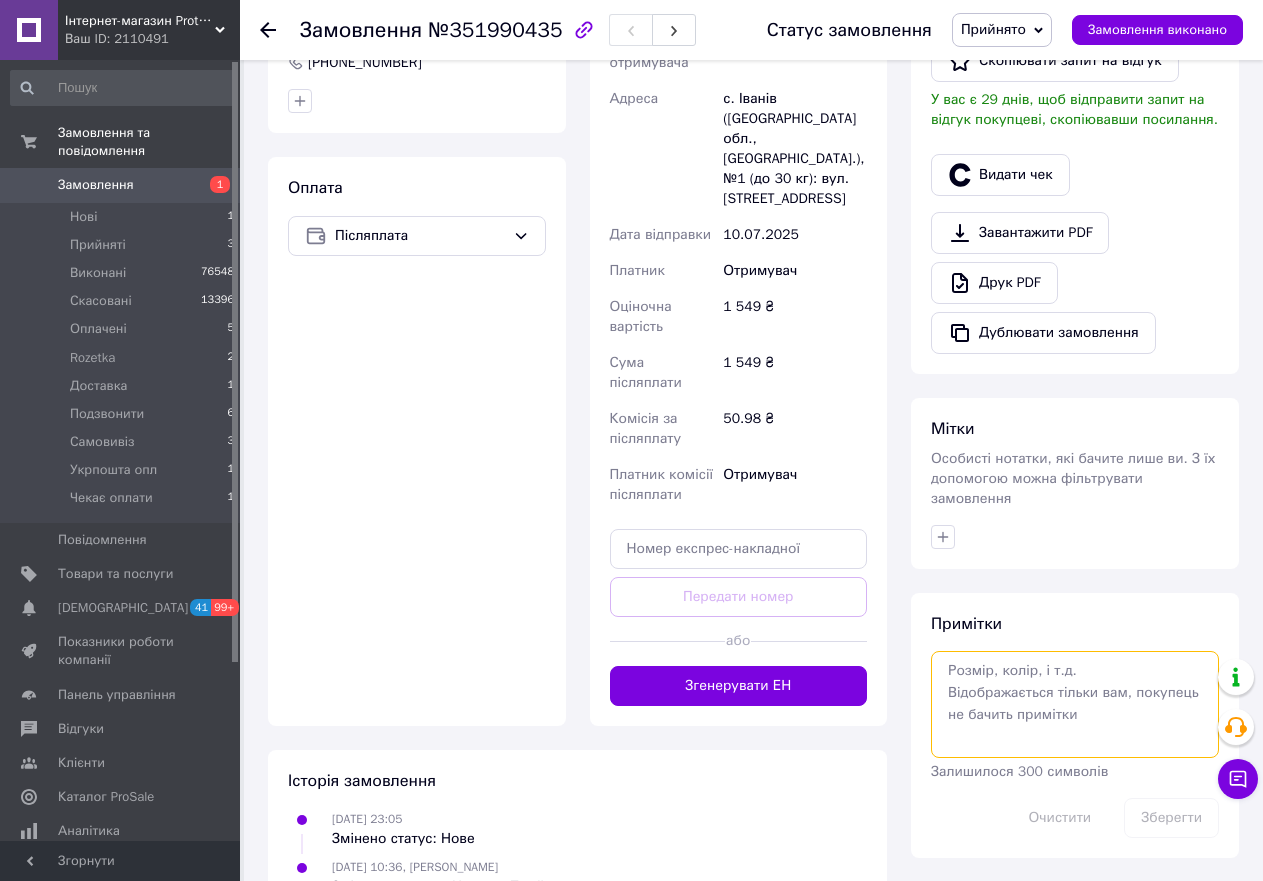 click at bounding box center [1075, 704] 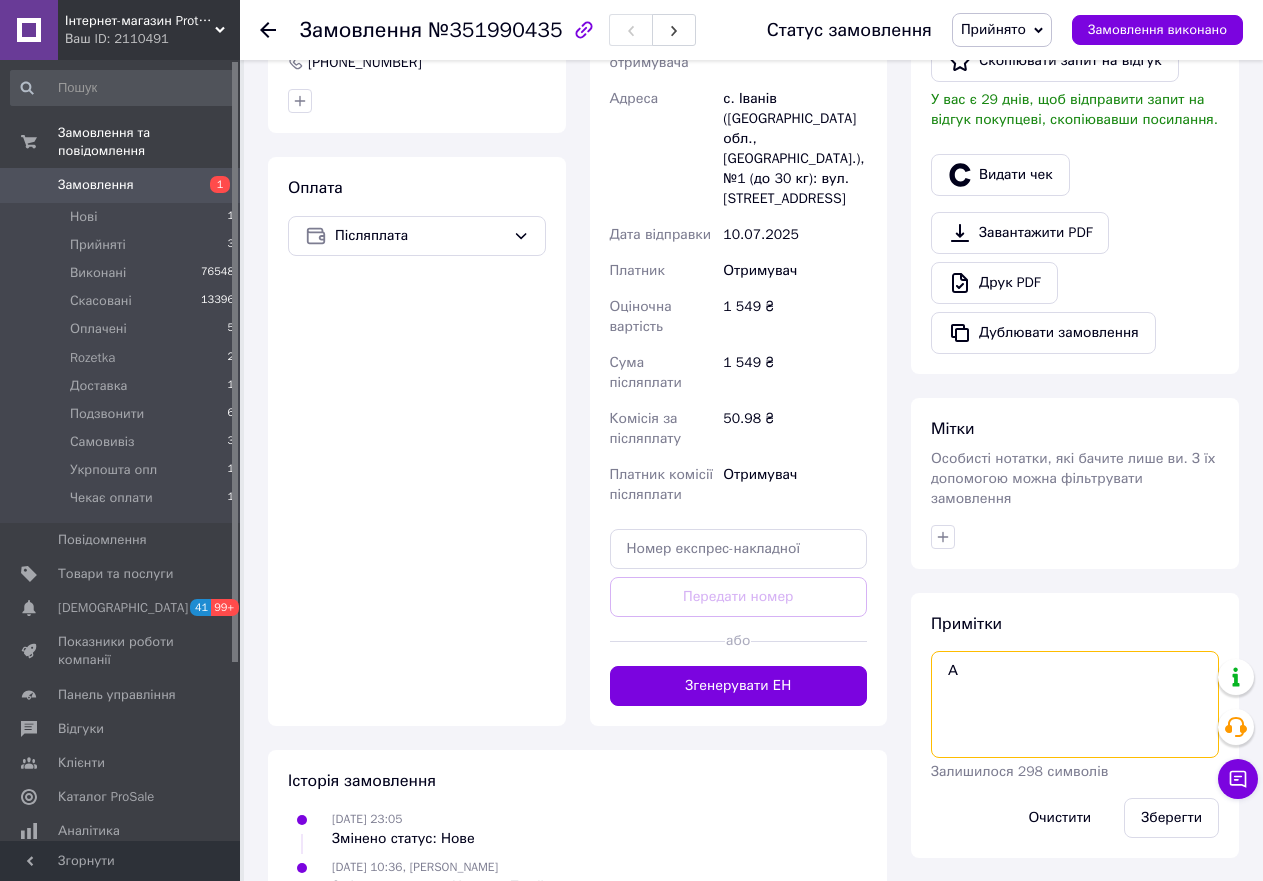 scroll, scrollTop: 81, scrollLeft: 0, axis: vertical 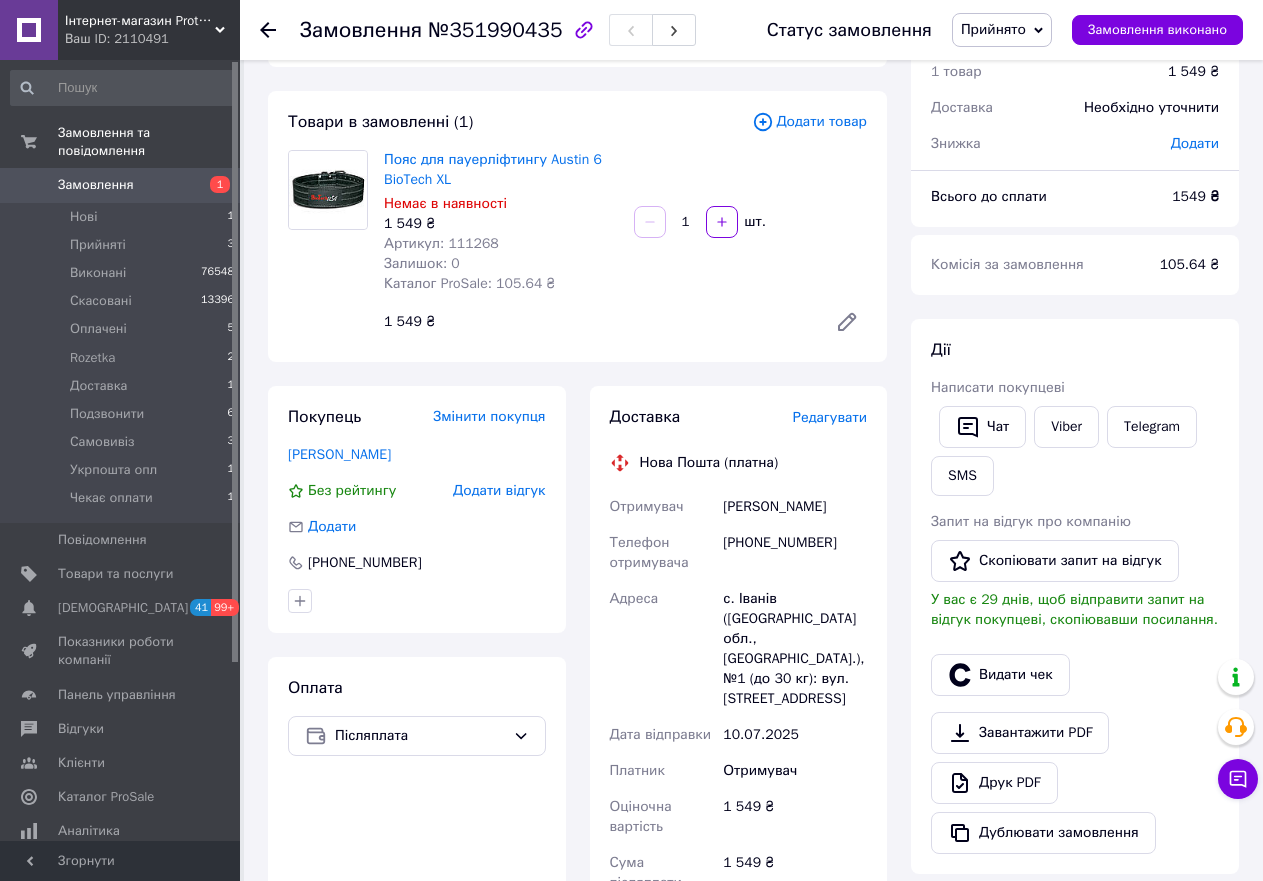 type on "А" 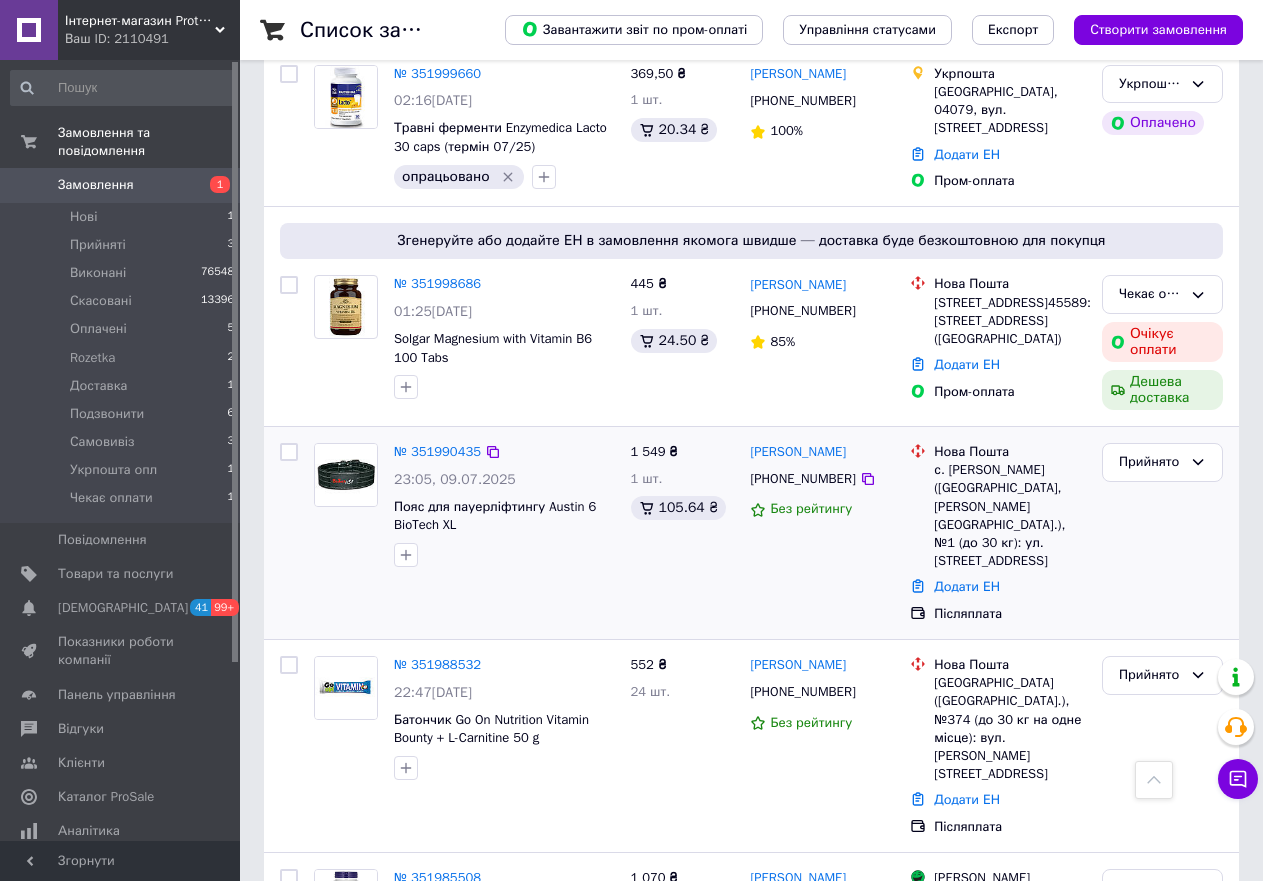 scroll, scrollTop: 500, scrollLeft: 0, axis: vertical 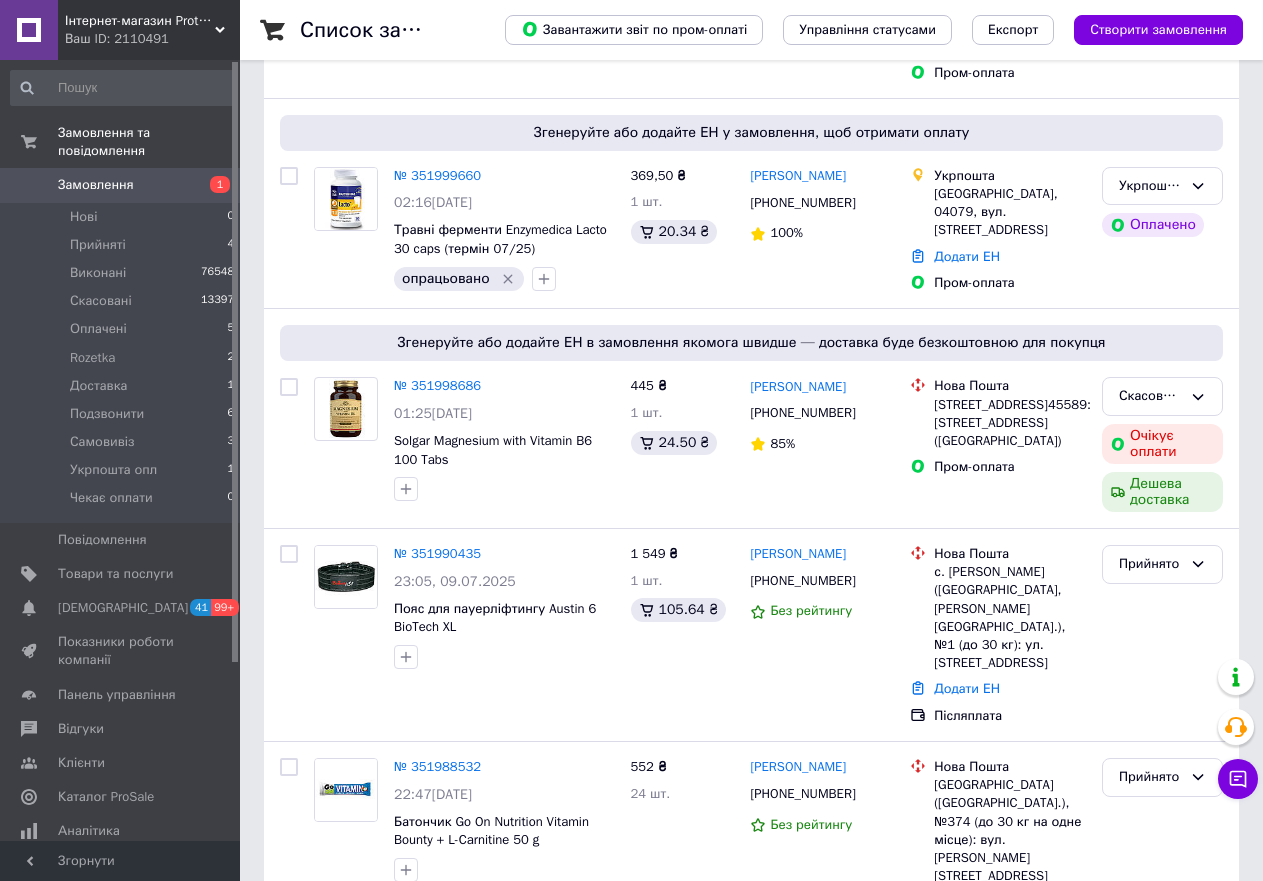 click on "№ 351988532" at bounding box center (437, 766) 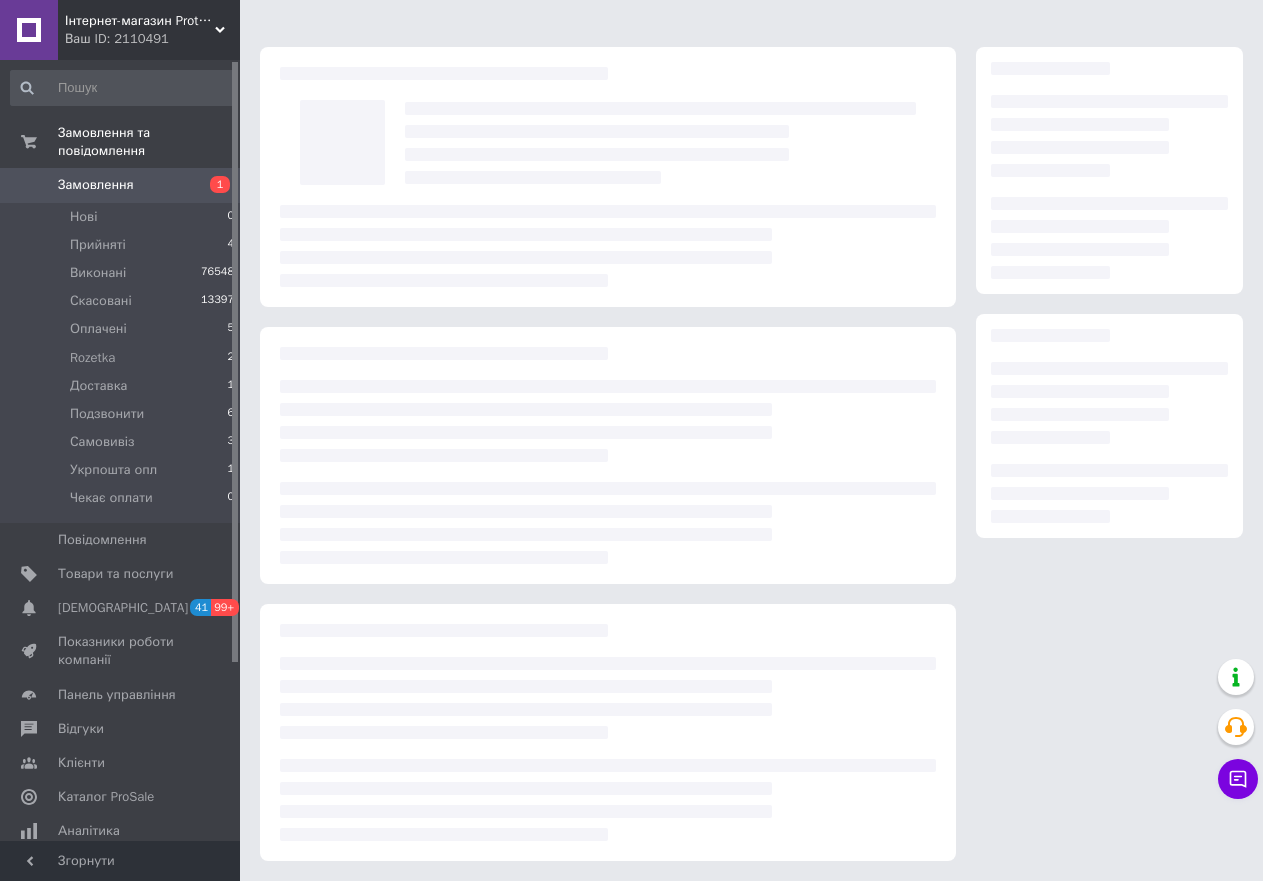 scroll, scrollTop: 0, scrollLeft: 0, axis: both 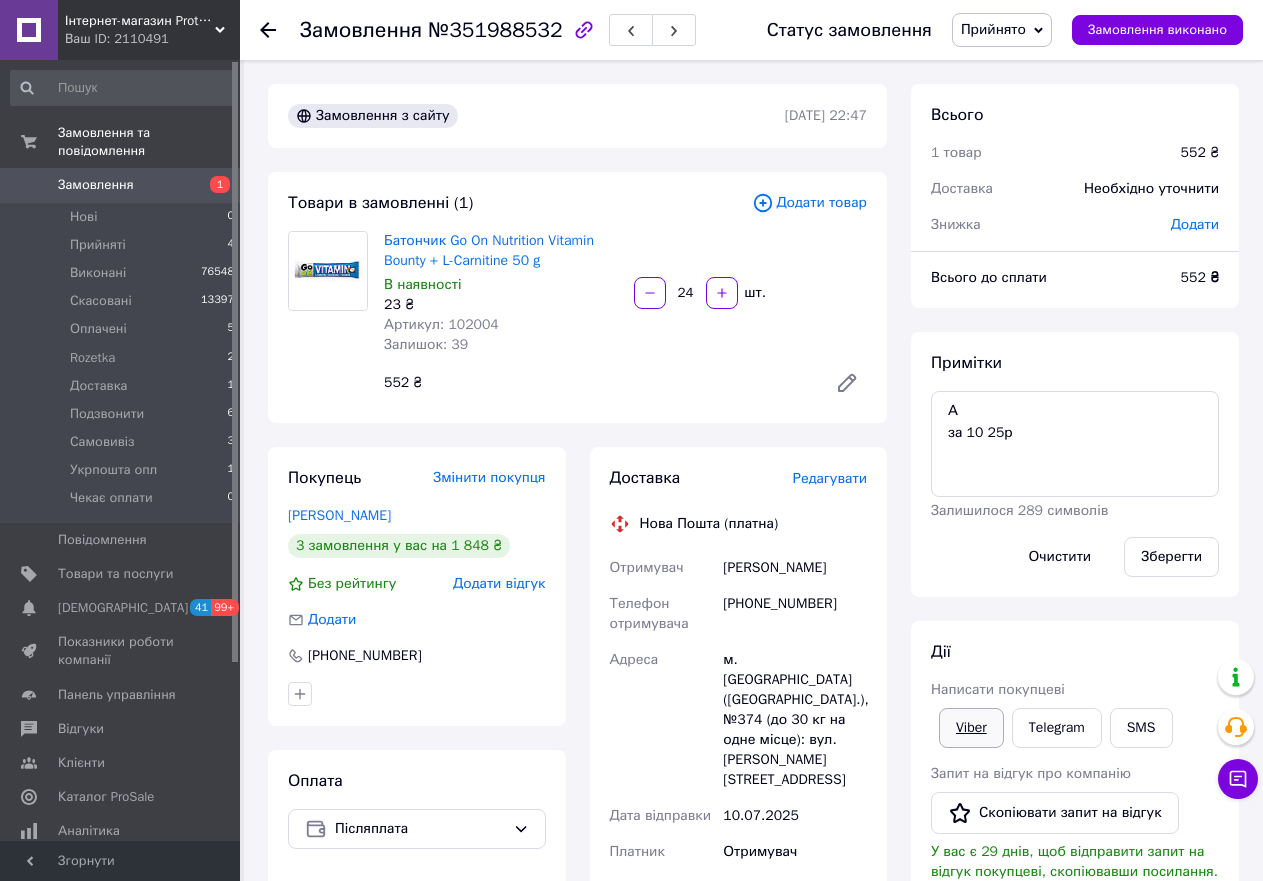 click on "Viber" at bounding box center (971, 728) 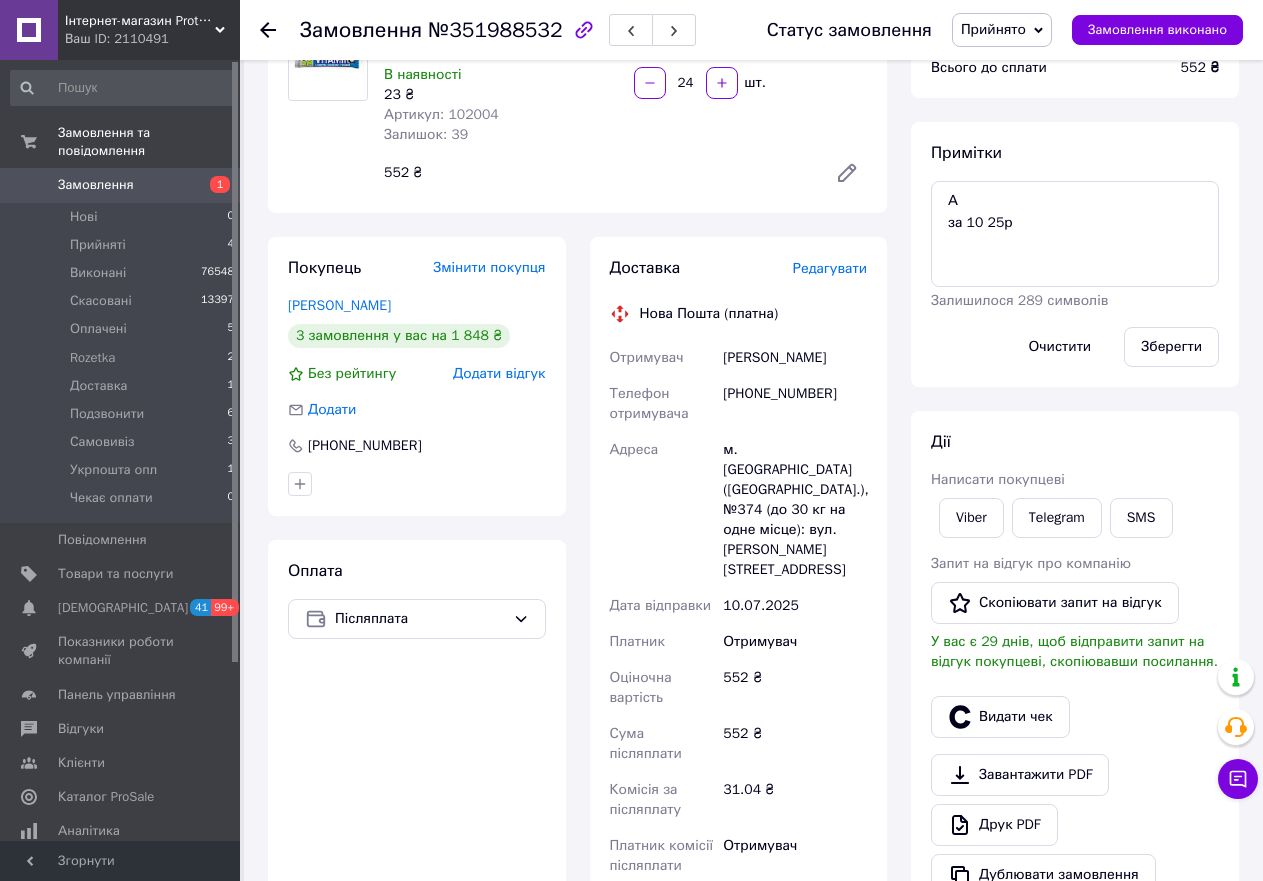 scroll, scrollTop: 0, scrollLeft: 0, axis: both 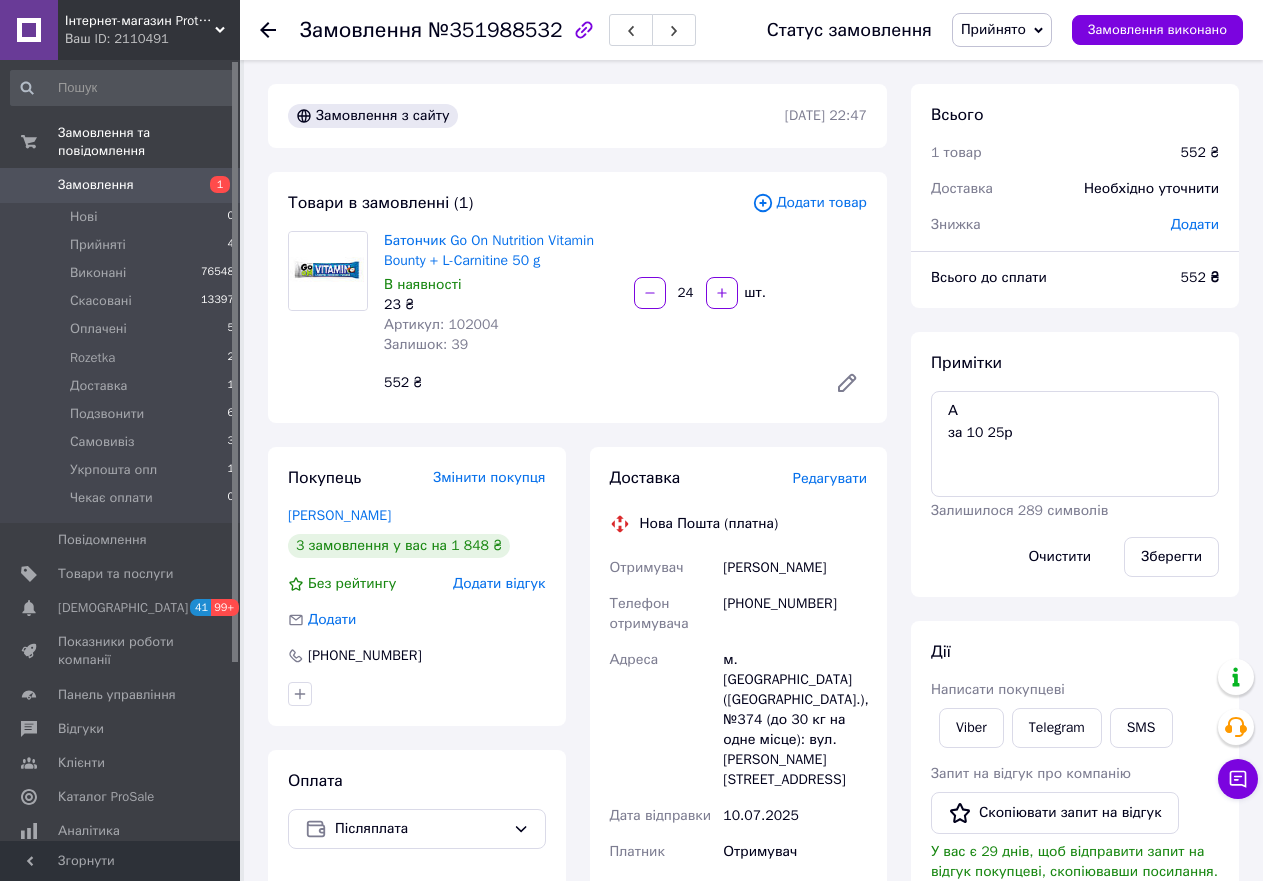 click 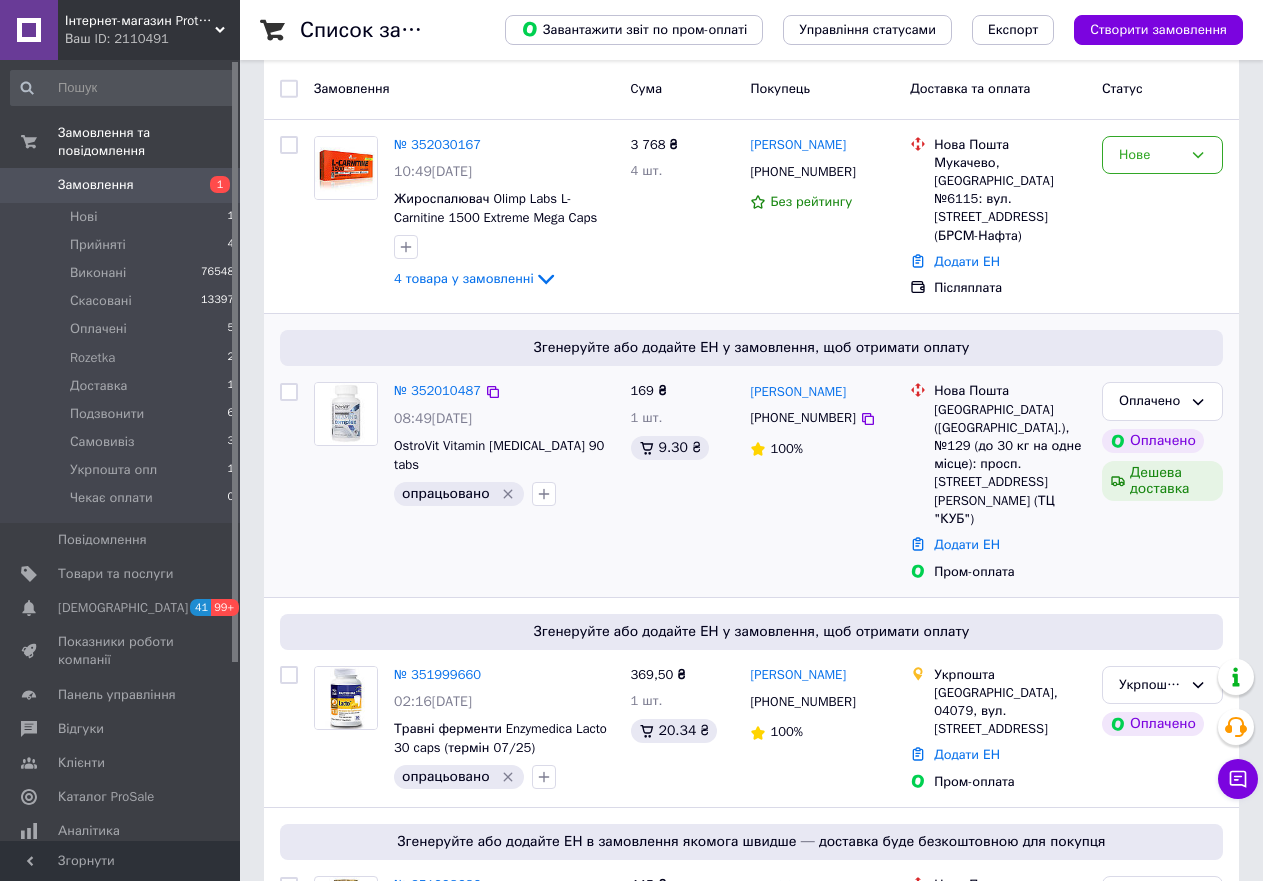 scroll, scrollTop: 0, scrollLeft: 0, axis: both 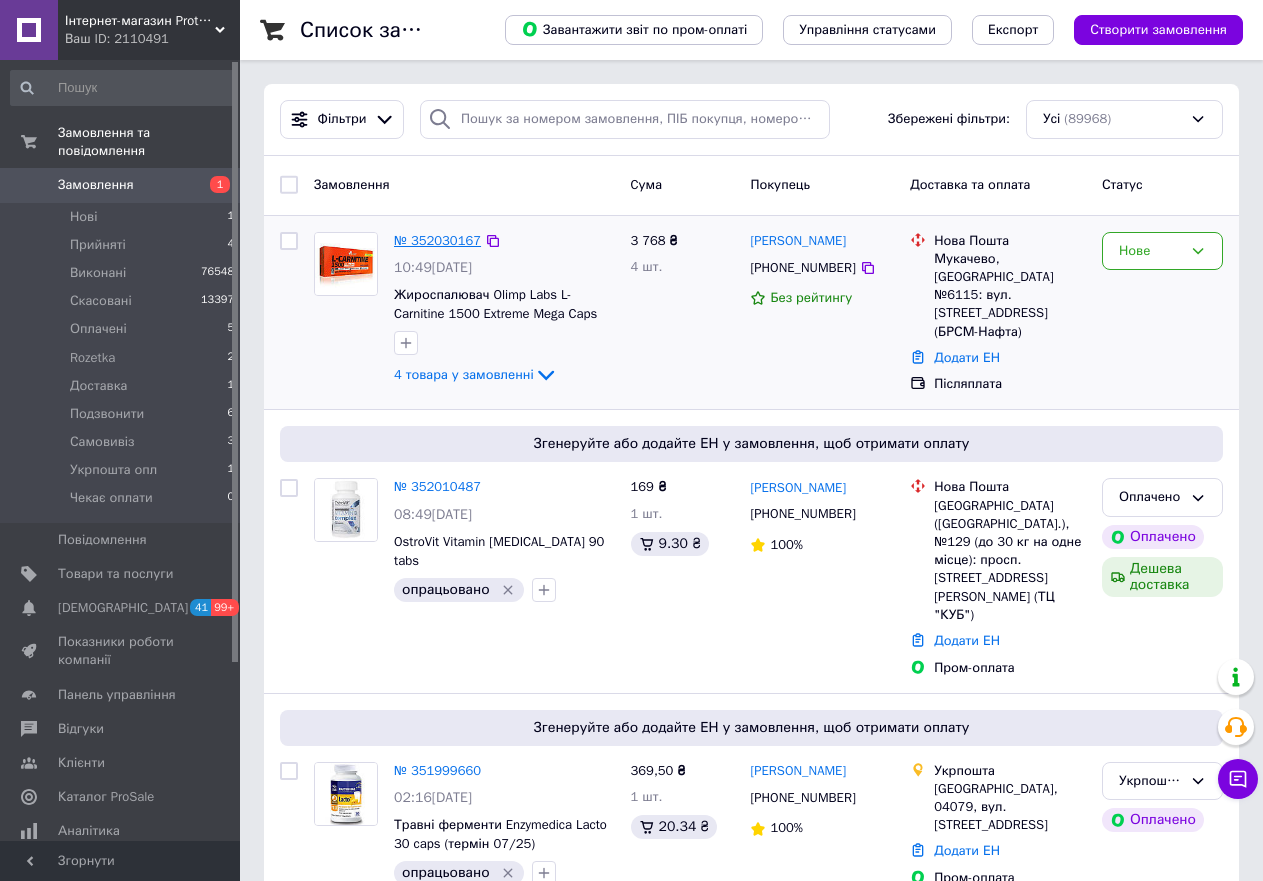 click on "№ 352030167" at bounding box center [437, 240] 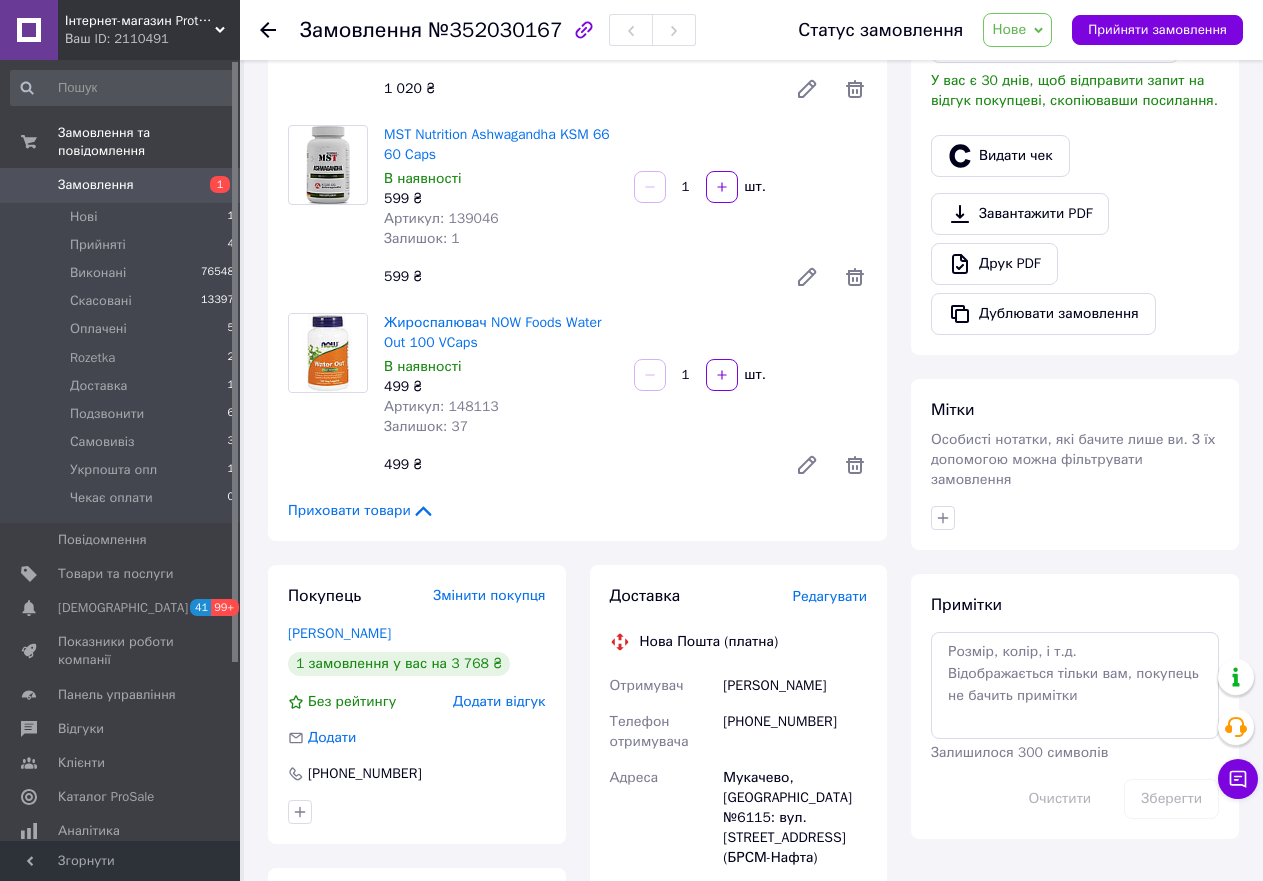 scroll, scrollTop: 100, scrollLeft: 0, axis: vertical 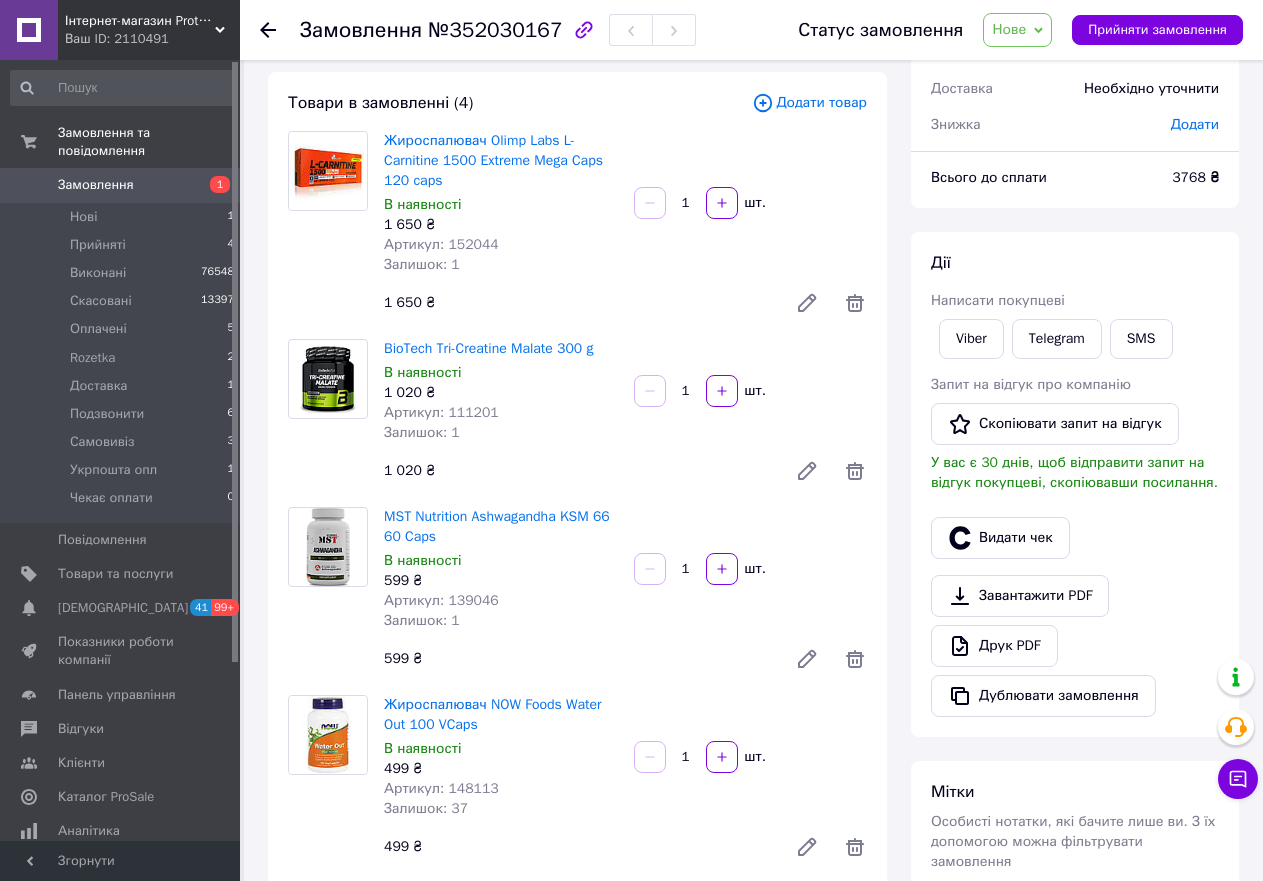 click on "Нове" at bounding box center [1017, 30] 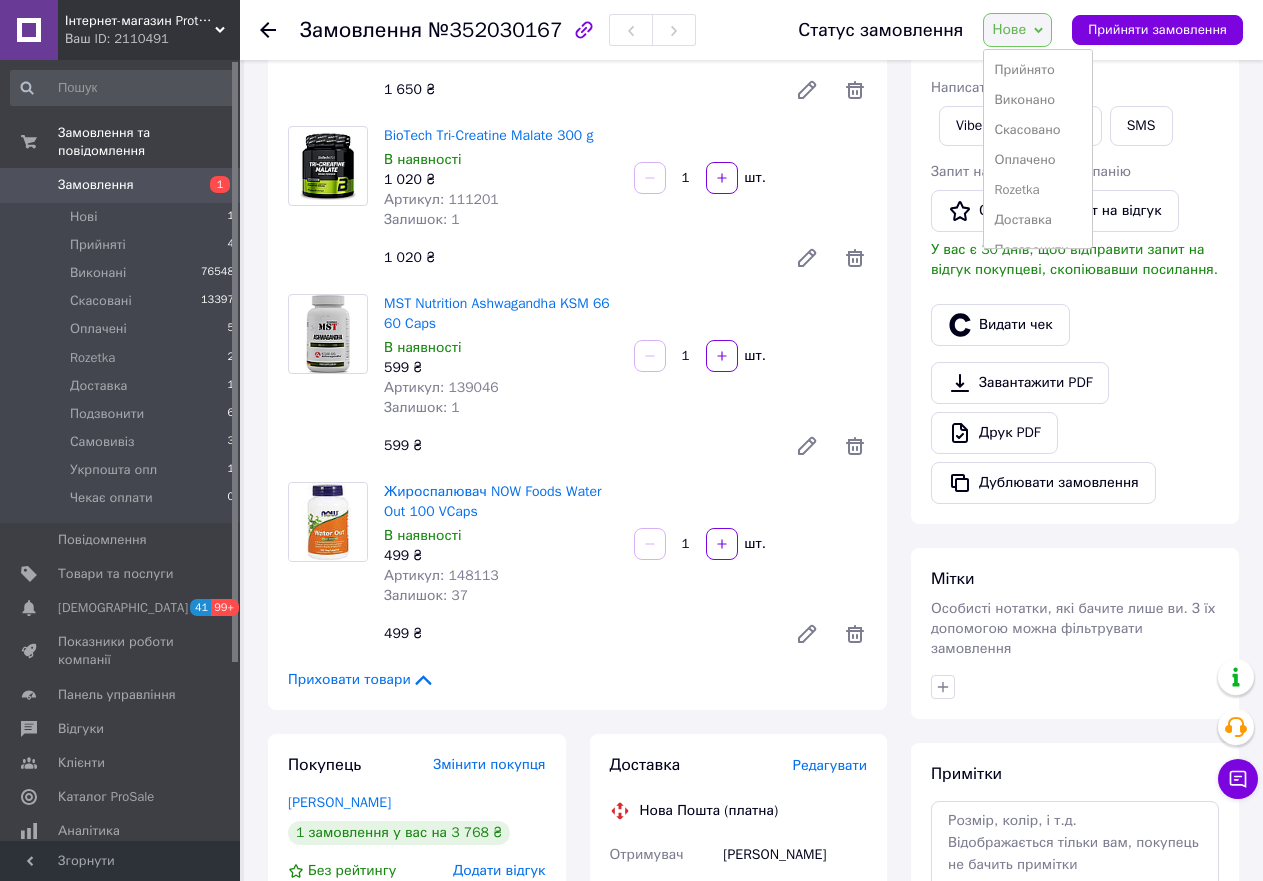 scroll, scrollTop: 600, scrollLeft: 0, axis: vertical 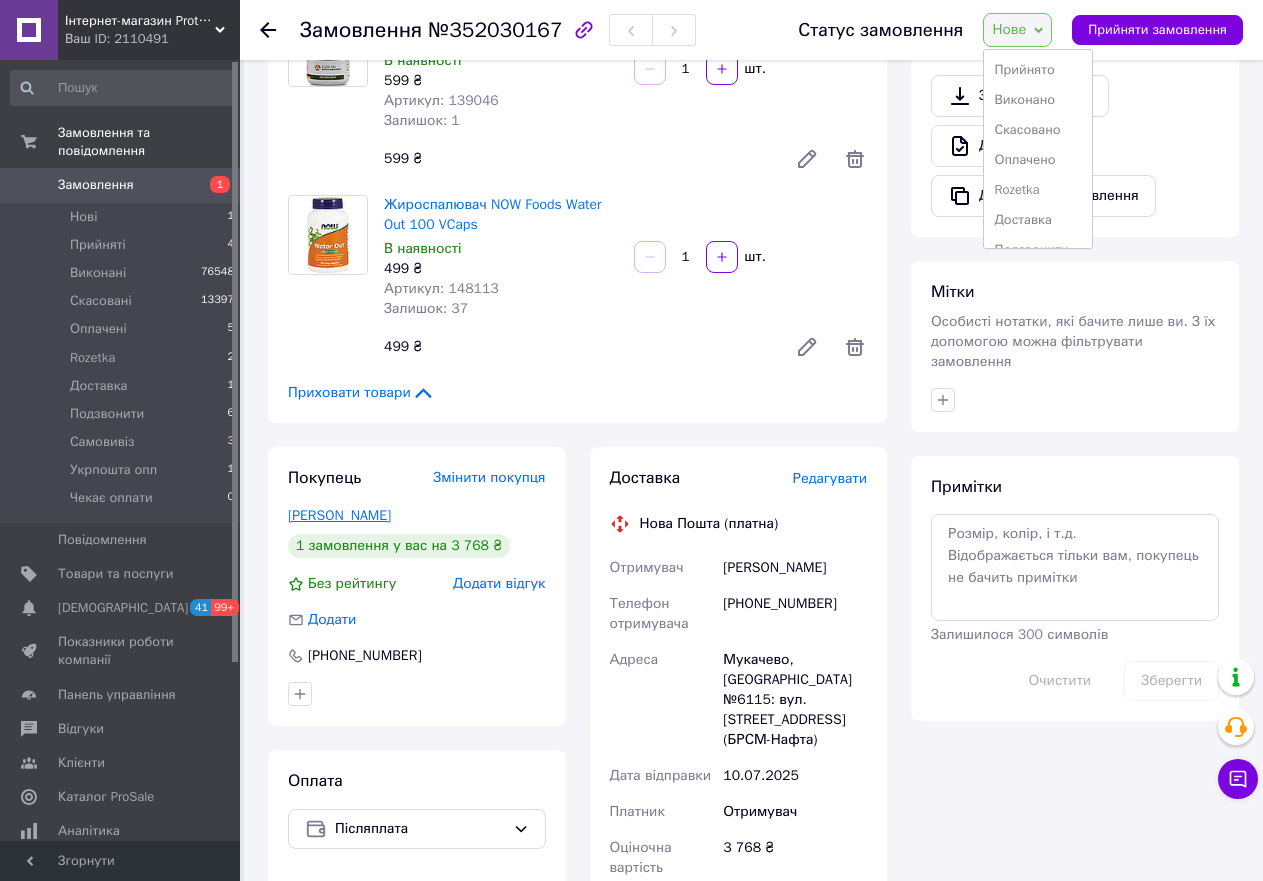 click on "[PERSON_NAME]" at bounding box center (339, 515) 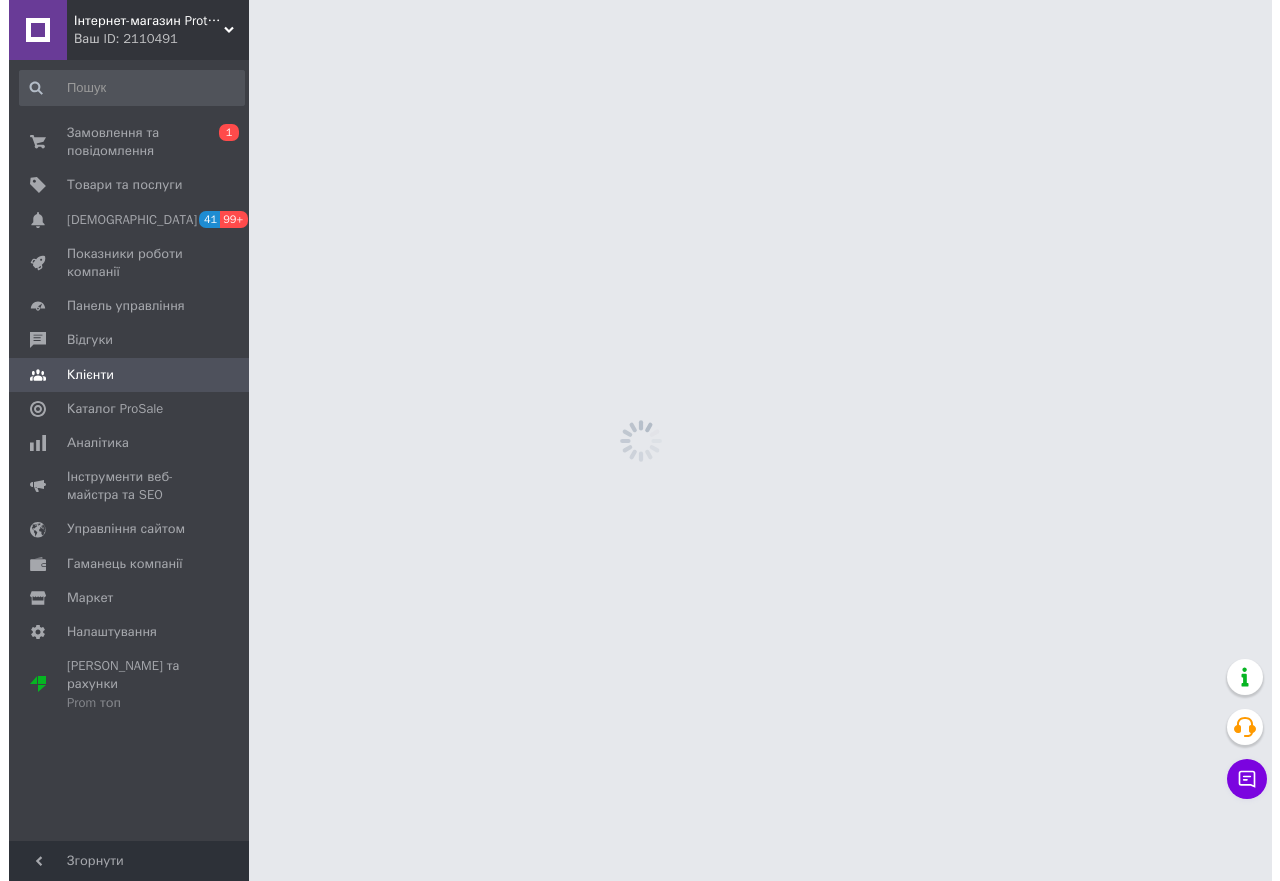 scroll, scrollTop: 0, scrollLeft: 0, axis: both 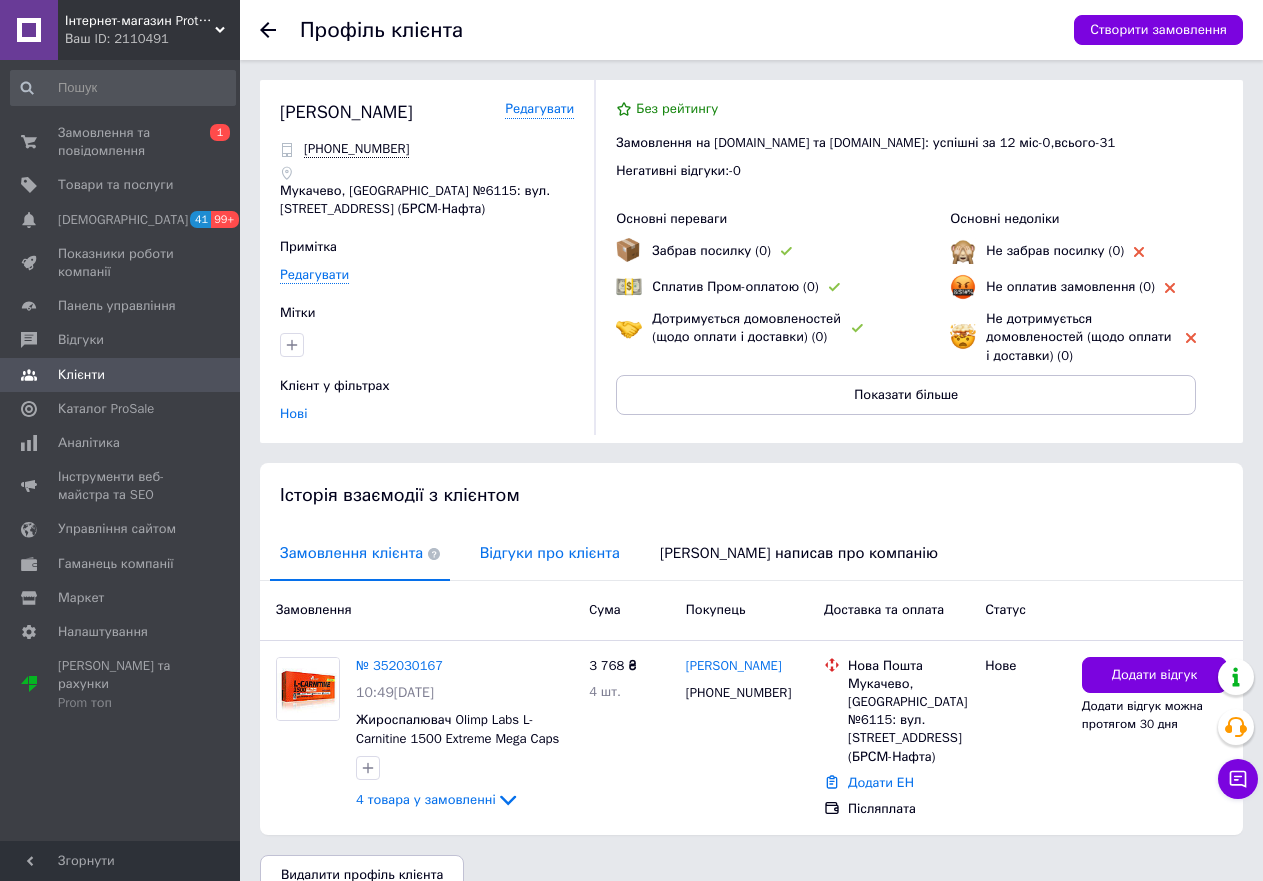 click on "Відгуки про клієнта" at bounding box center [550, 553] 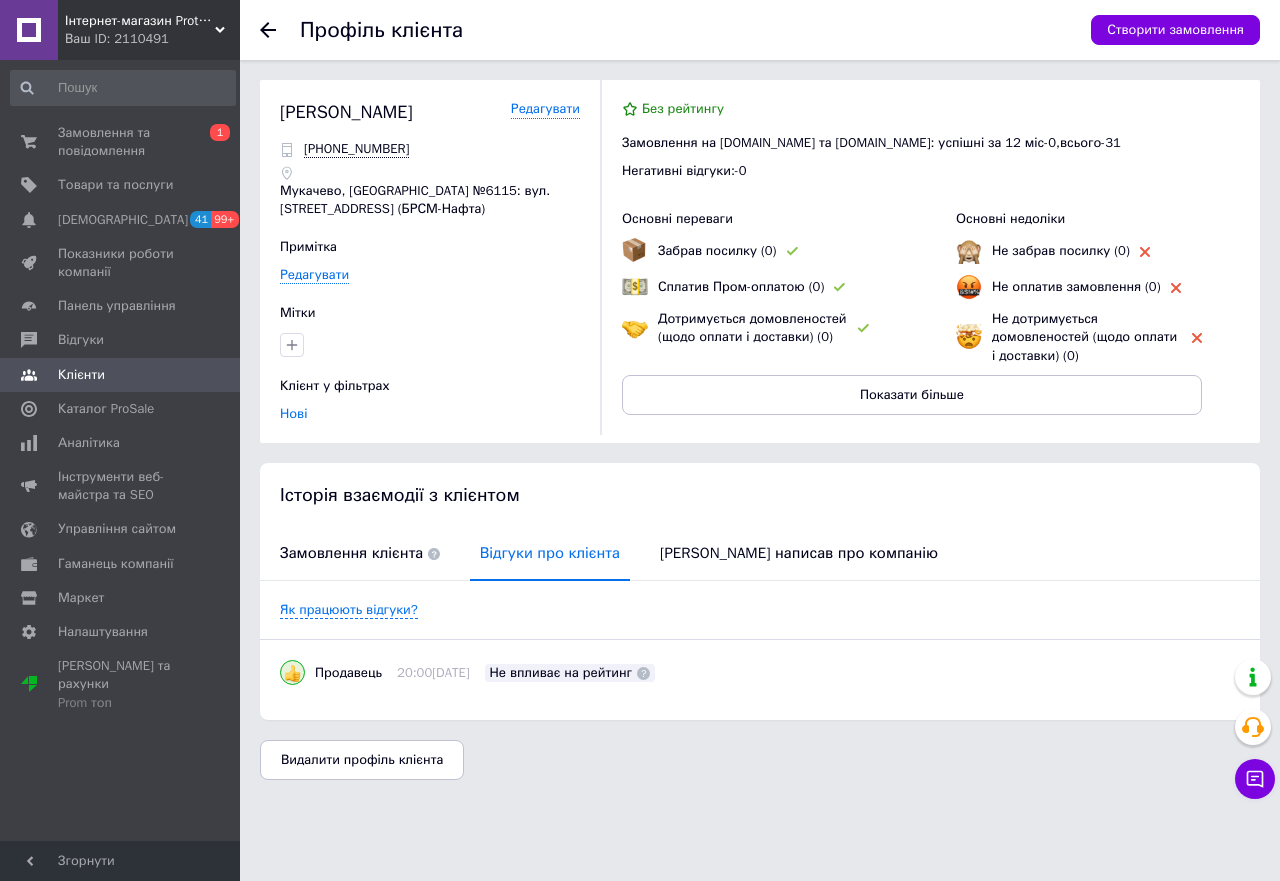 click 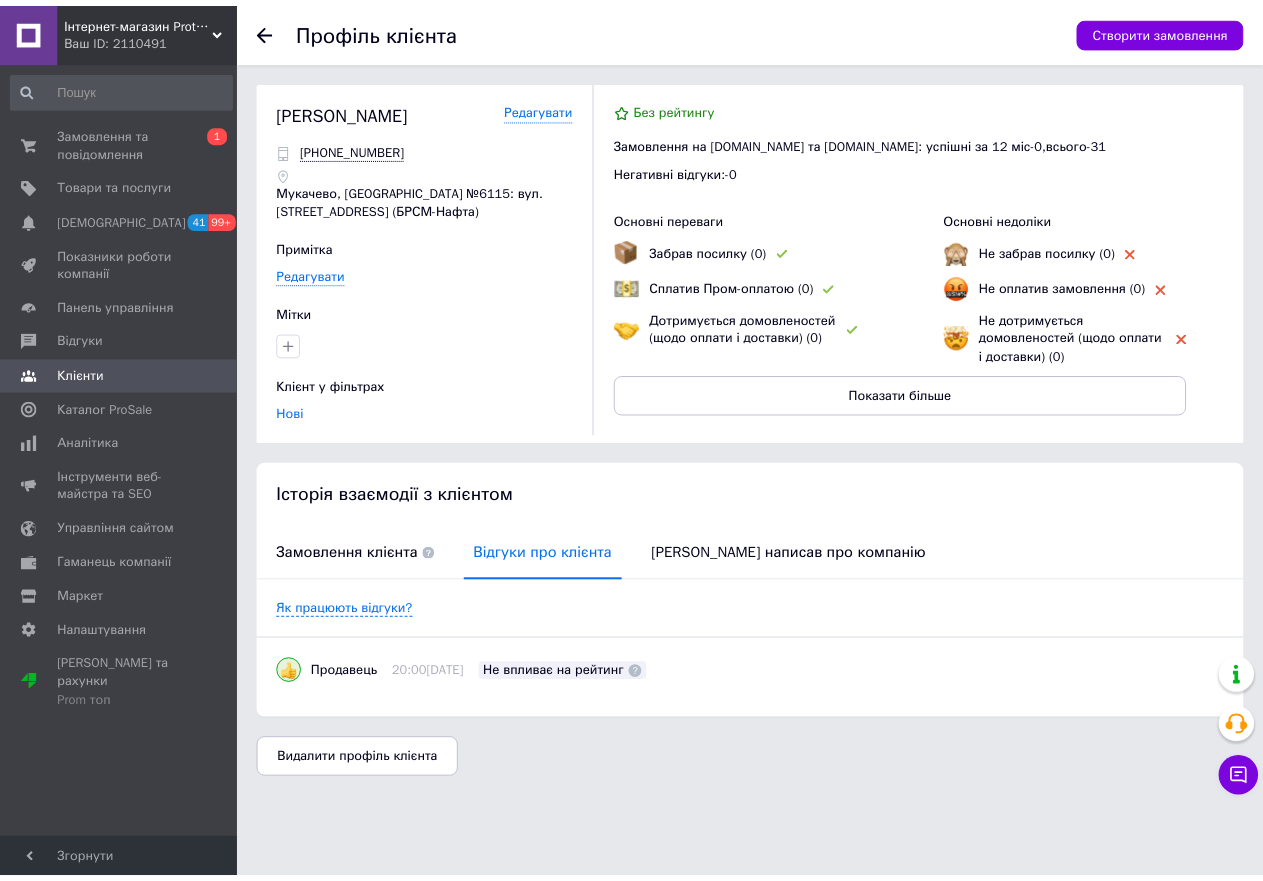scroll, scrollTop: 33, scrollLeft: 0, axis: vertical 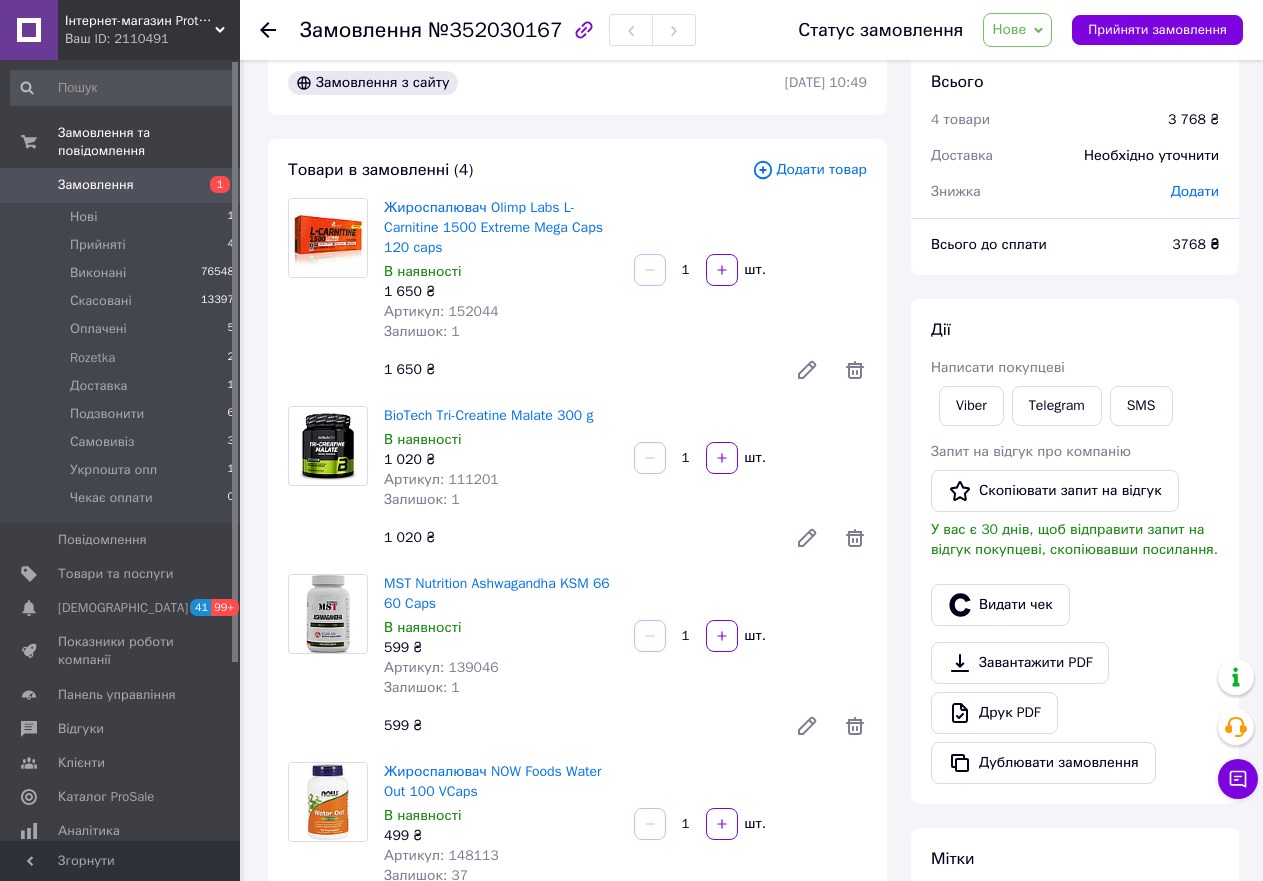 click on "Нове" at bounding box center [1017, 30] 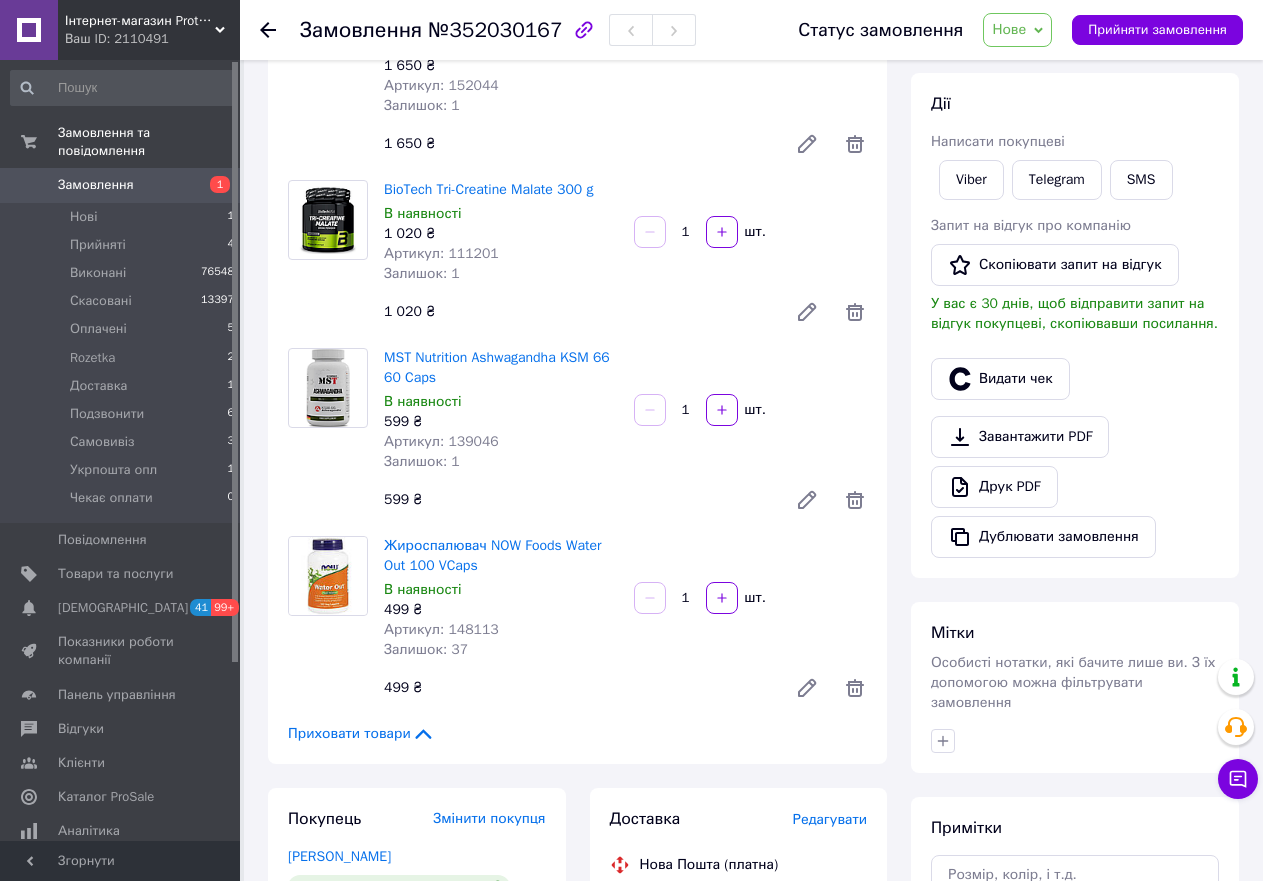 scroll, scrollTop: 33, scrollLeft: 0, axis: vertical 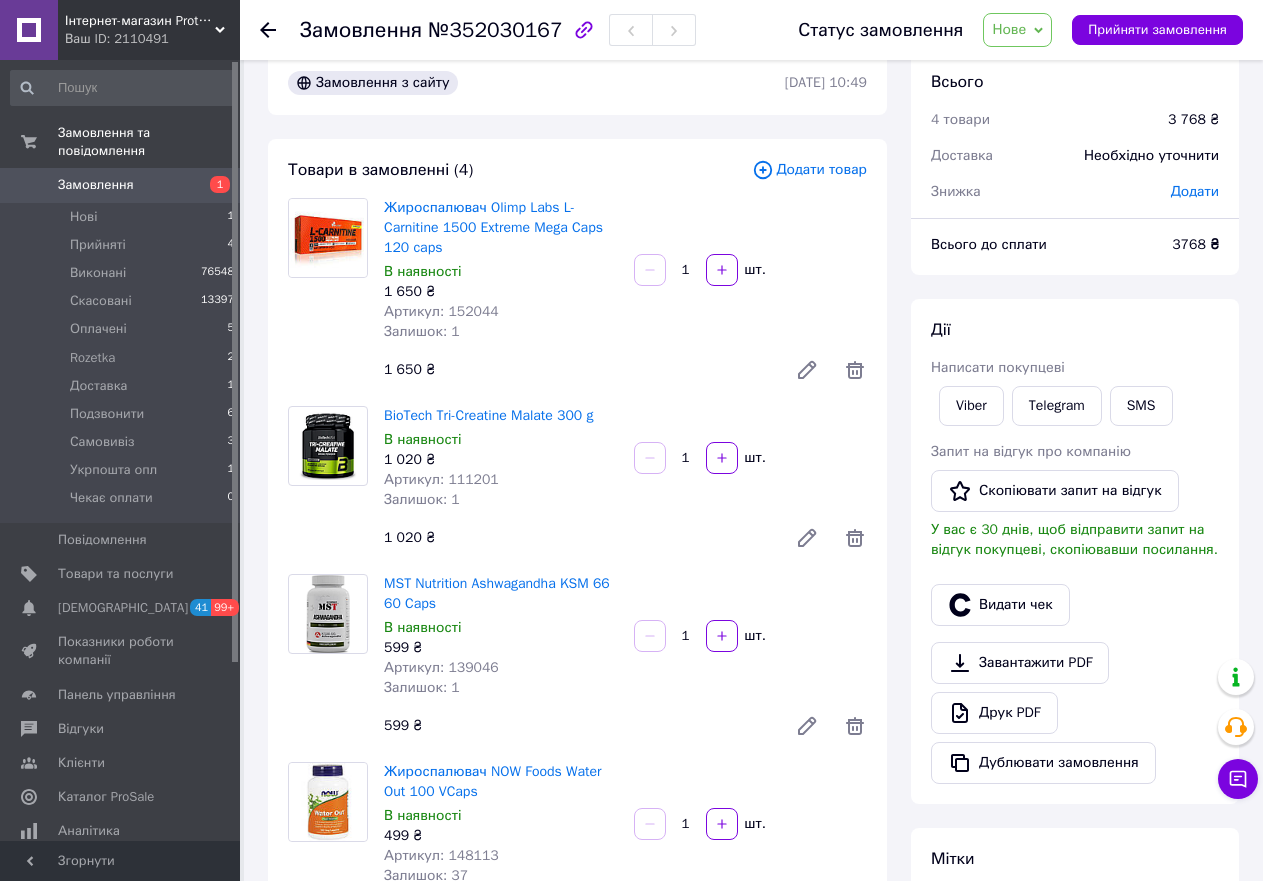 click on "Нове" at bounding box center [1017, 30] 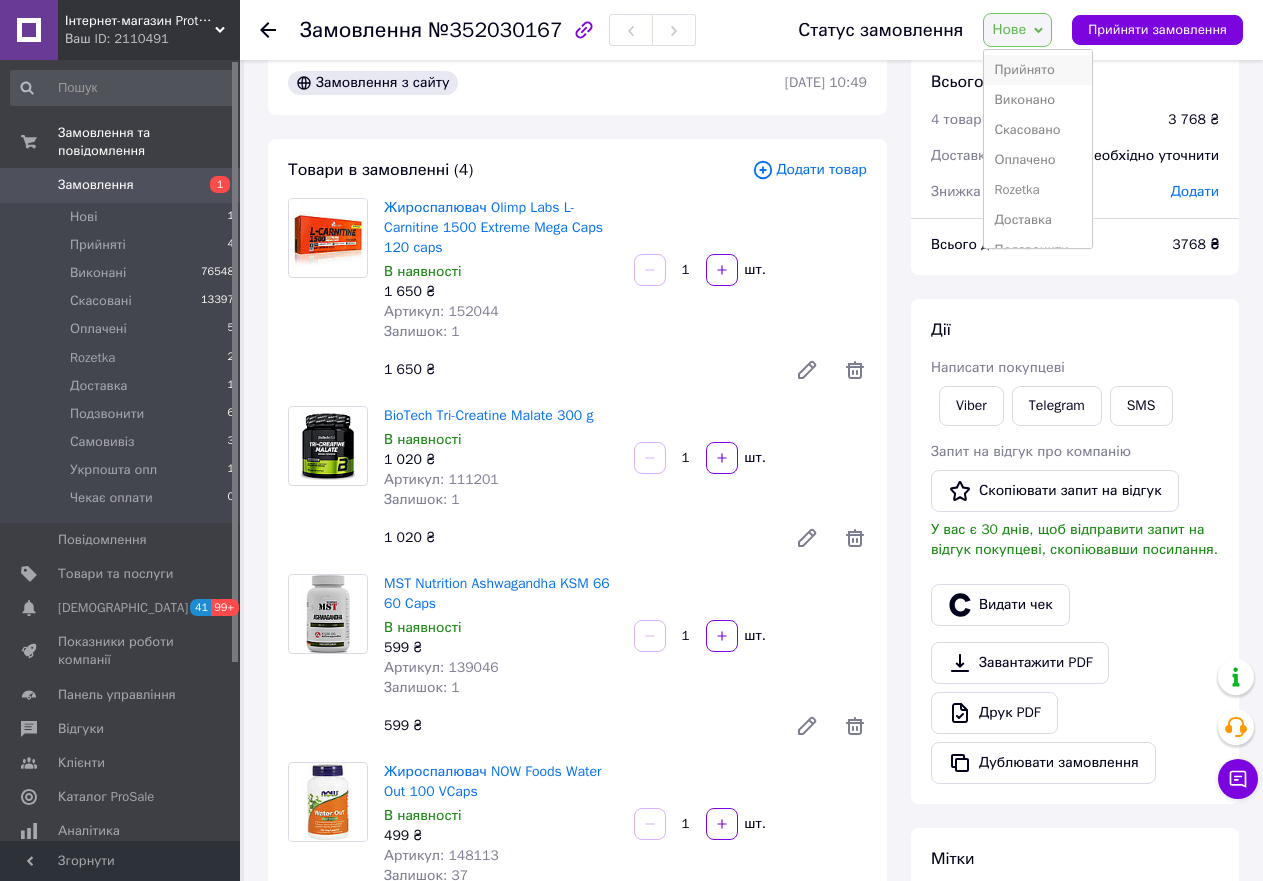 drag, startPoint x: 1020, startPoint y: 69, endPoint x: 938, endPoint y: 173, distance: 132.43866 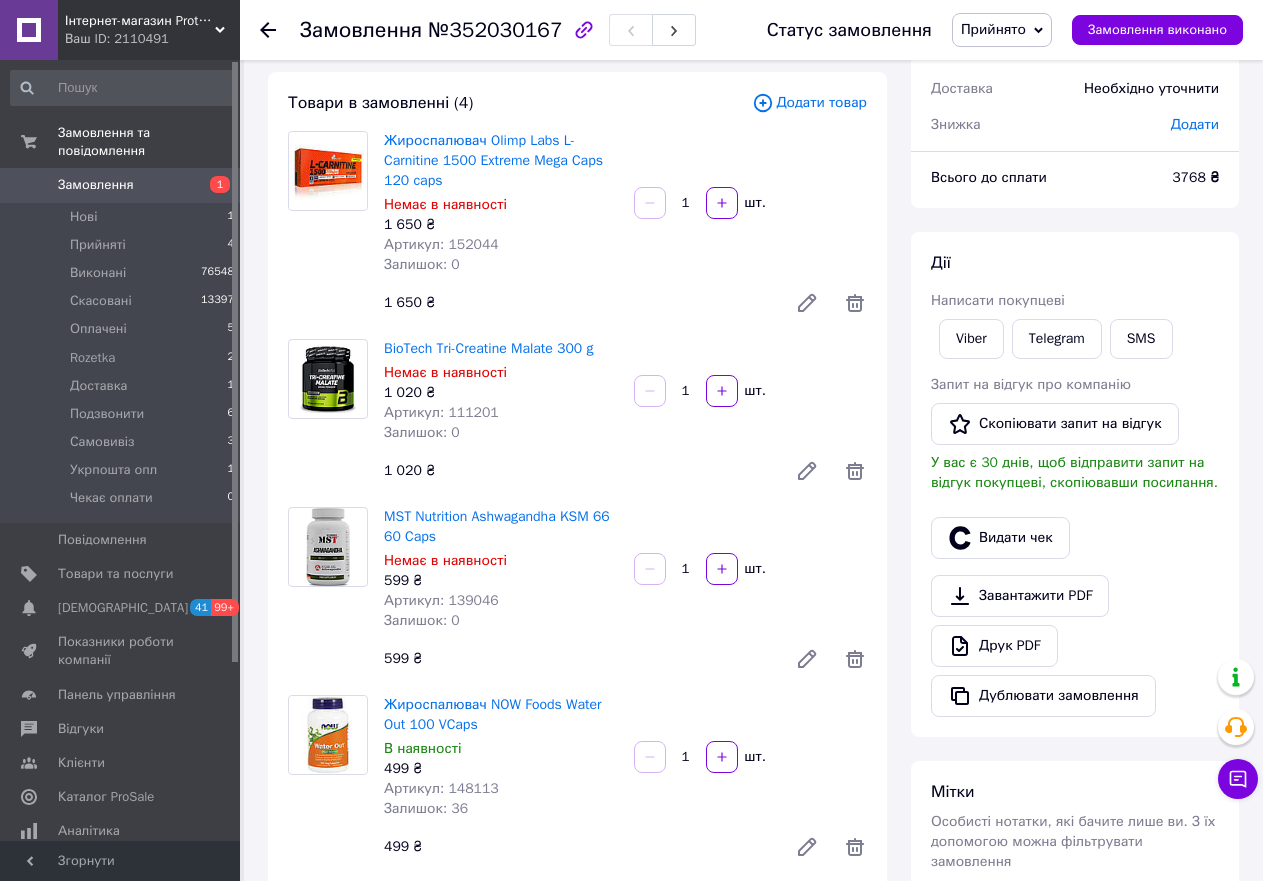 scroll, scrollTop: 433, scrollLeft: 0, axis: vertical 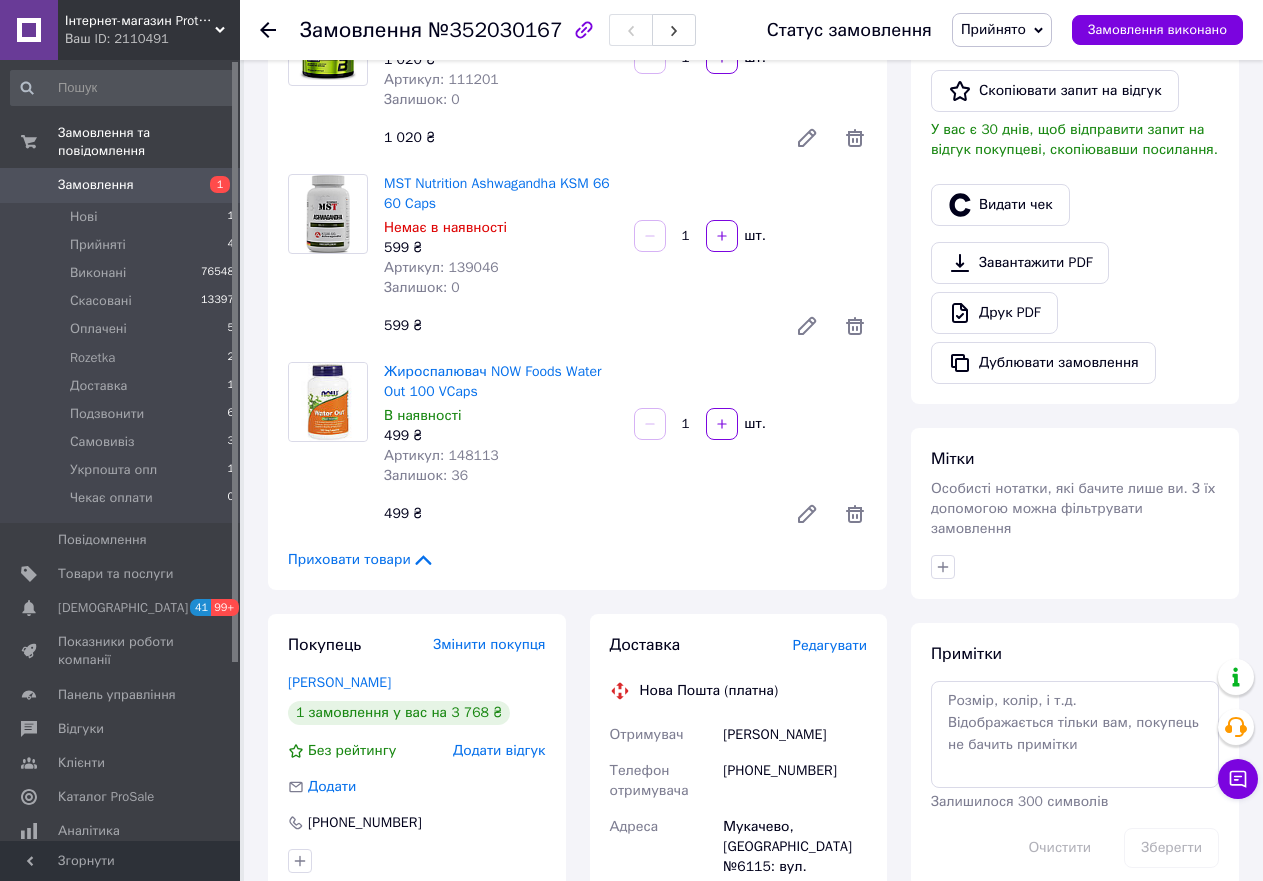 click 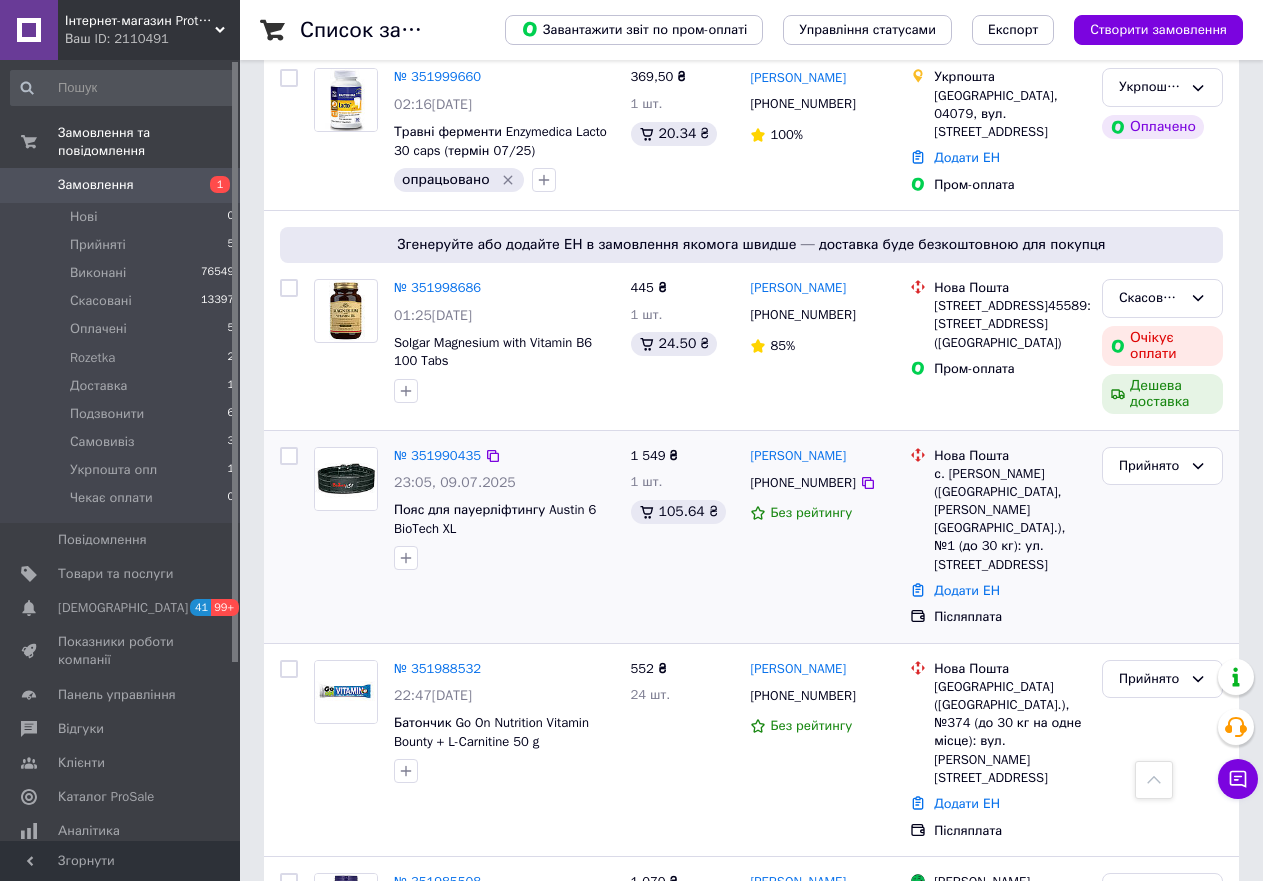 scroll, scrollTop: 900, scrollLeft: 0, axis: vertical 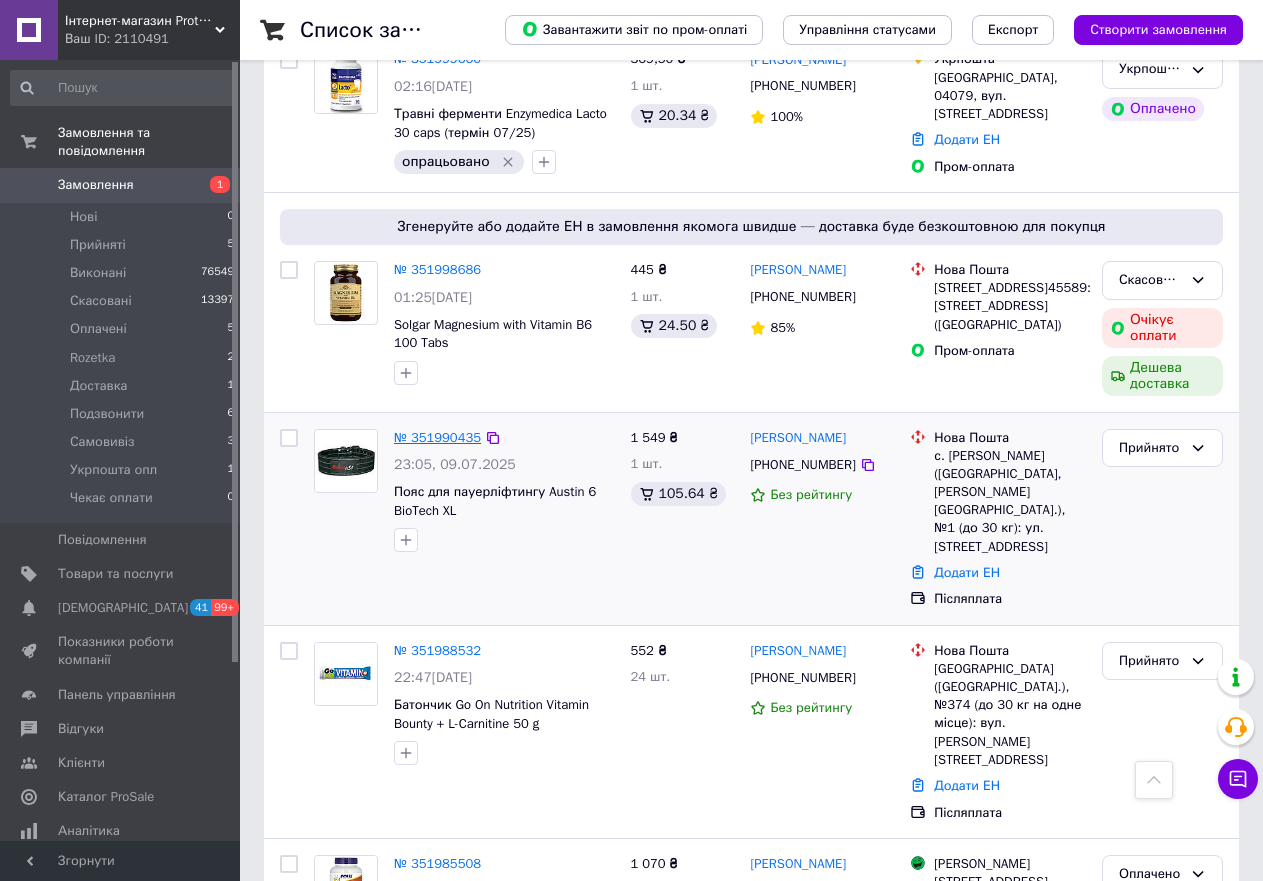 click on "№ 351990435" at bounding box center [437, 437] 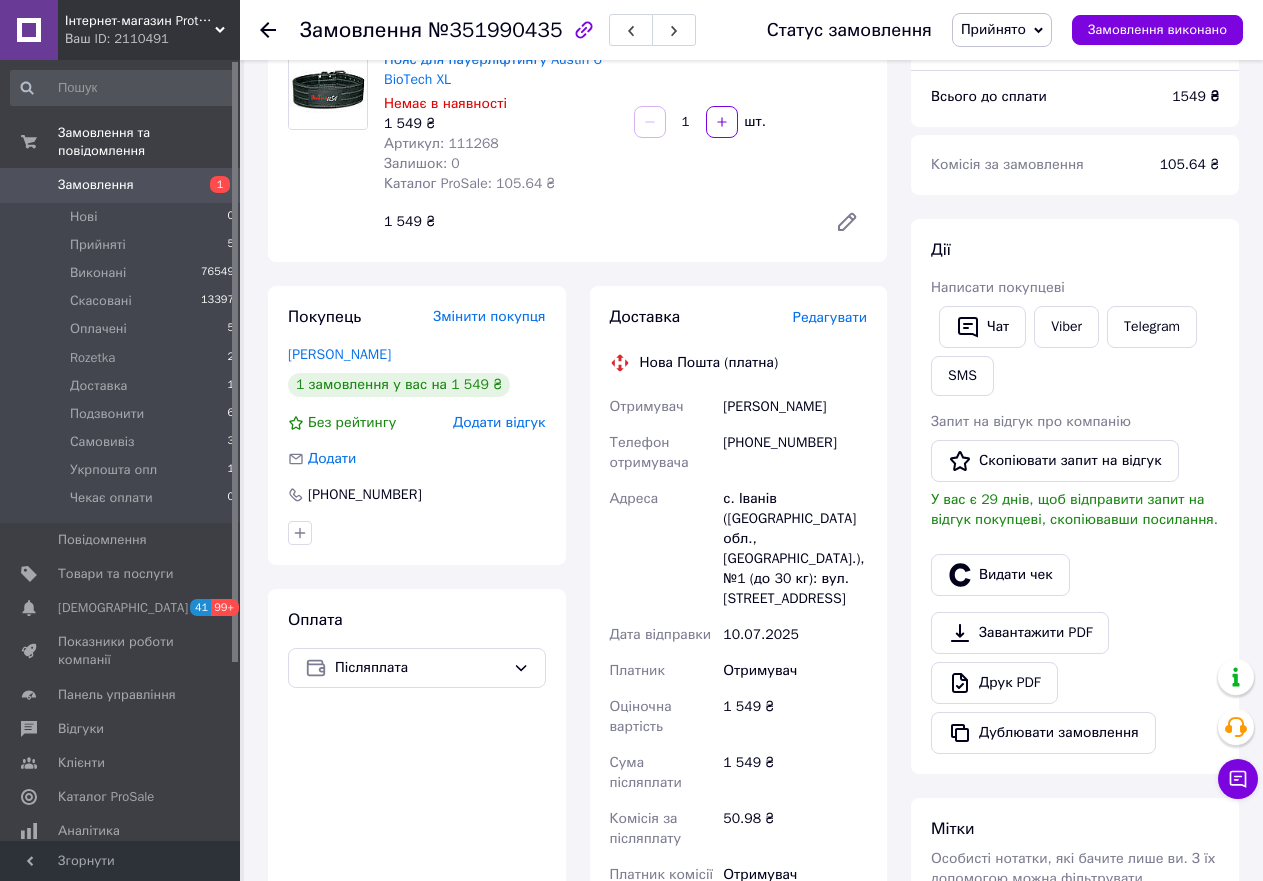 scroll, scrollTop: 0, scrollLeft: 0, axis: both 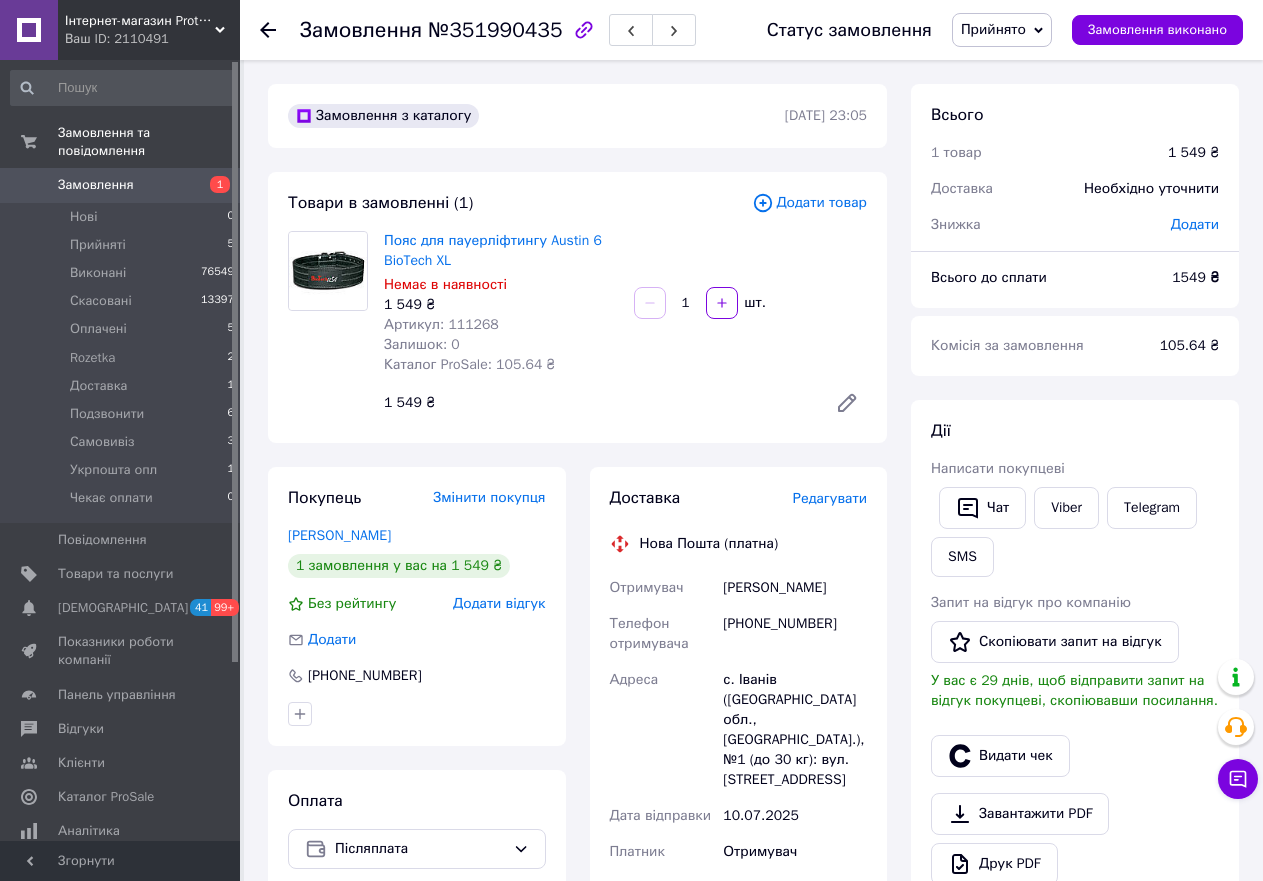 click 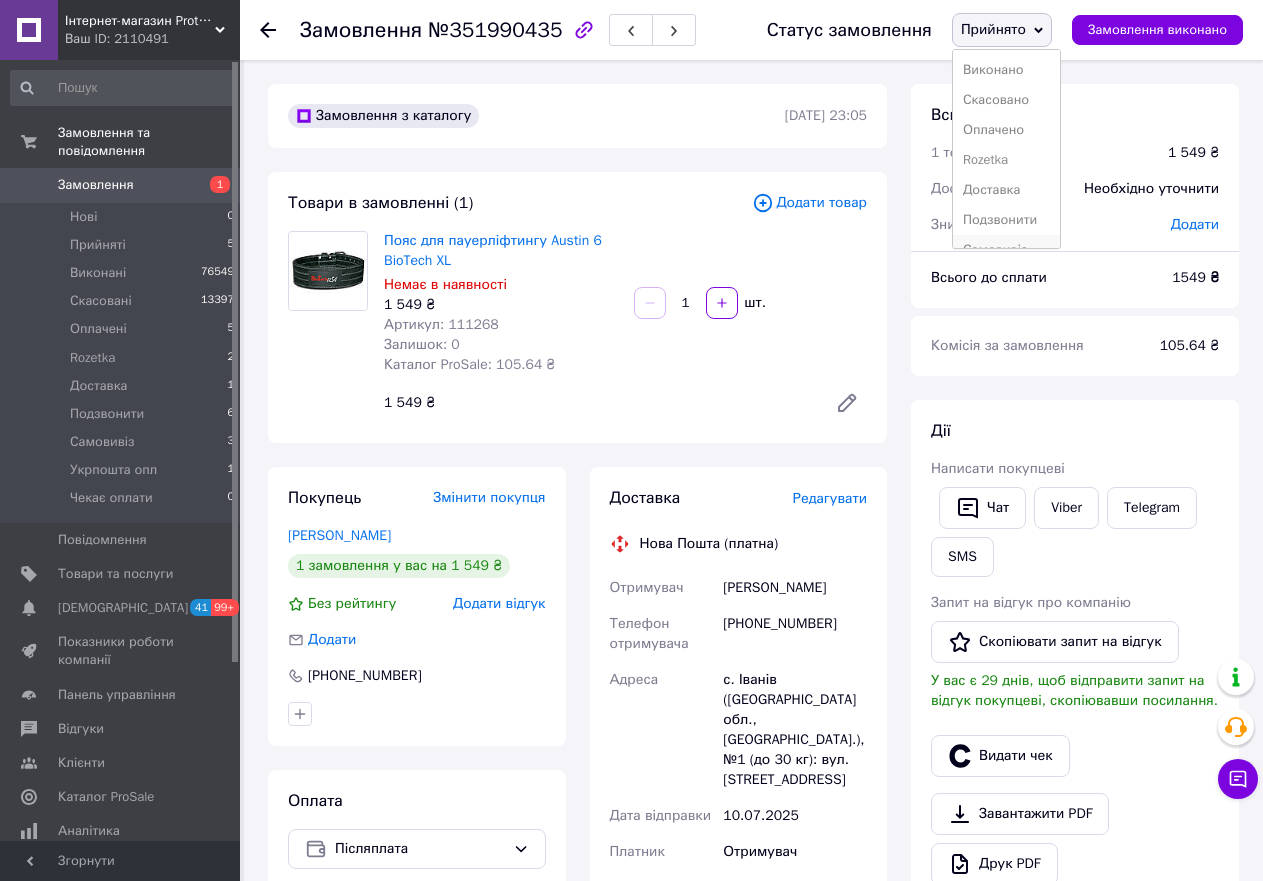 scroll, scrollTop: 82, scrollLeft: 0, axis: vertical 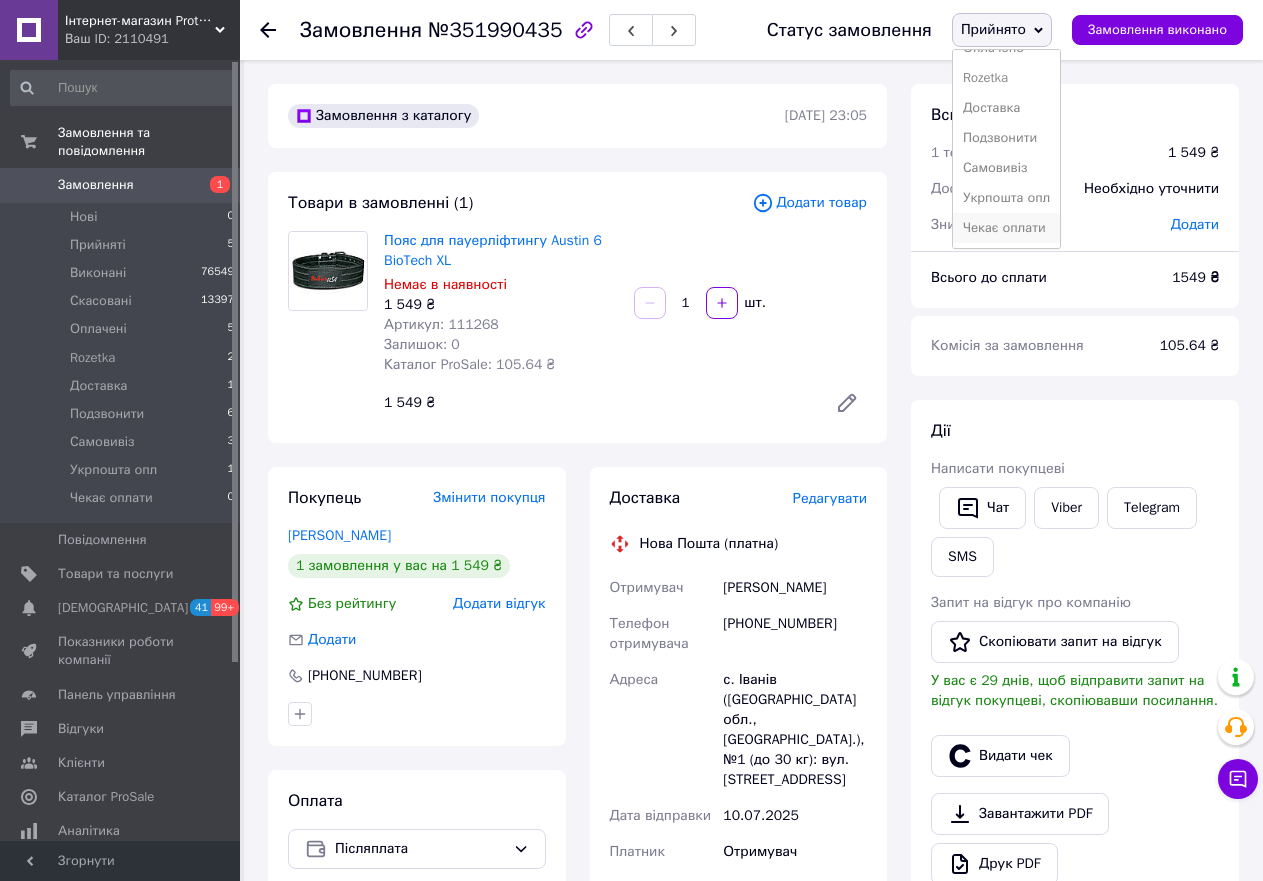 click on "Чекає оплати" at bounding box center (1006, 228) 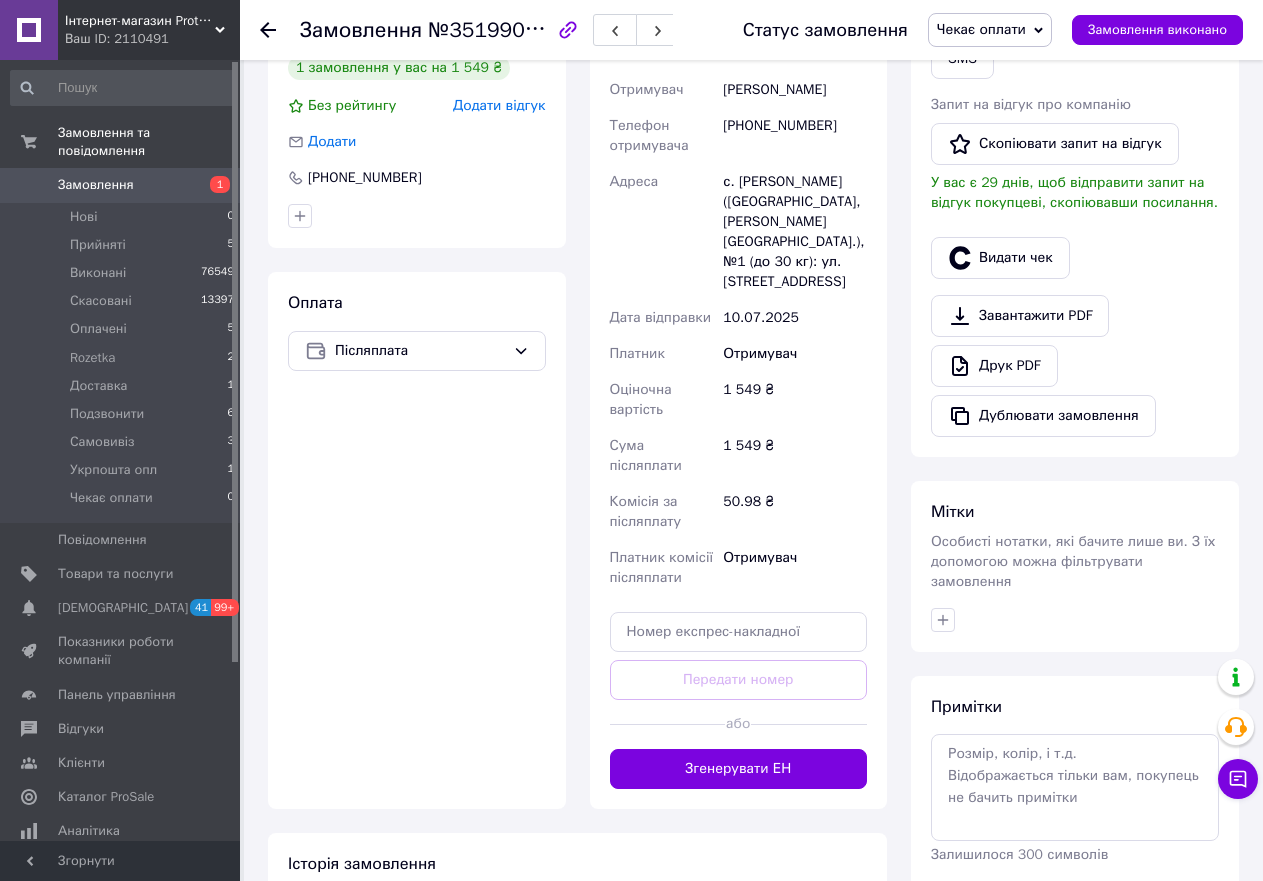 scroll, scrollTop: 629, scrollLeft: 0, axis: vertical 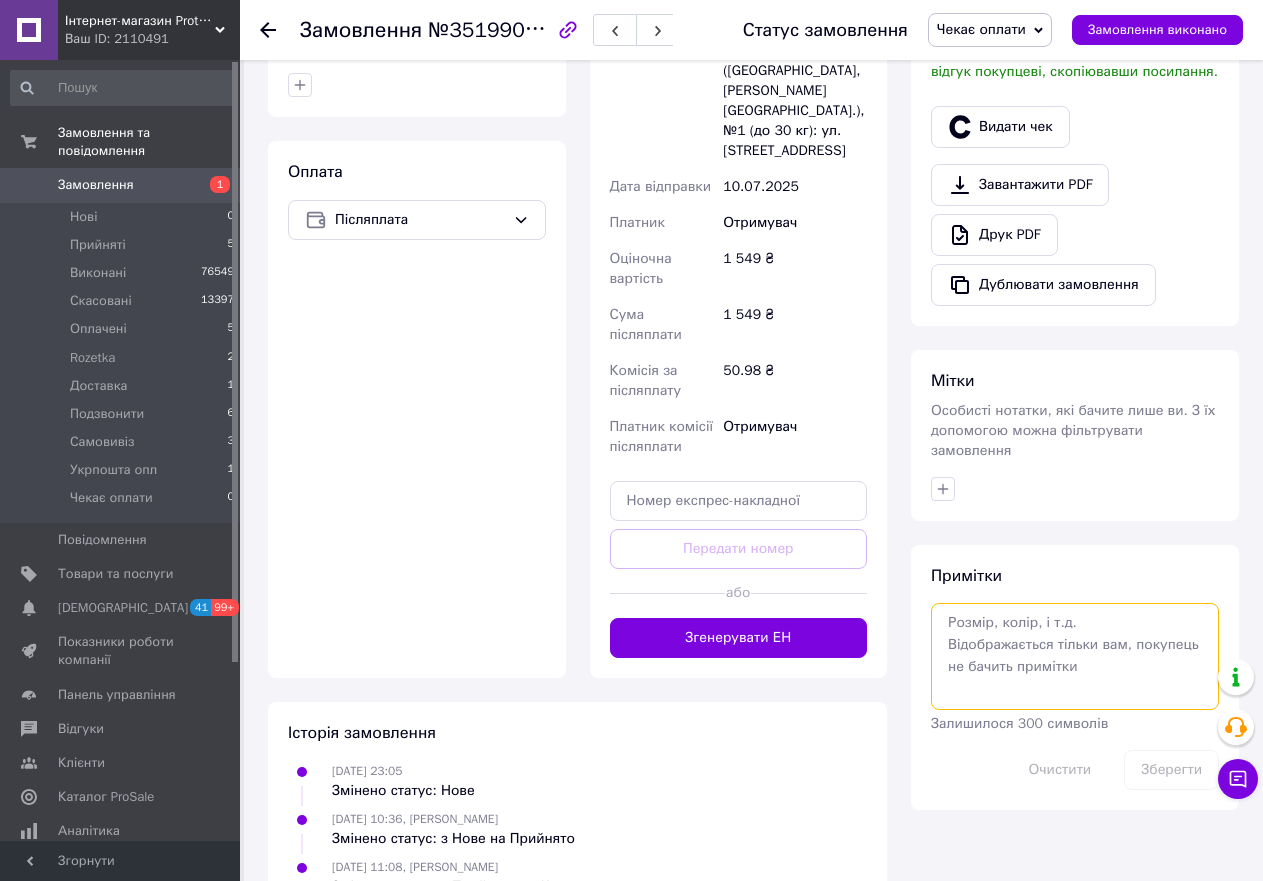 click at bounding box center (1075, 656) 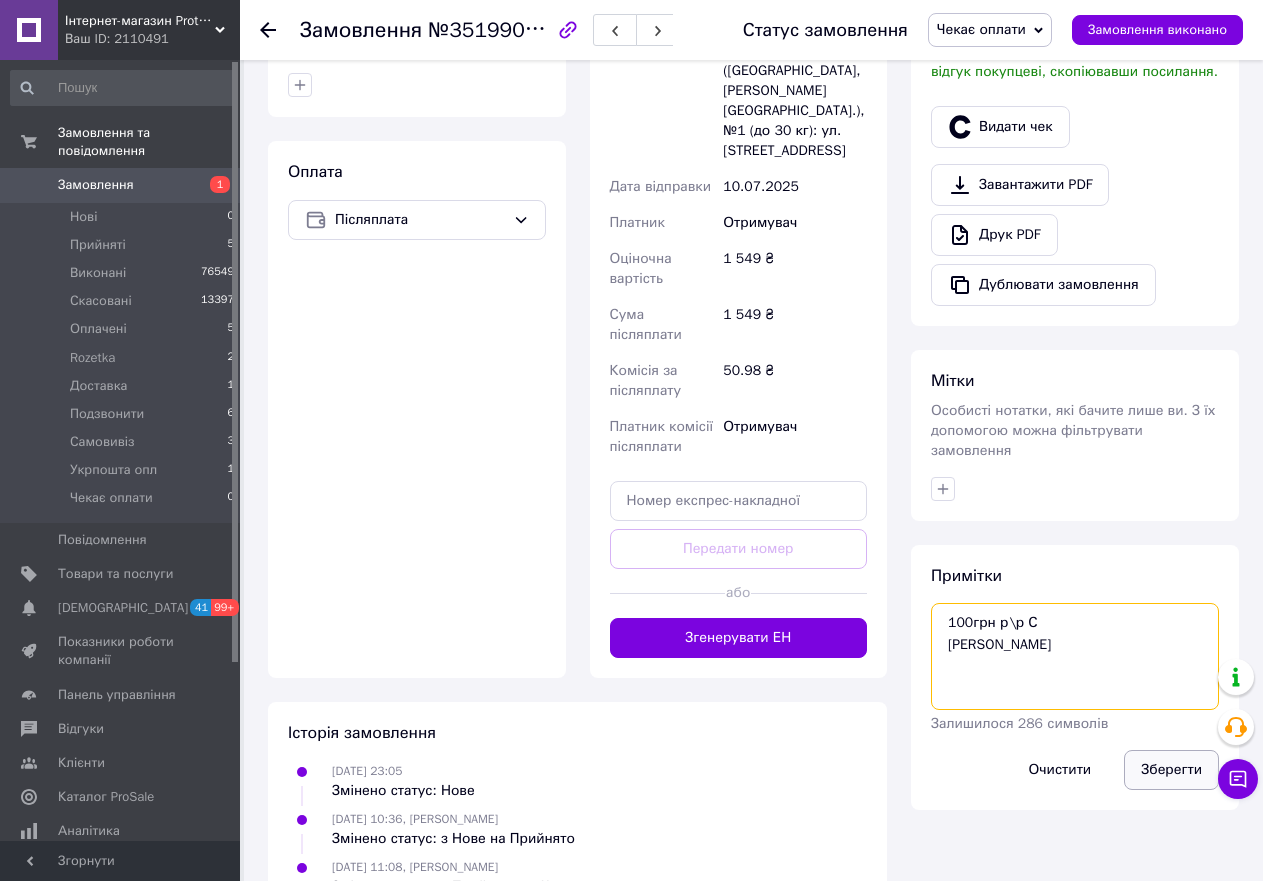 type on "100грн р\р С
[PERSON_NAME]" 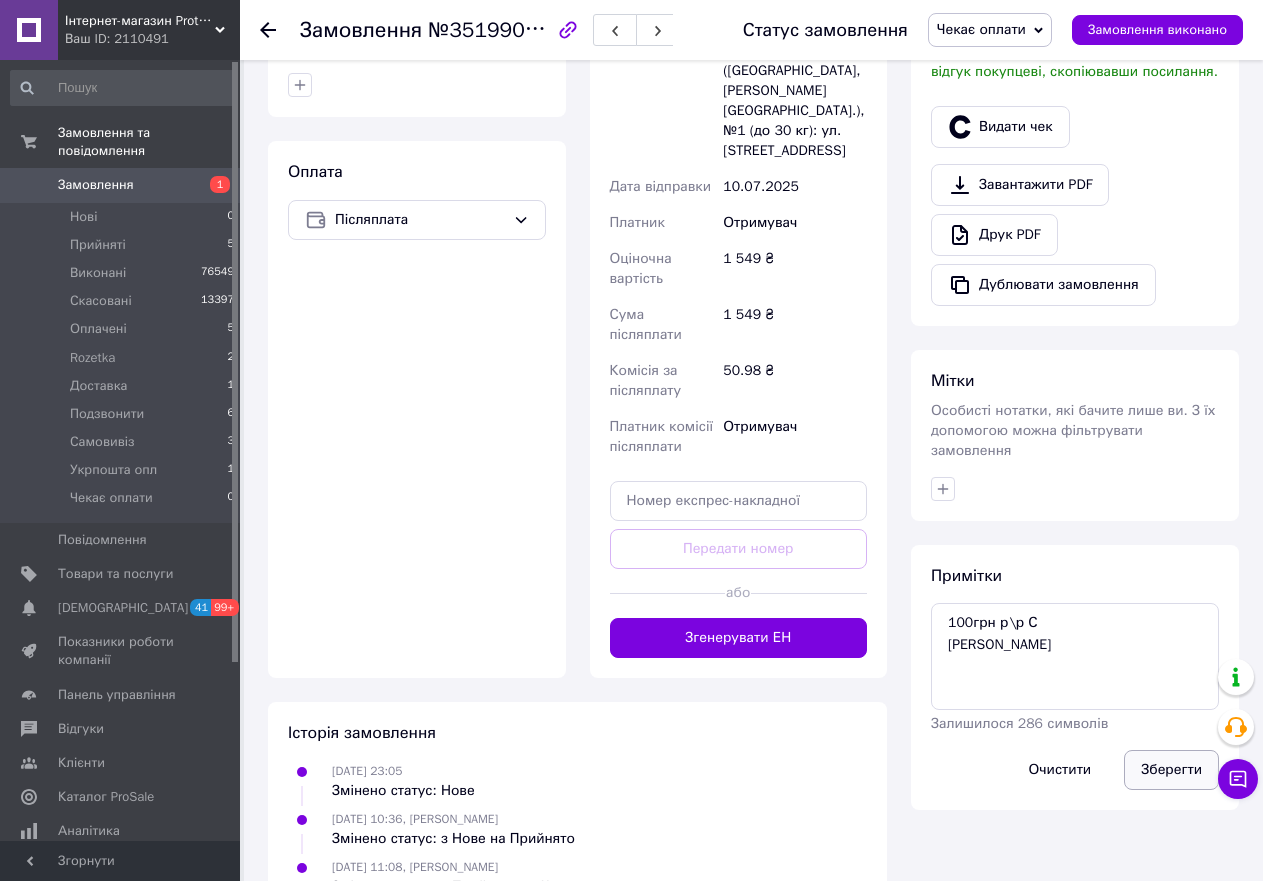 click on "Зберегти" at bounding box center (1171, 770) 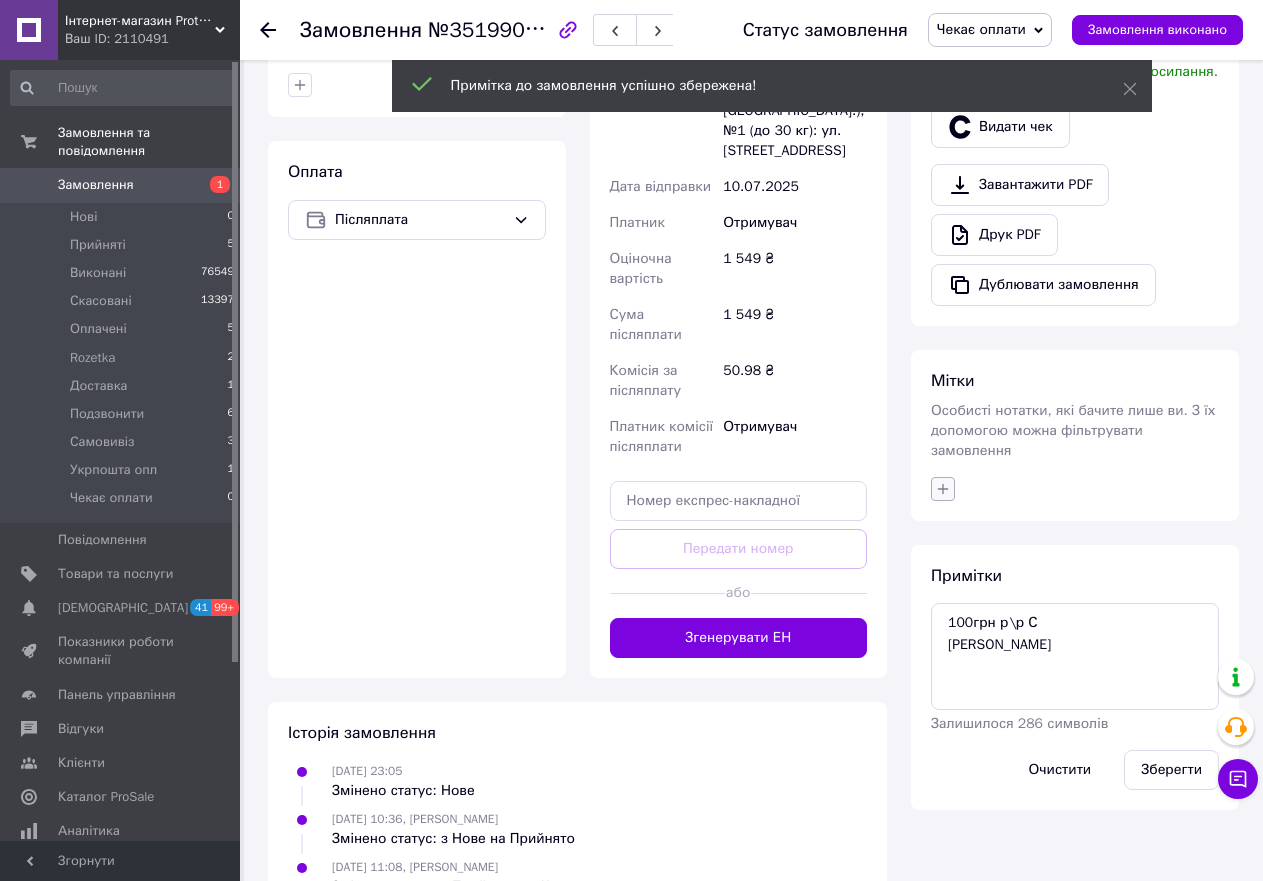 click 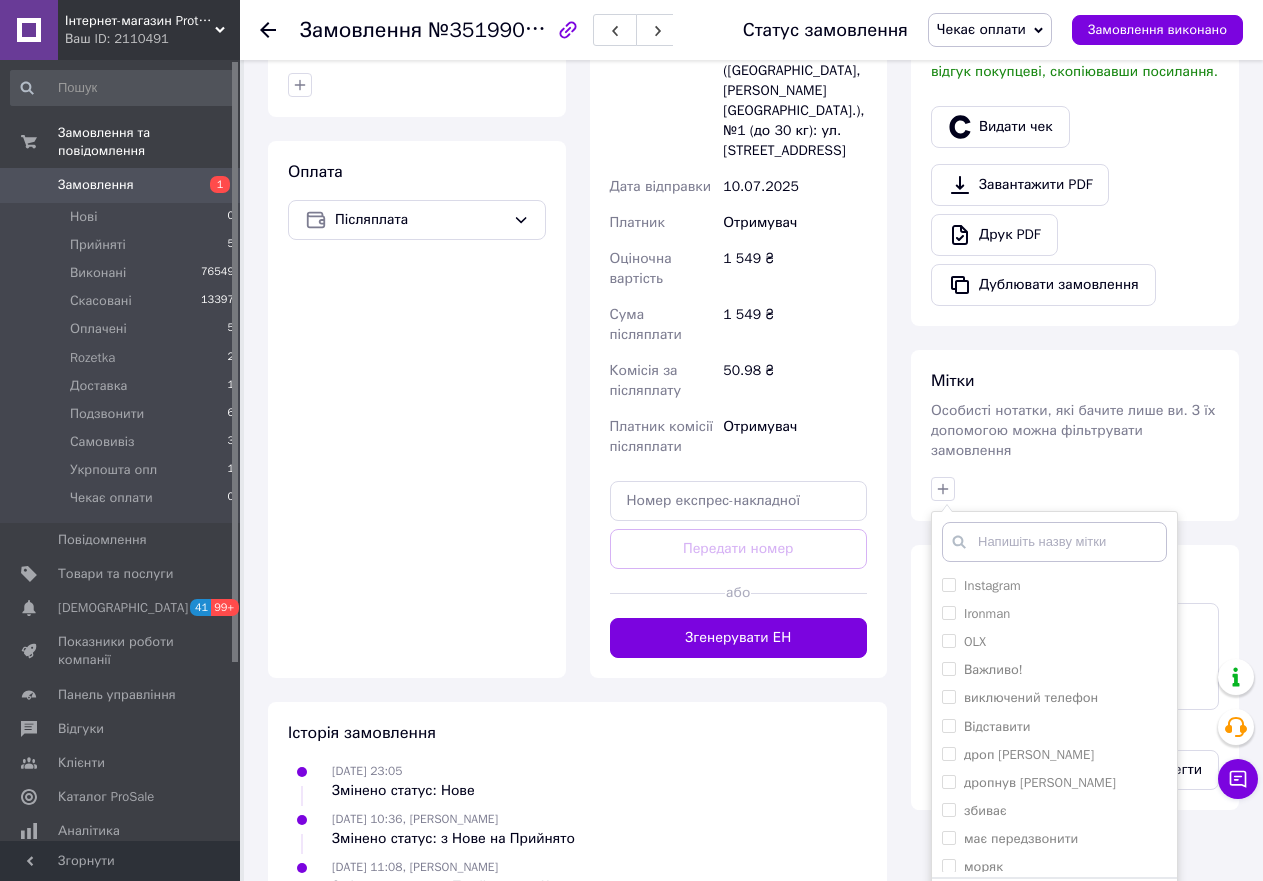 scroll, scrollTop: 677, scrollLeft: 0, axis: vertical 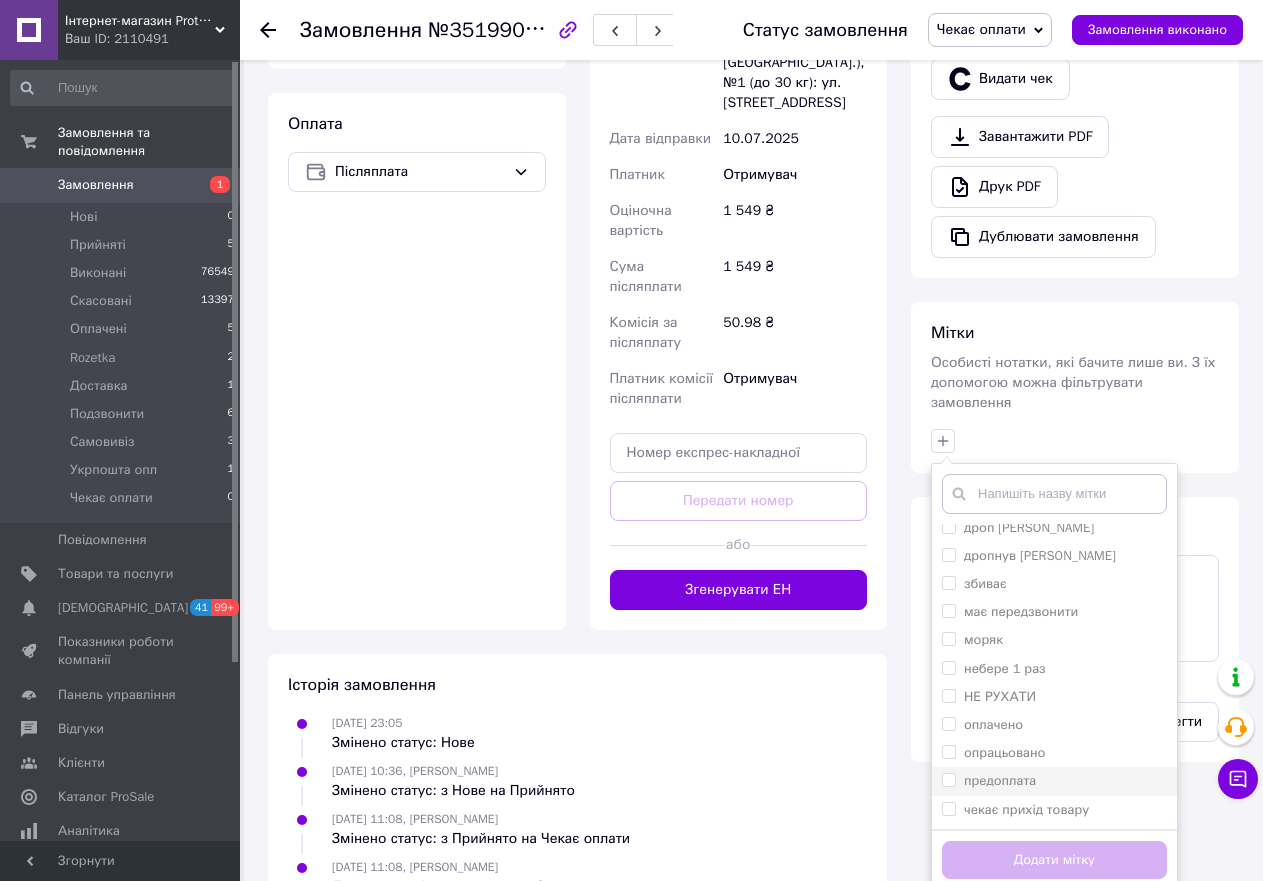 click on "предоплата" at bounding box center [948, 779] 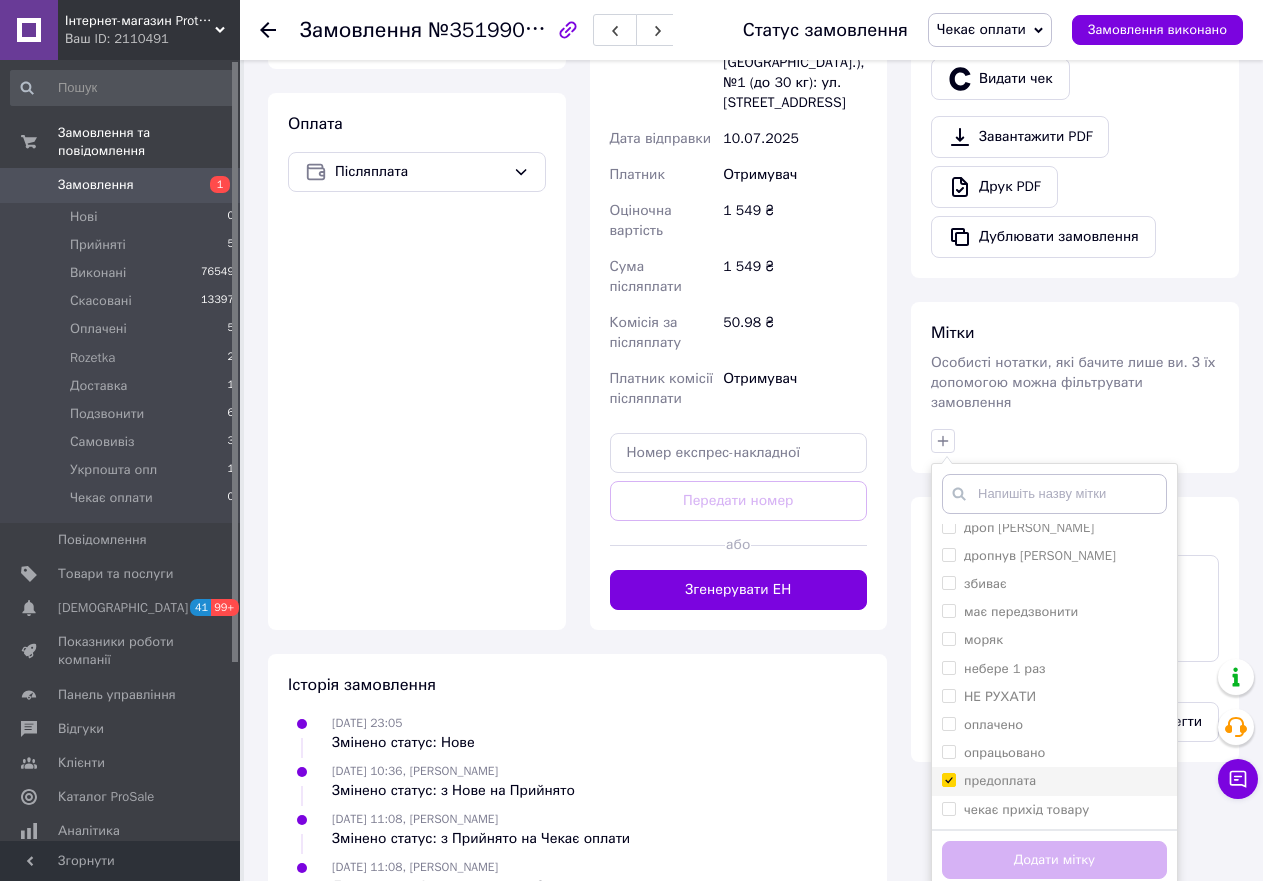 checkbox on "true" 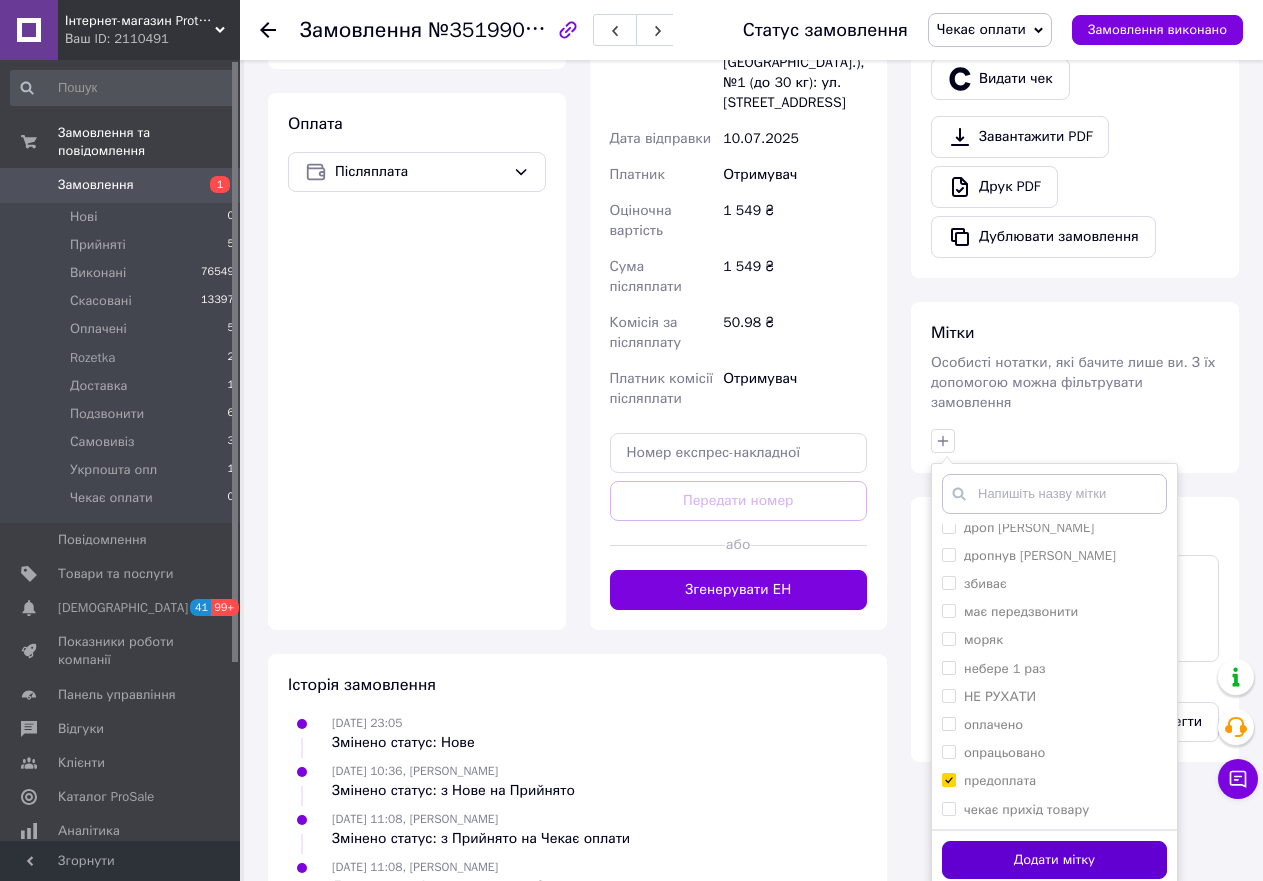 click on "Додати мітку" at bounding box center [1054, 860] 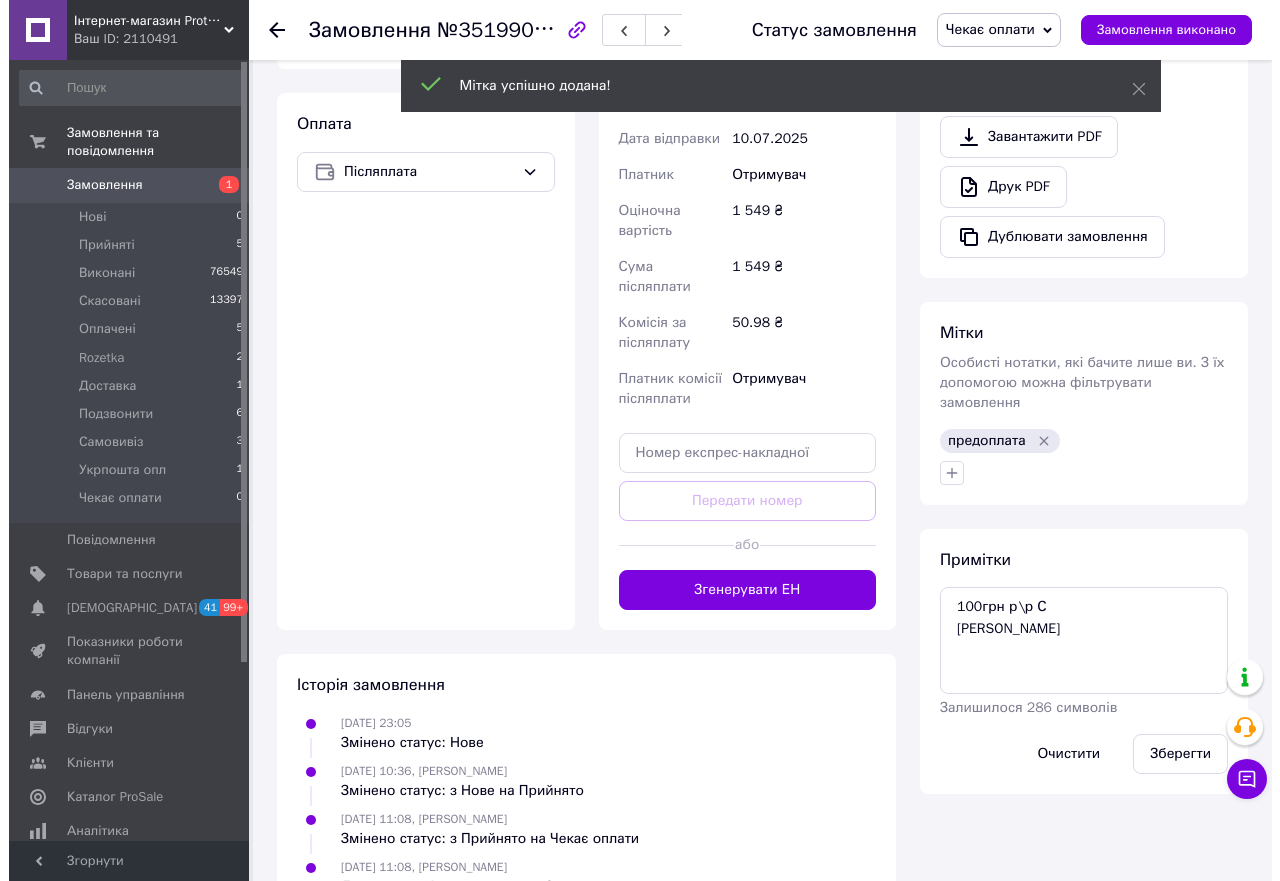 scroll, scrollTop: 177, scrollLeft: 0, axis: vertical 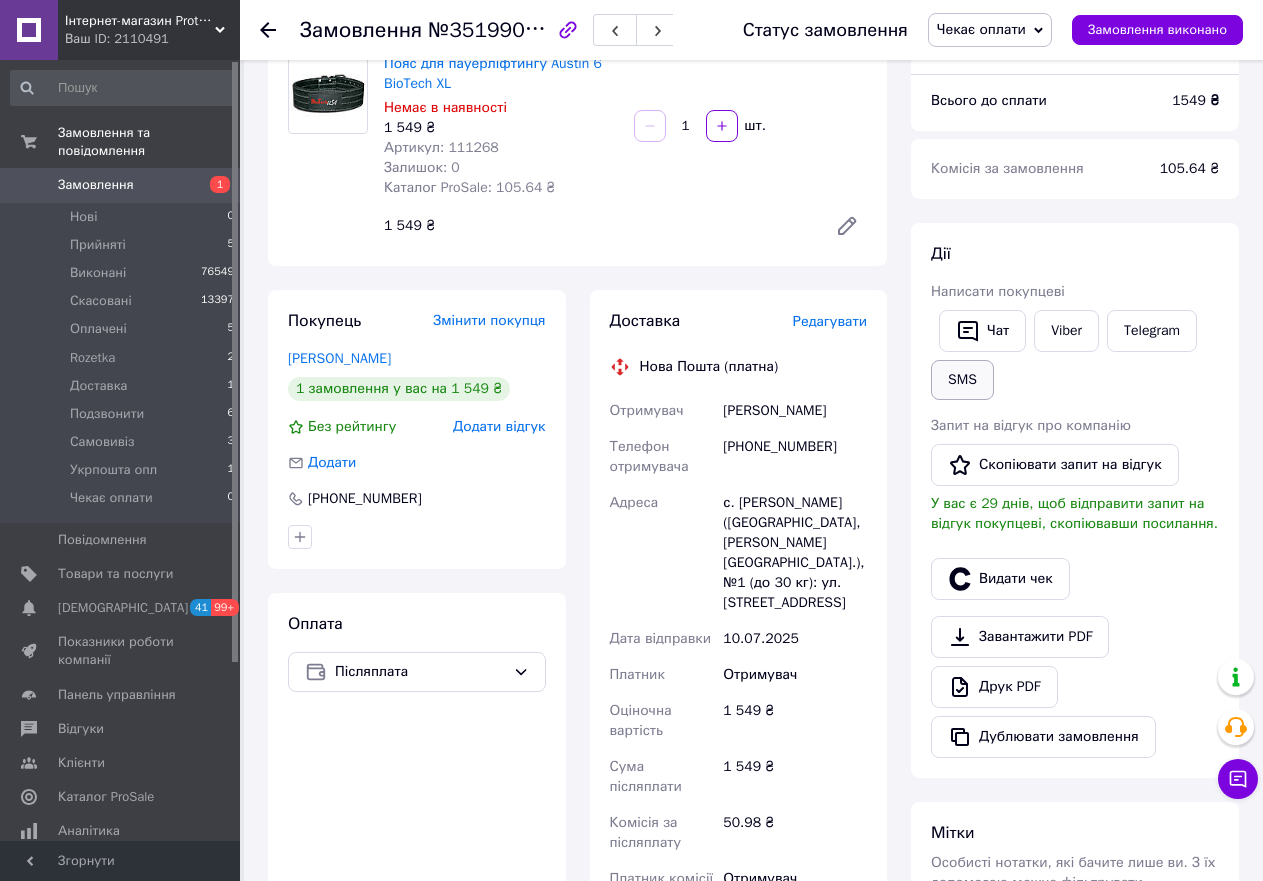 click on "SMS" at bounding box center [962, 380] 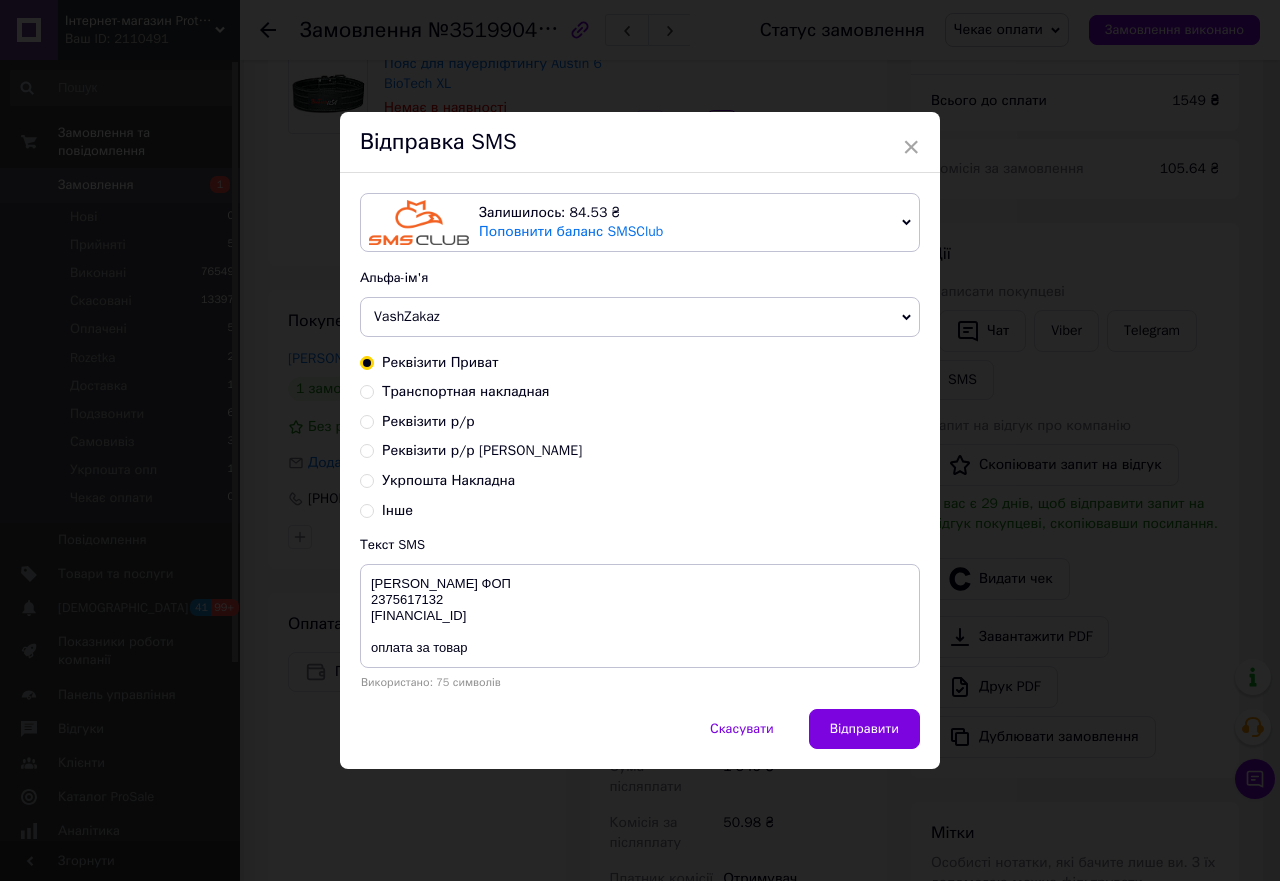 click on "Реквізити р/р [PERSON_NAME]" at bounding box center [482, 450] 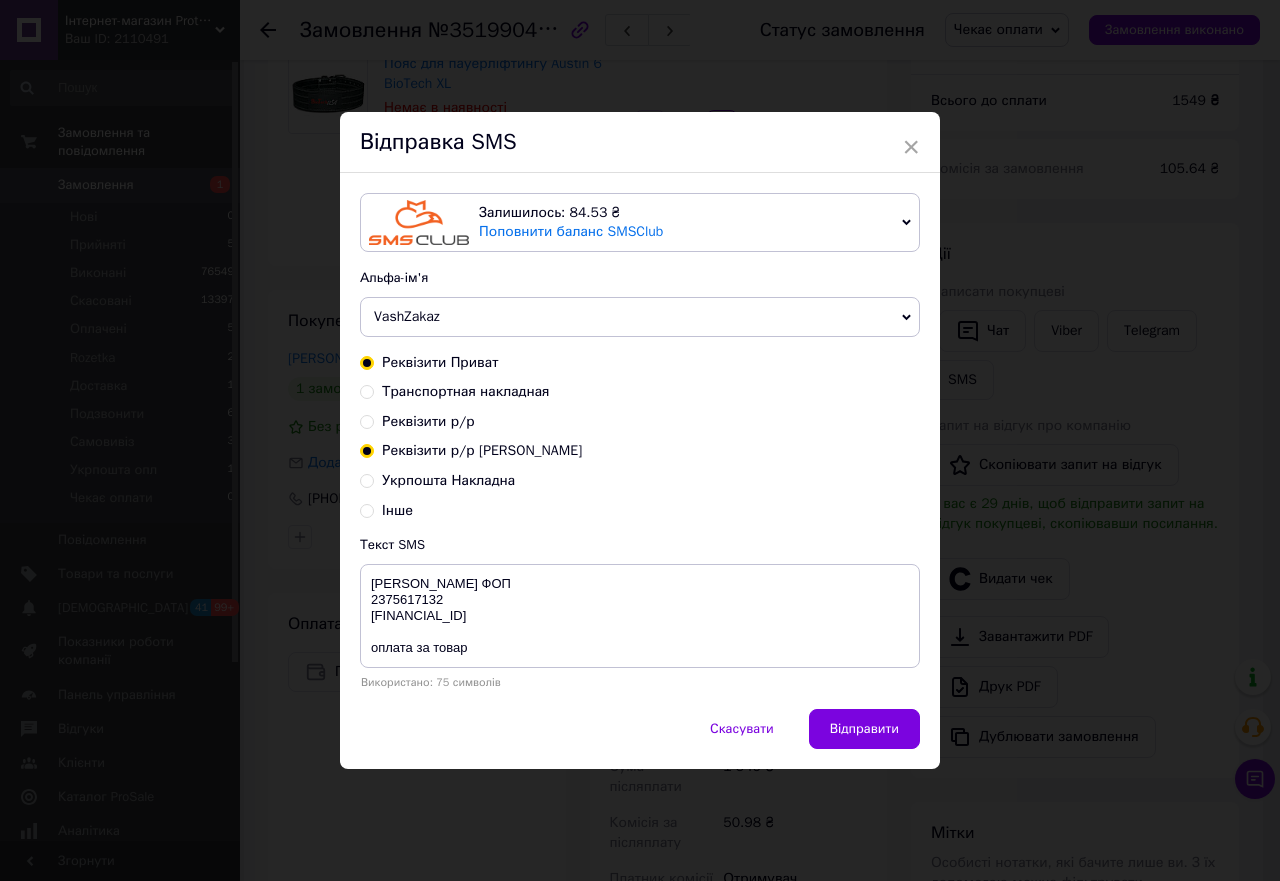 radio on "false" 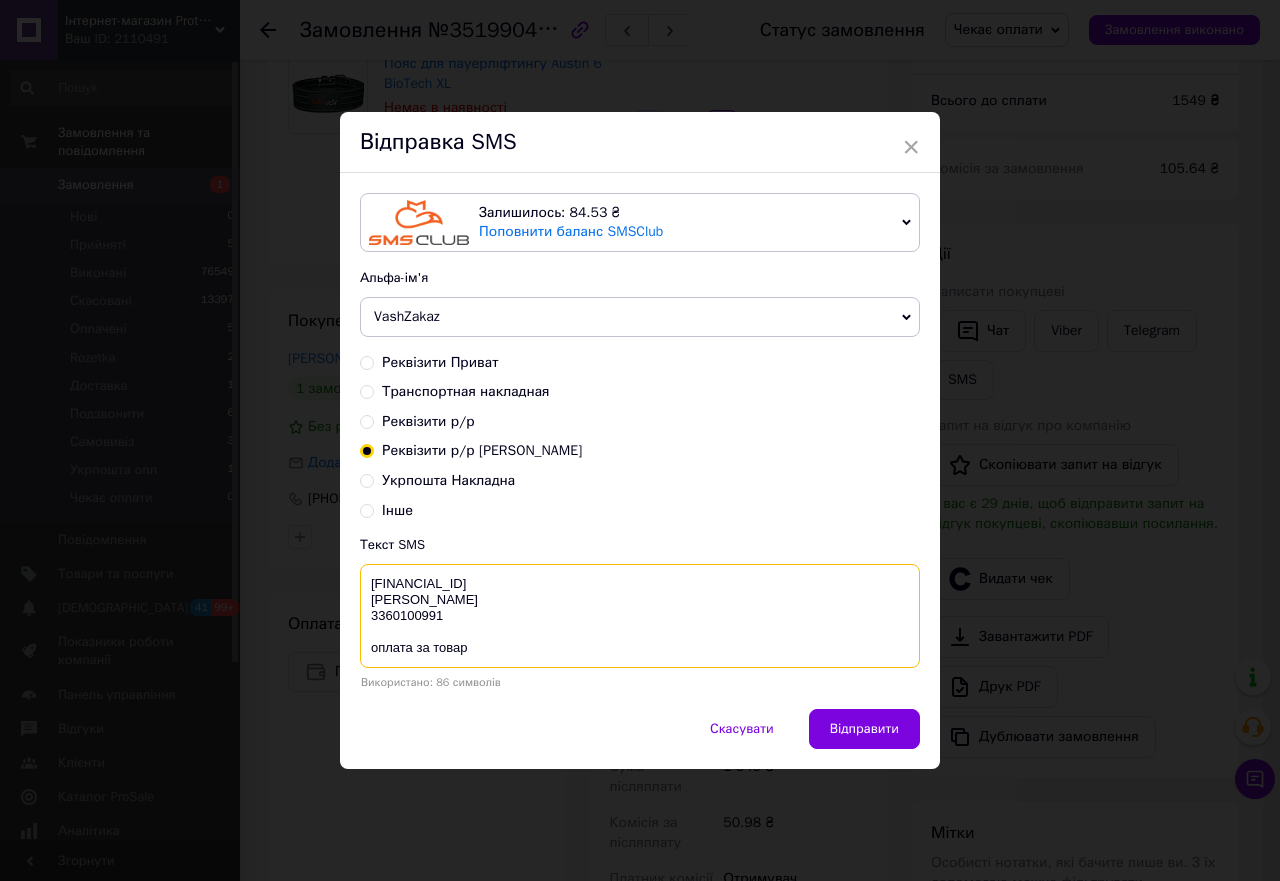 click on "UA543052990000026003011017457
Михайлов Сергій Анатолійович
3360100991
оплата за товар" at bounding box center [640, 616] 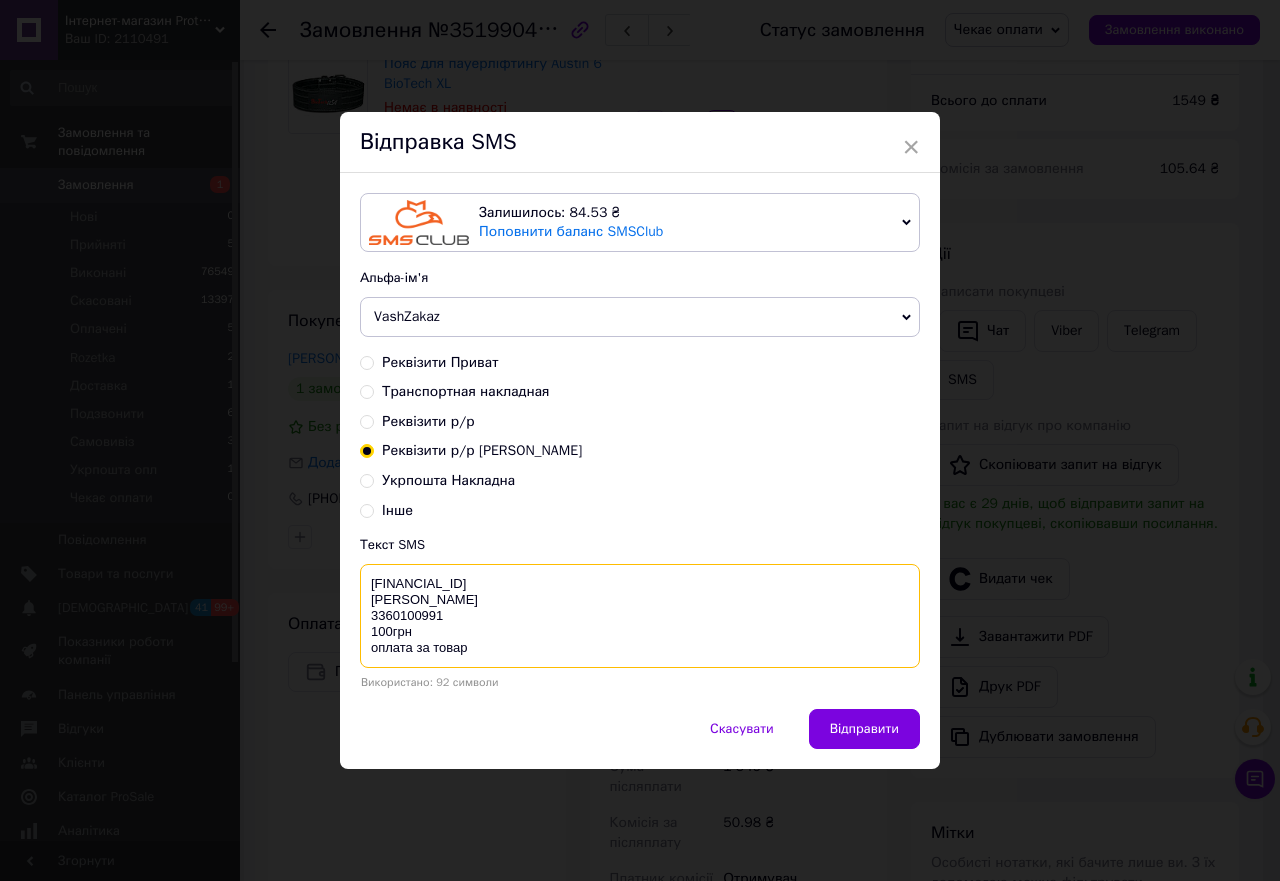 drag, startPoint x: 364, startPoint y: 581, endPoint x: 527, endPoint y: 670, distance: 185.71483 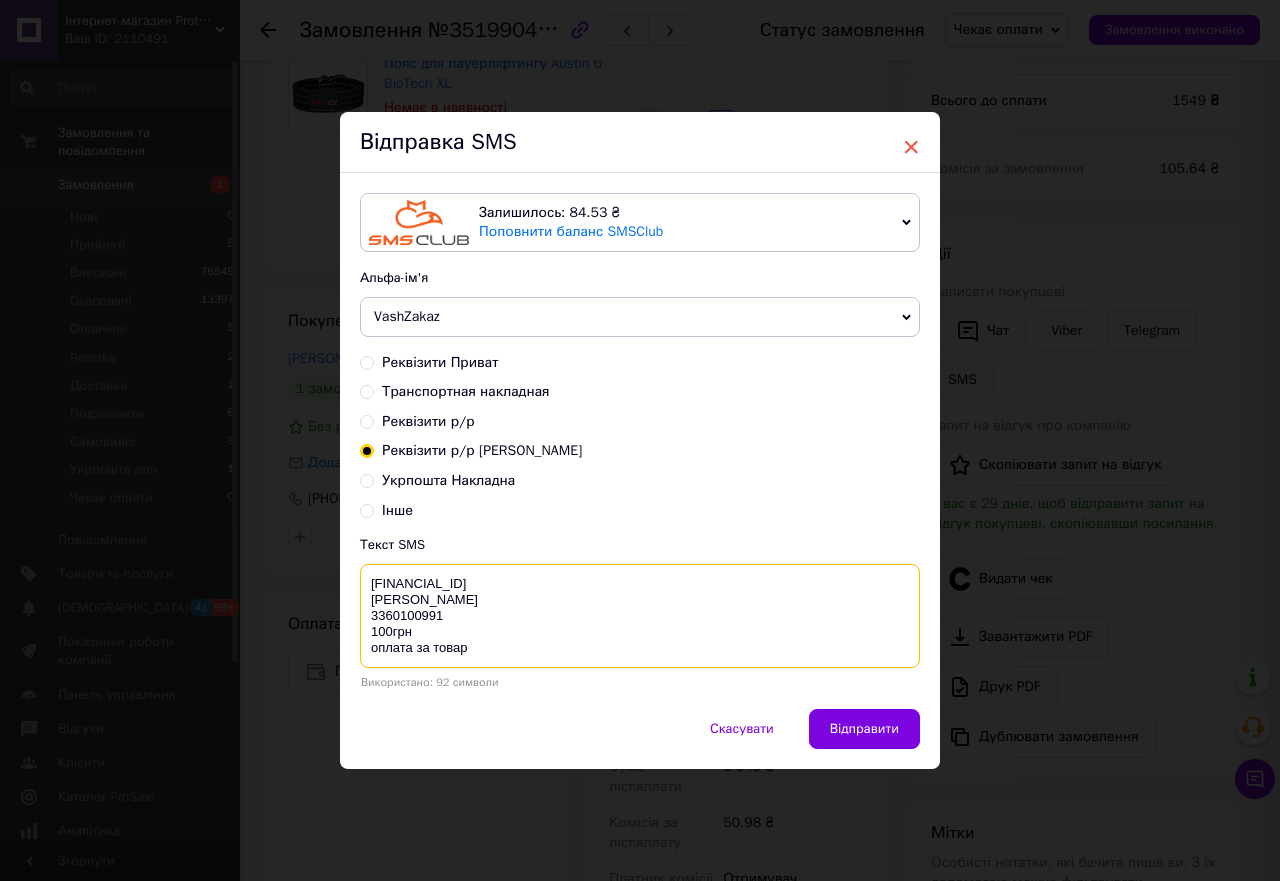 type on "UA543052990000026003011017457
Михайлов Сергій Анатолійович
3360100991
100грн
оплата за товар" 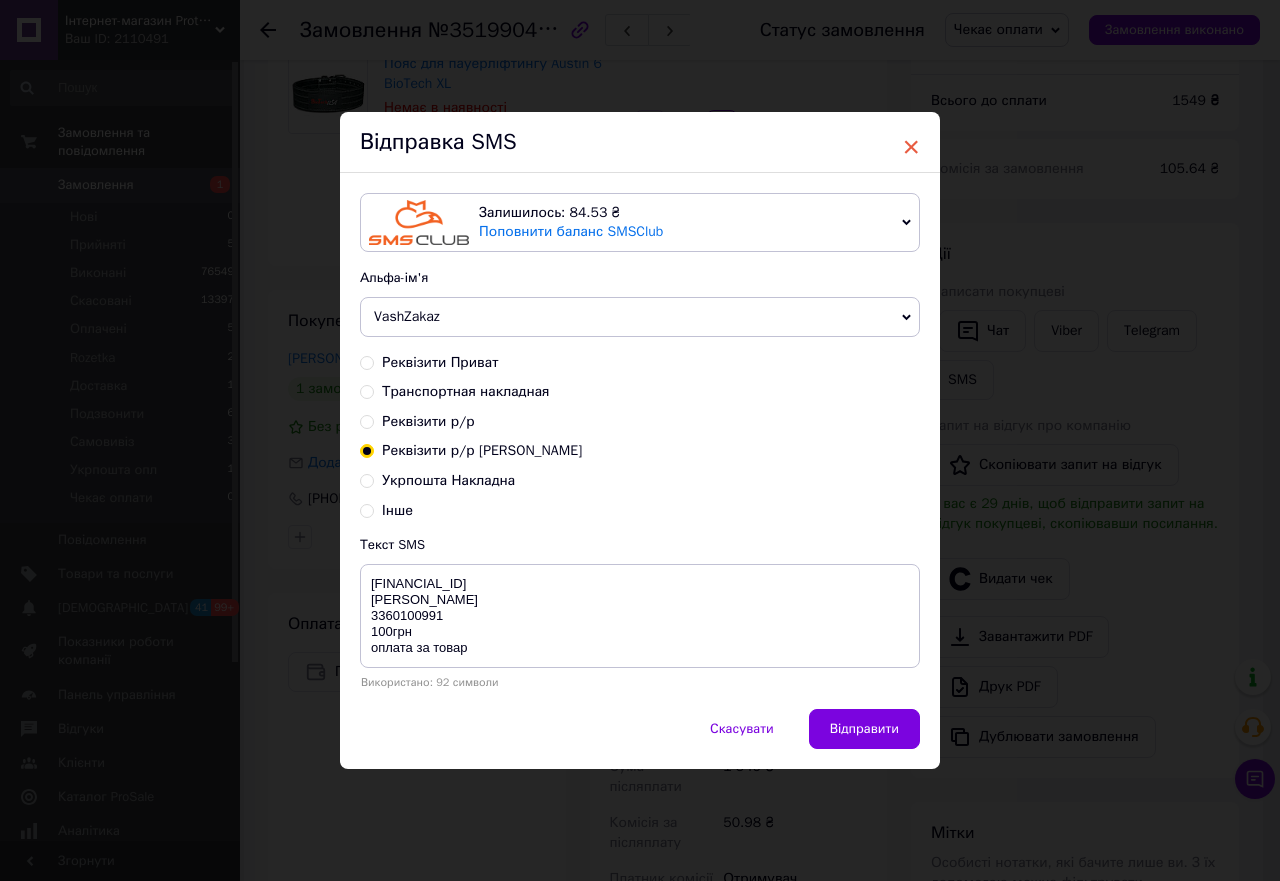 click on "×" at bounding box center (911, 147) 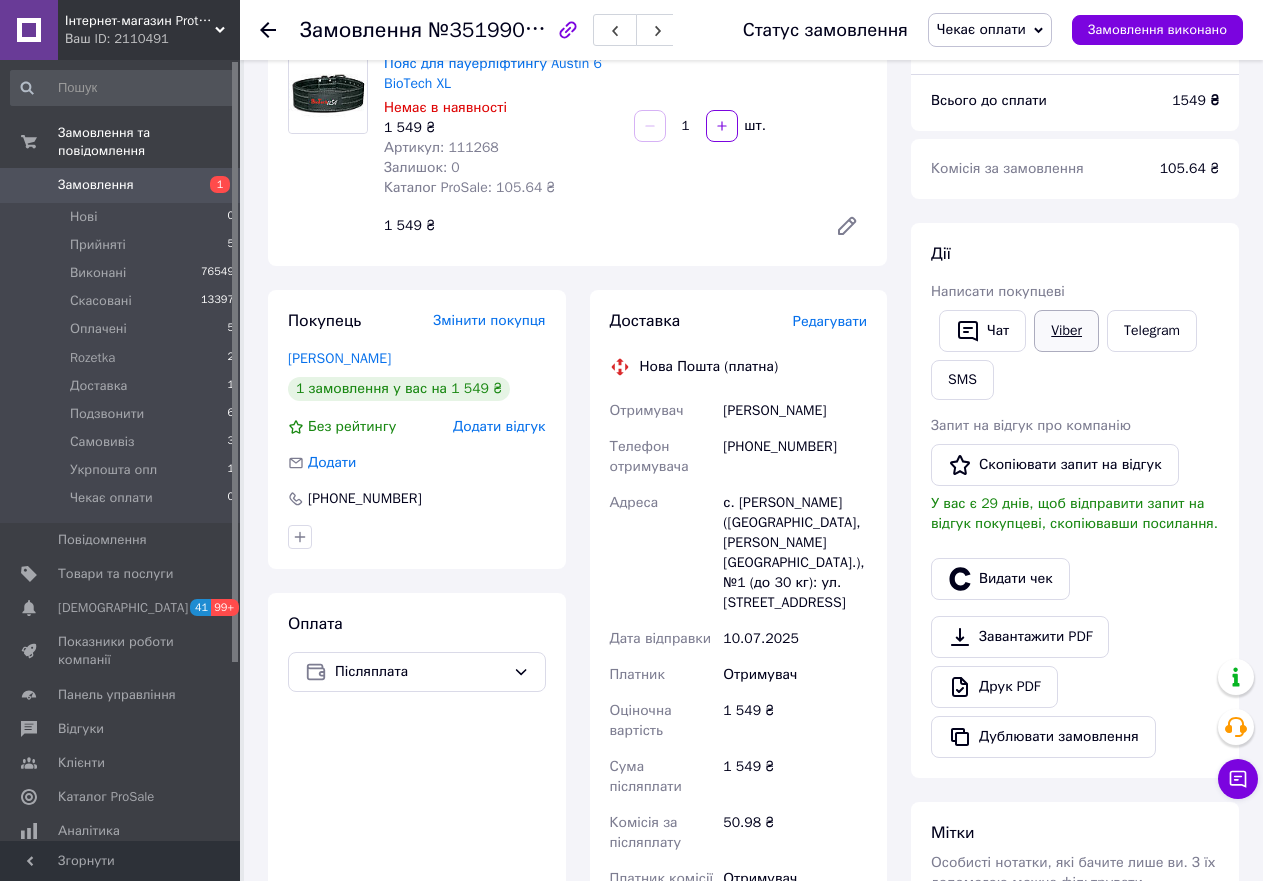 click on "Viber" at bounding box center [1066, 331] 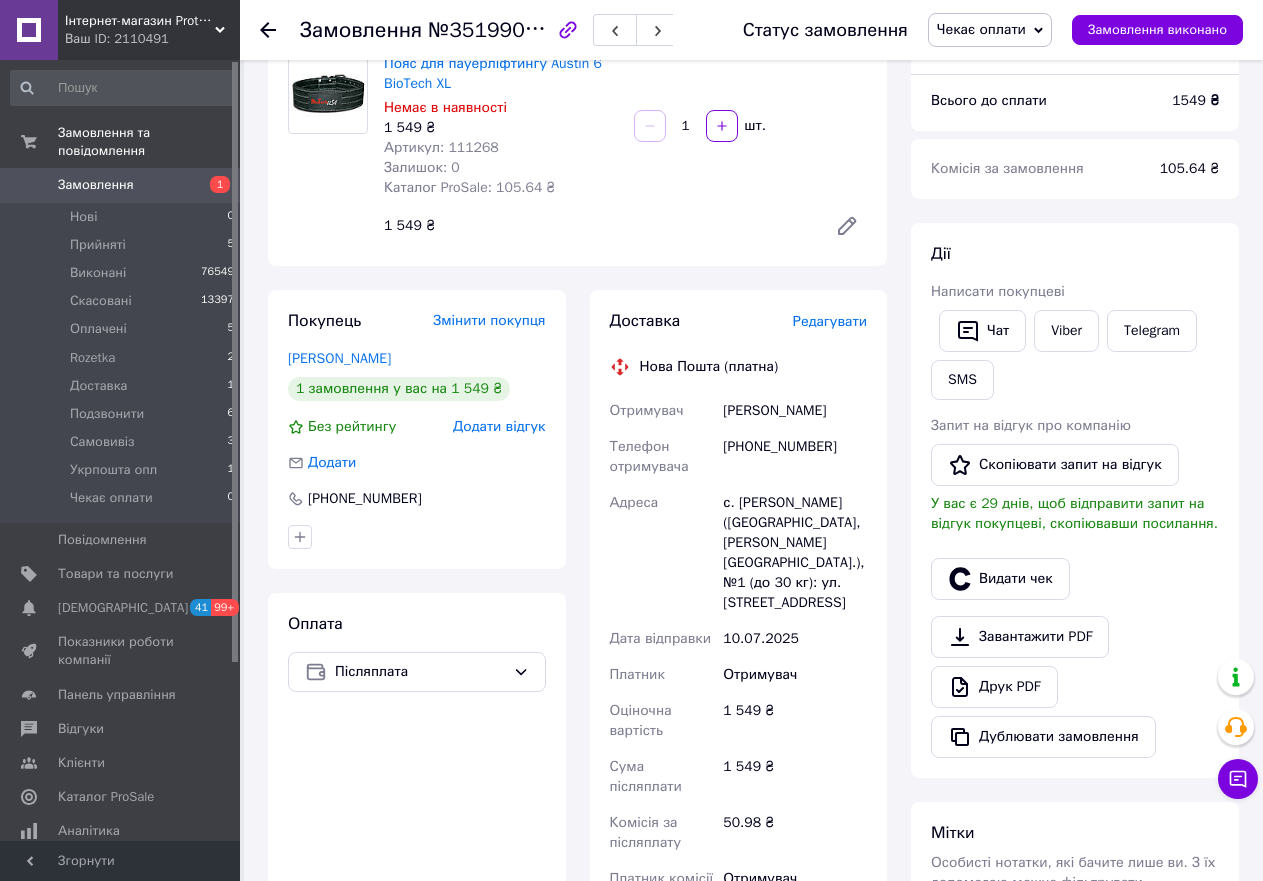 click on "Редагувати" at bounding box center (830, 321) 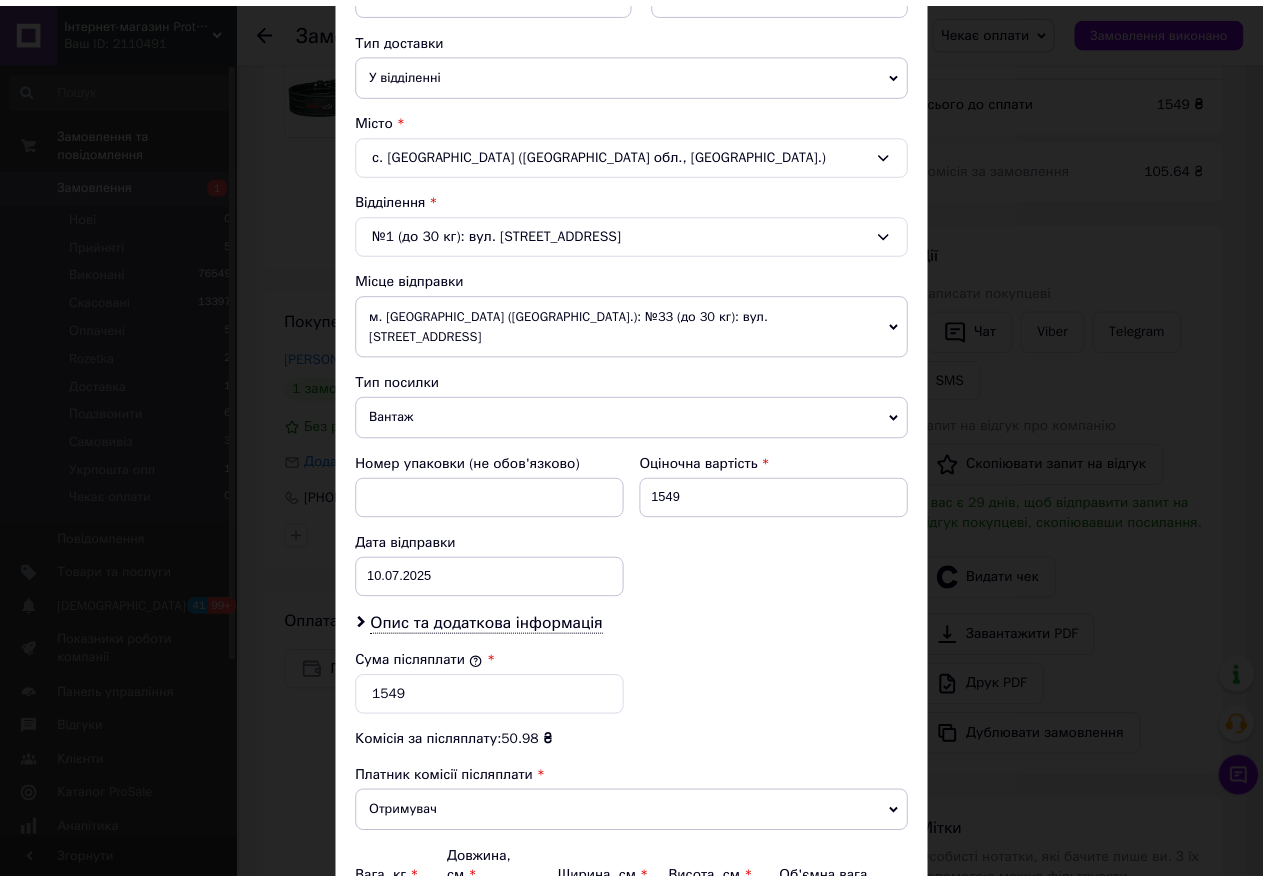scroll, scrollTop: 600, scrollLeft: 0, axis: vertical 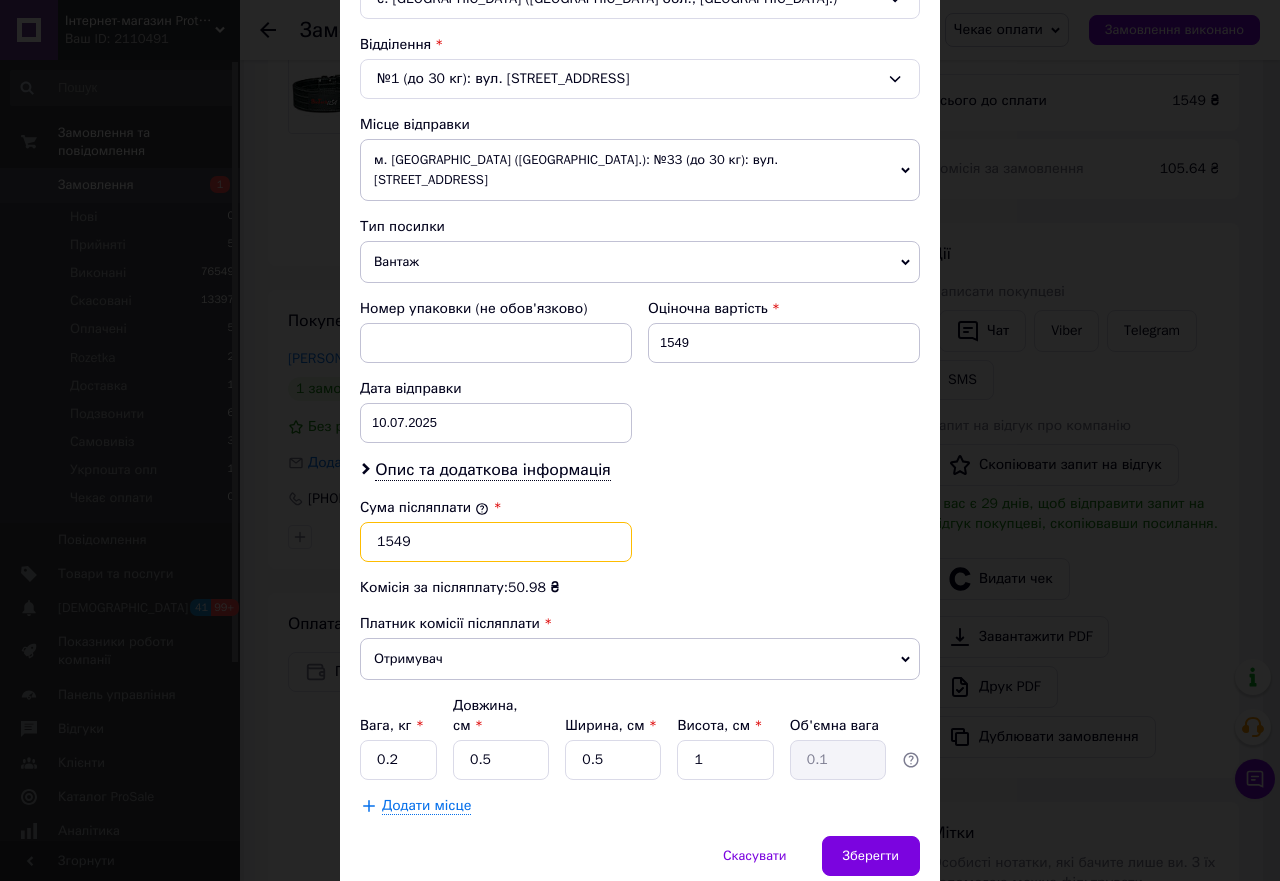 click on "1549" at bounding box center [496, 542] 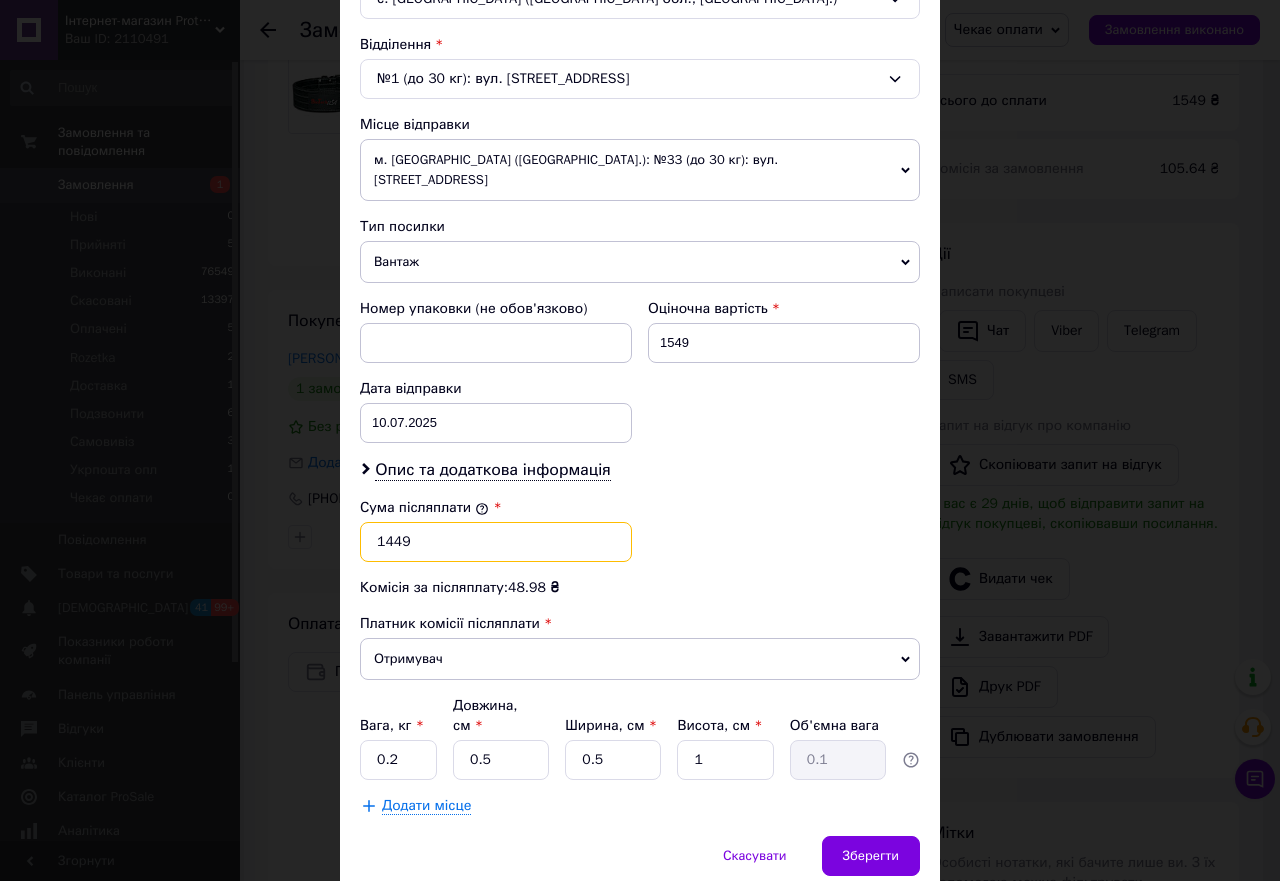 type on "1449" 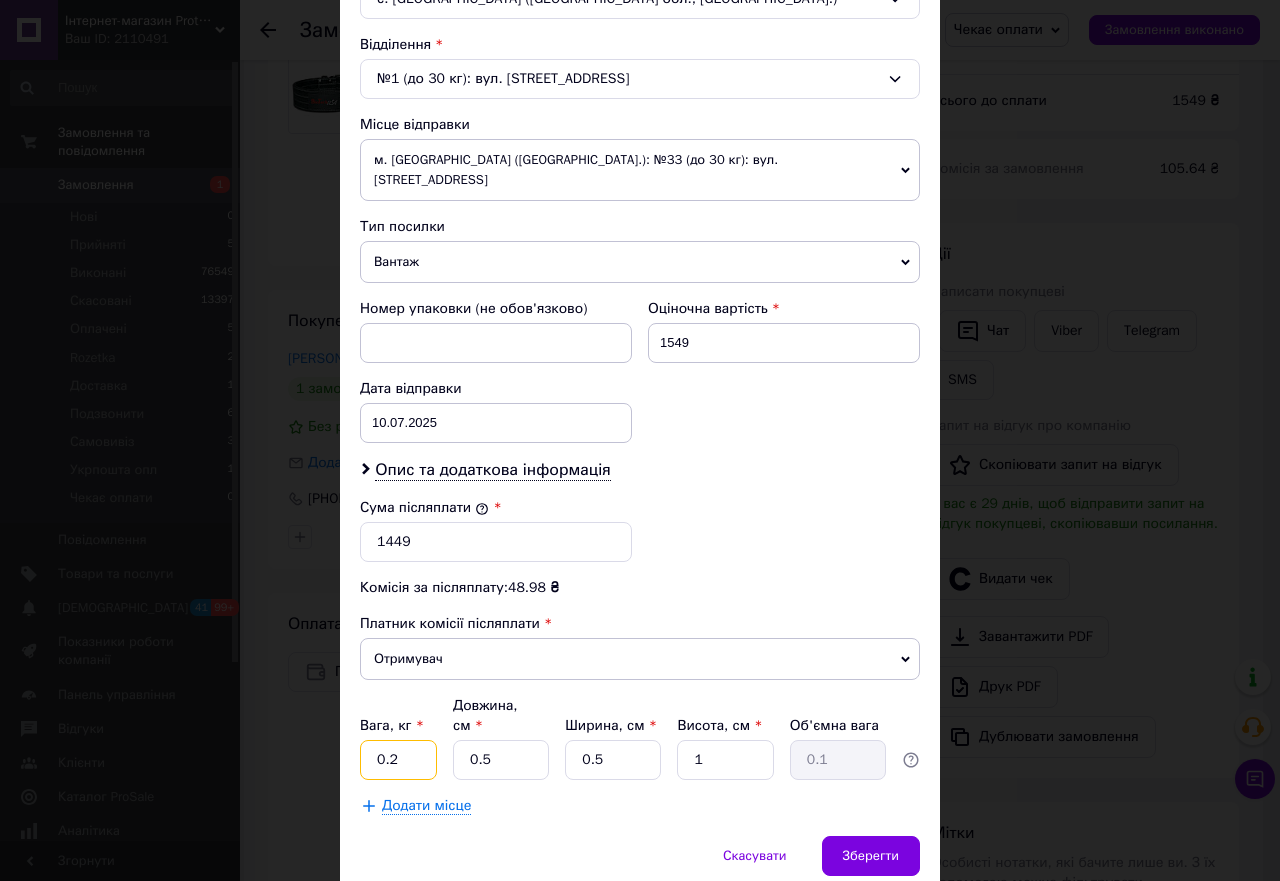 click on "0.2" at bounding box center [398, 760] 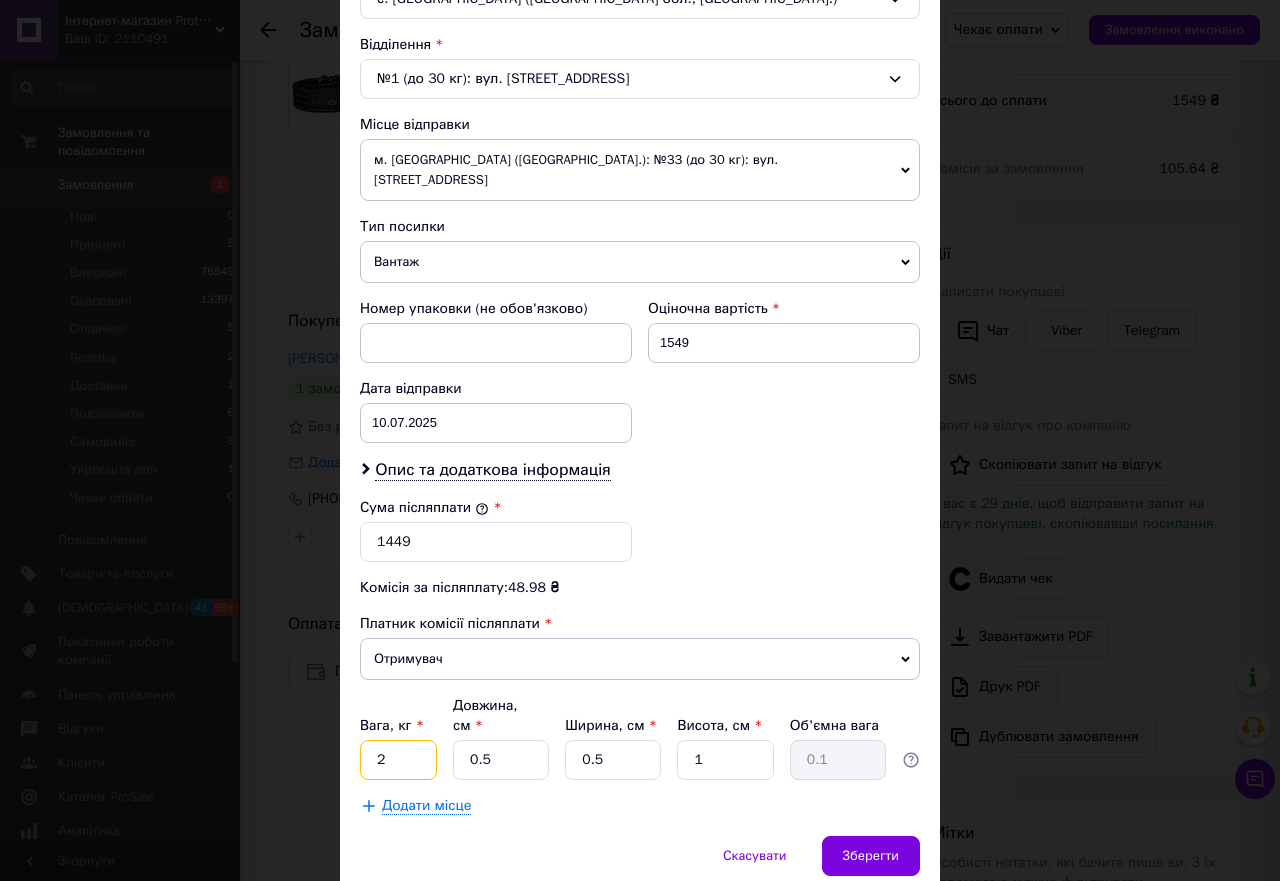 type on "2" 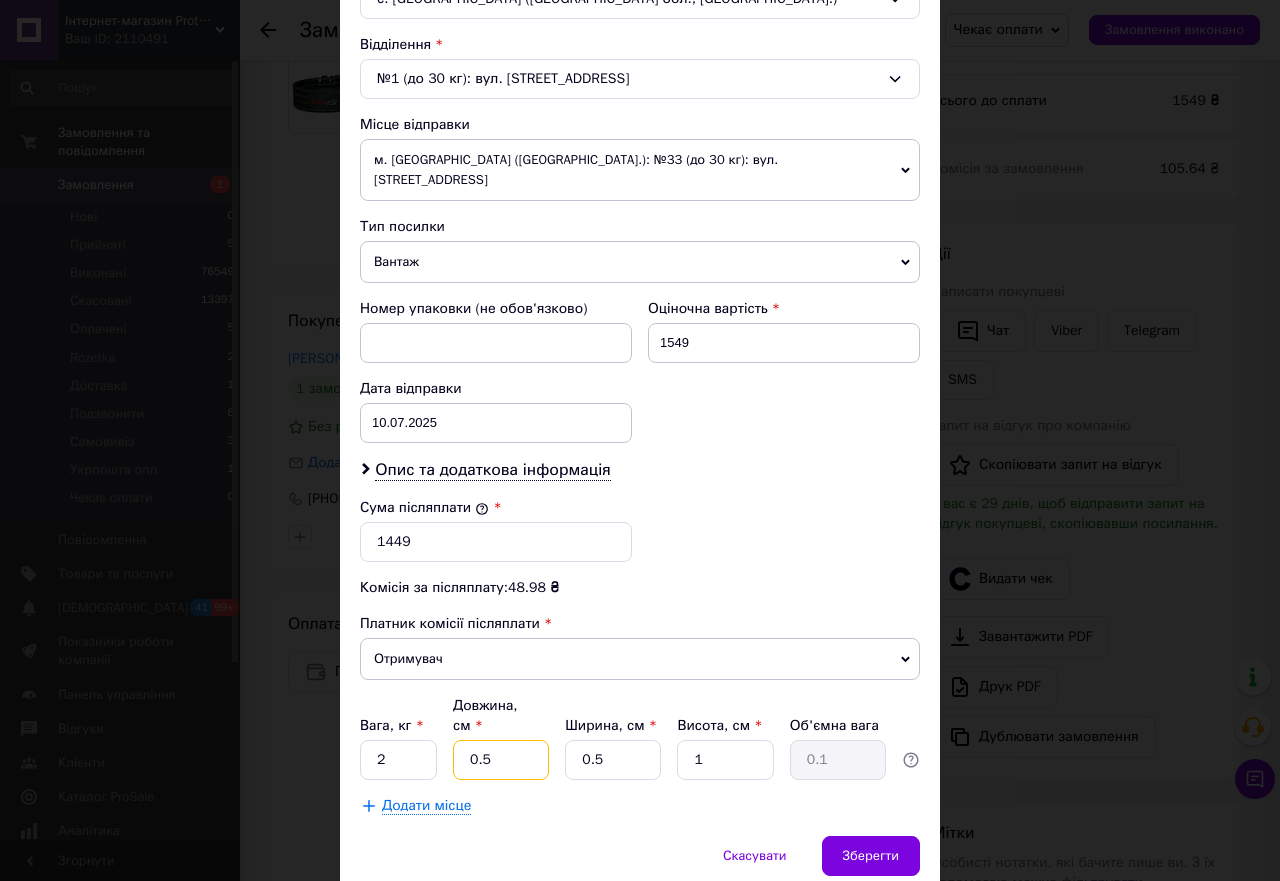 click on "0.5" at bounding box center (501, 760) 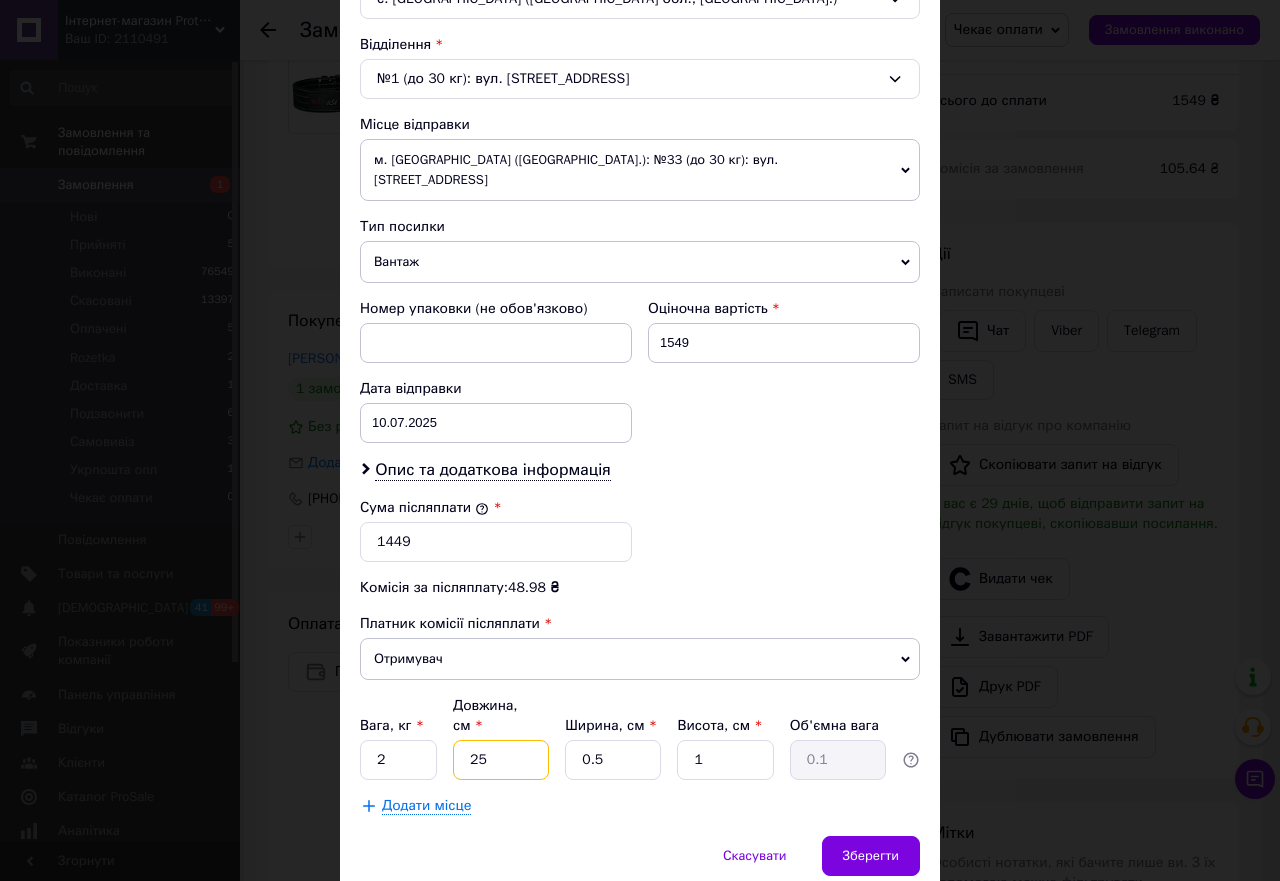type on "25" 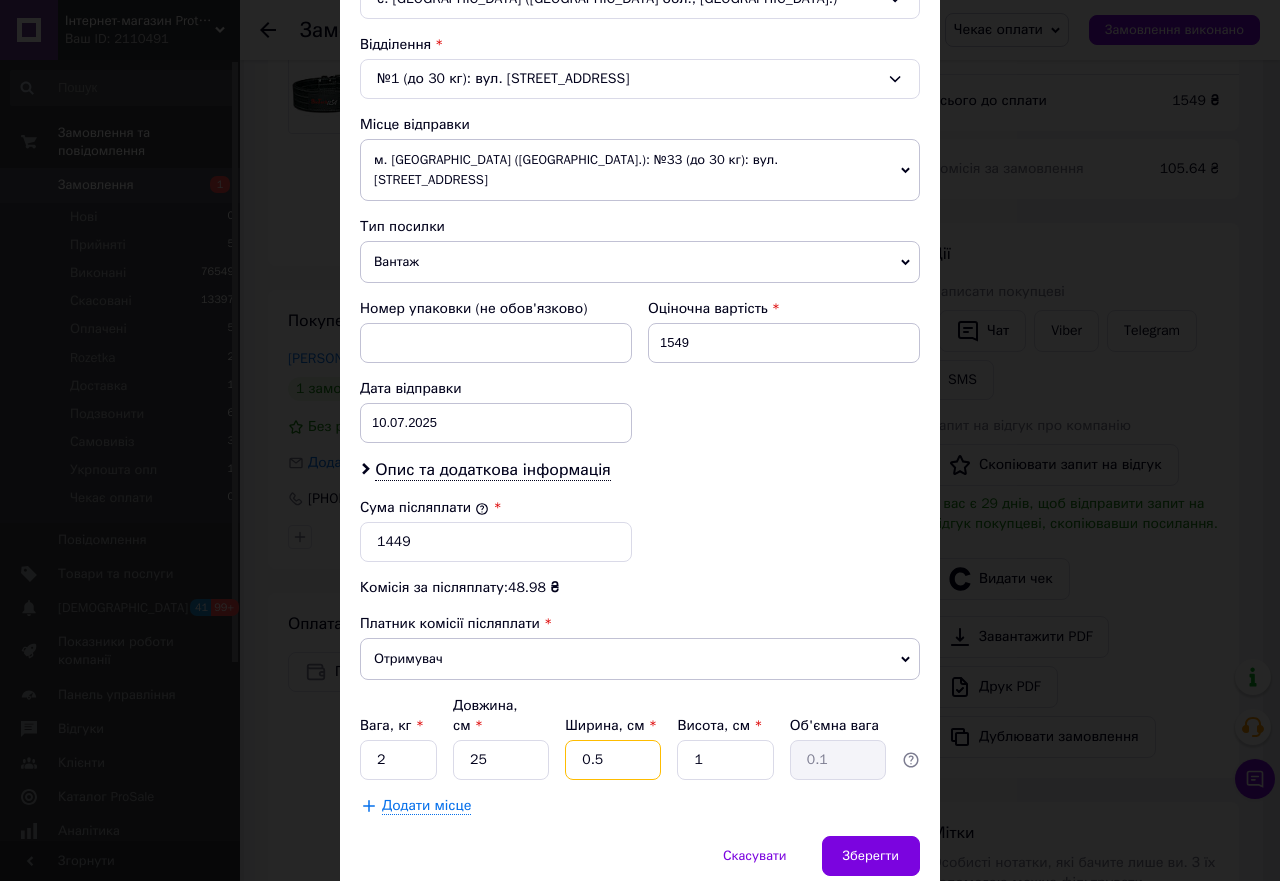 click on "0.5" at bounding box center (613, 760) 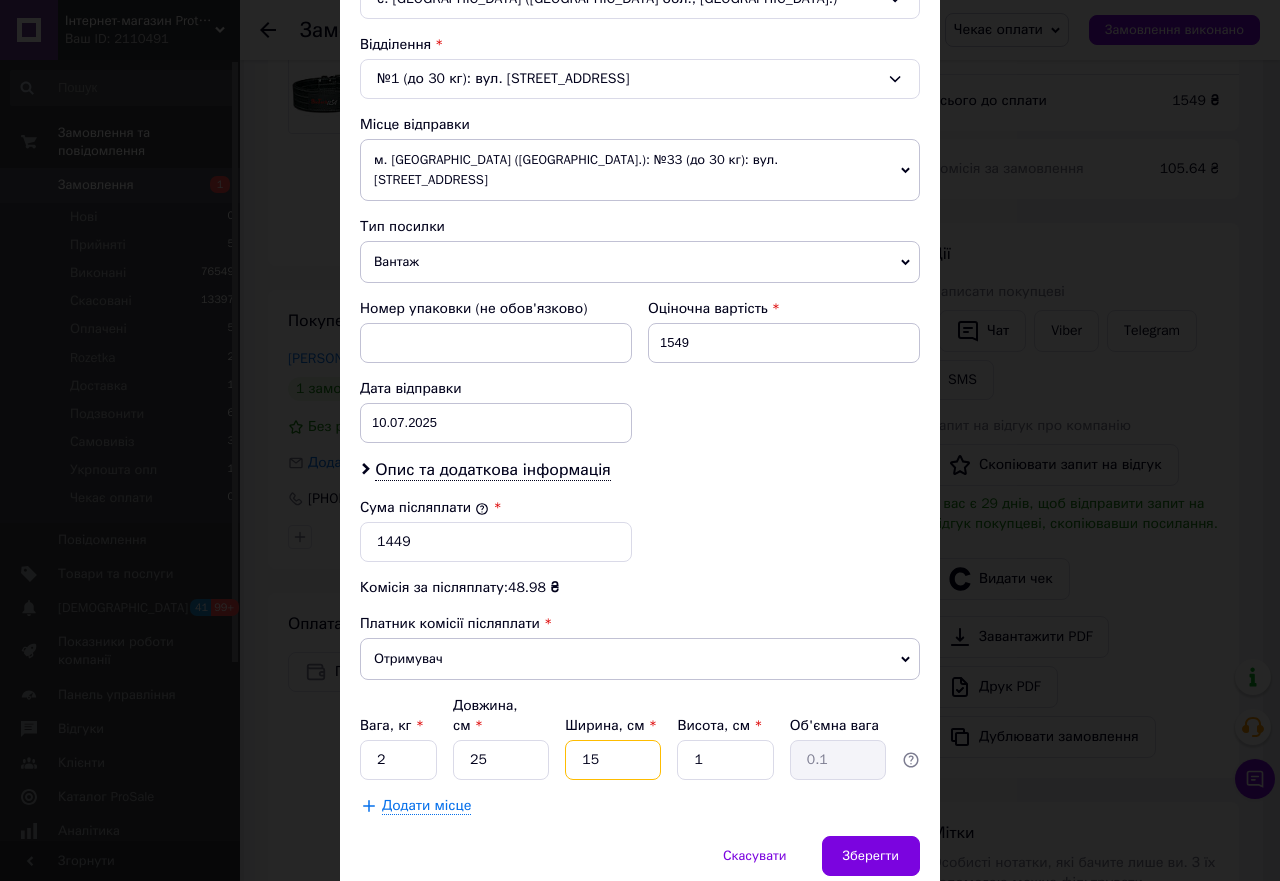 type on "15" 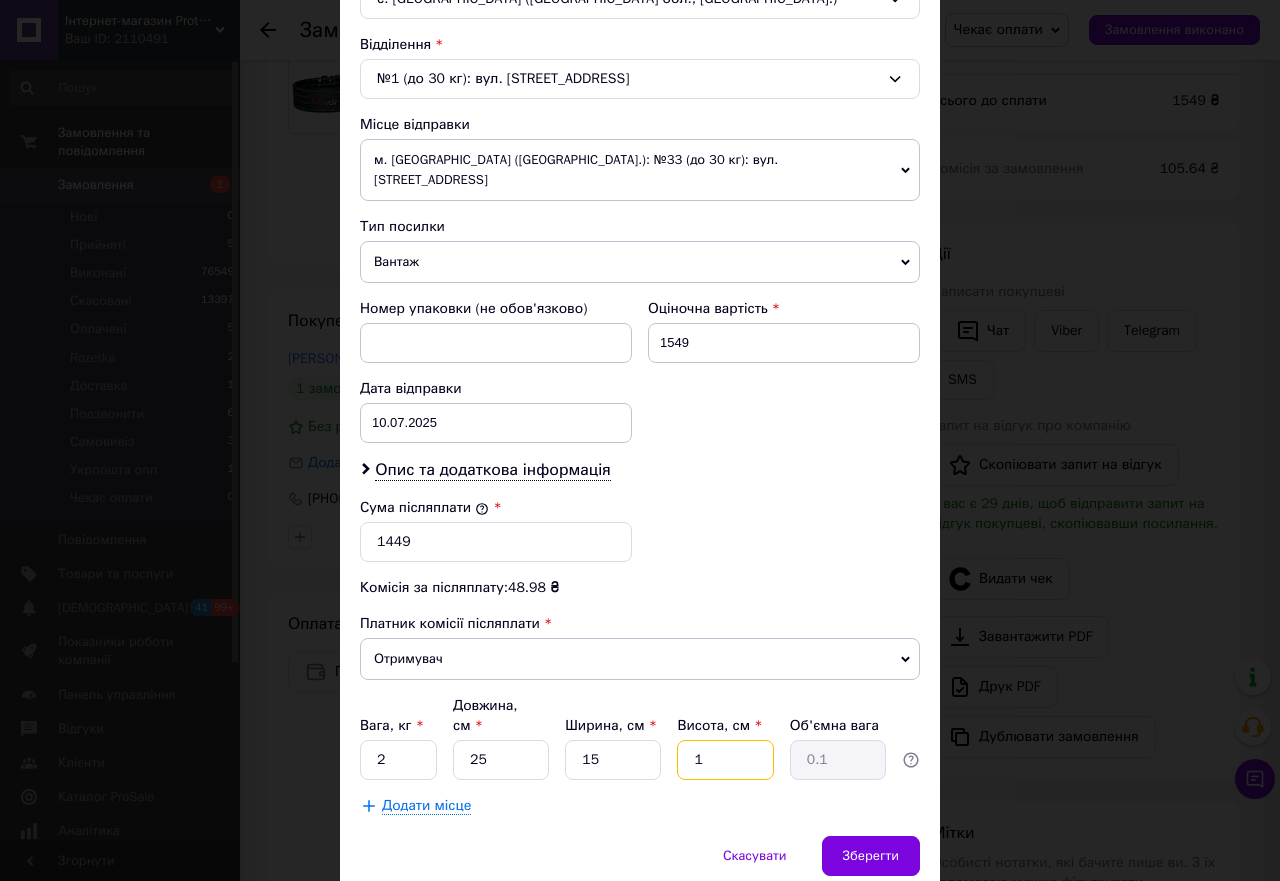 click on "1" at bounding box center [725, 760] 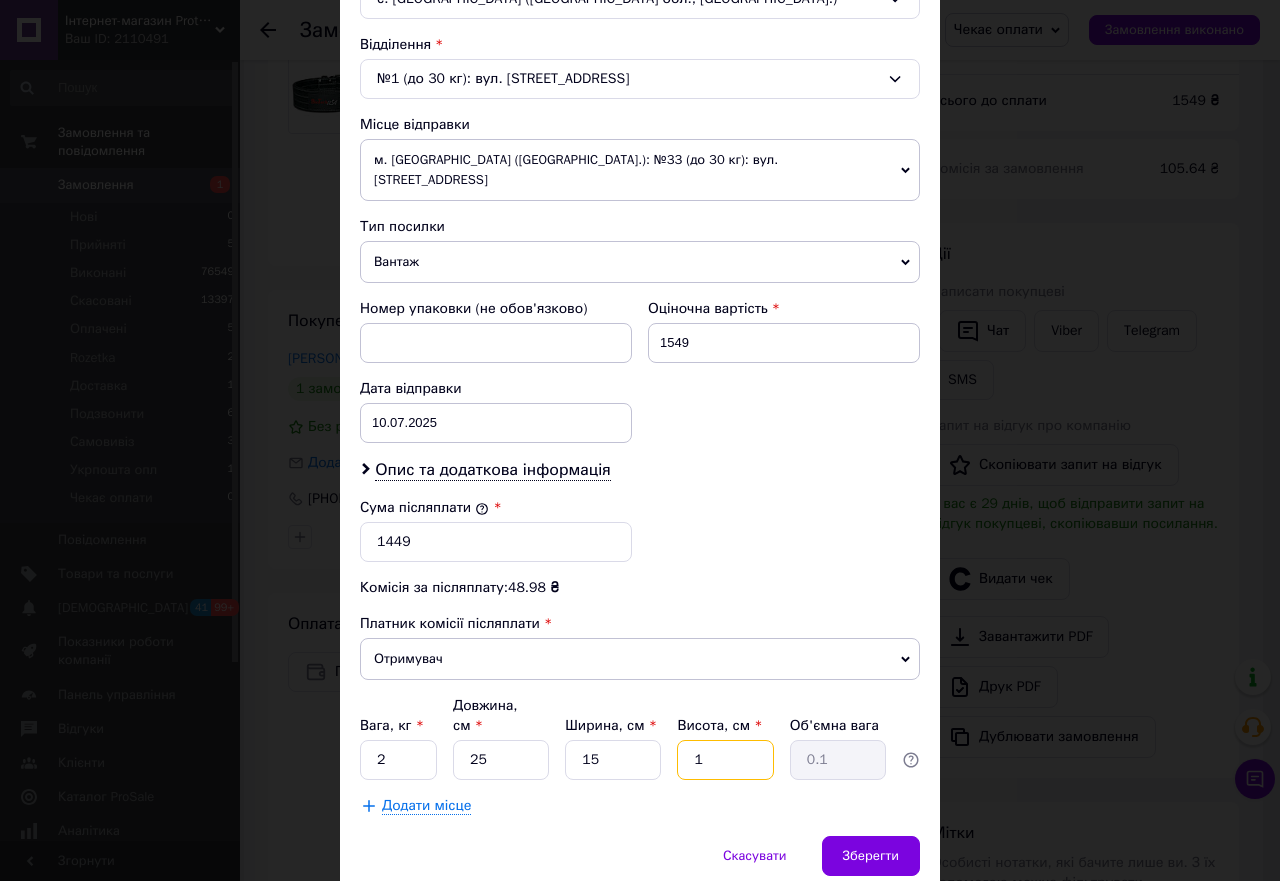type on "12" 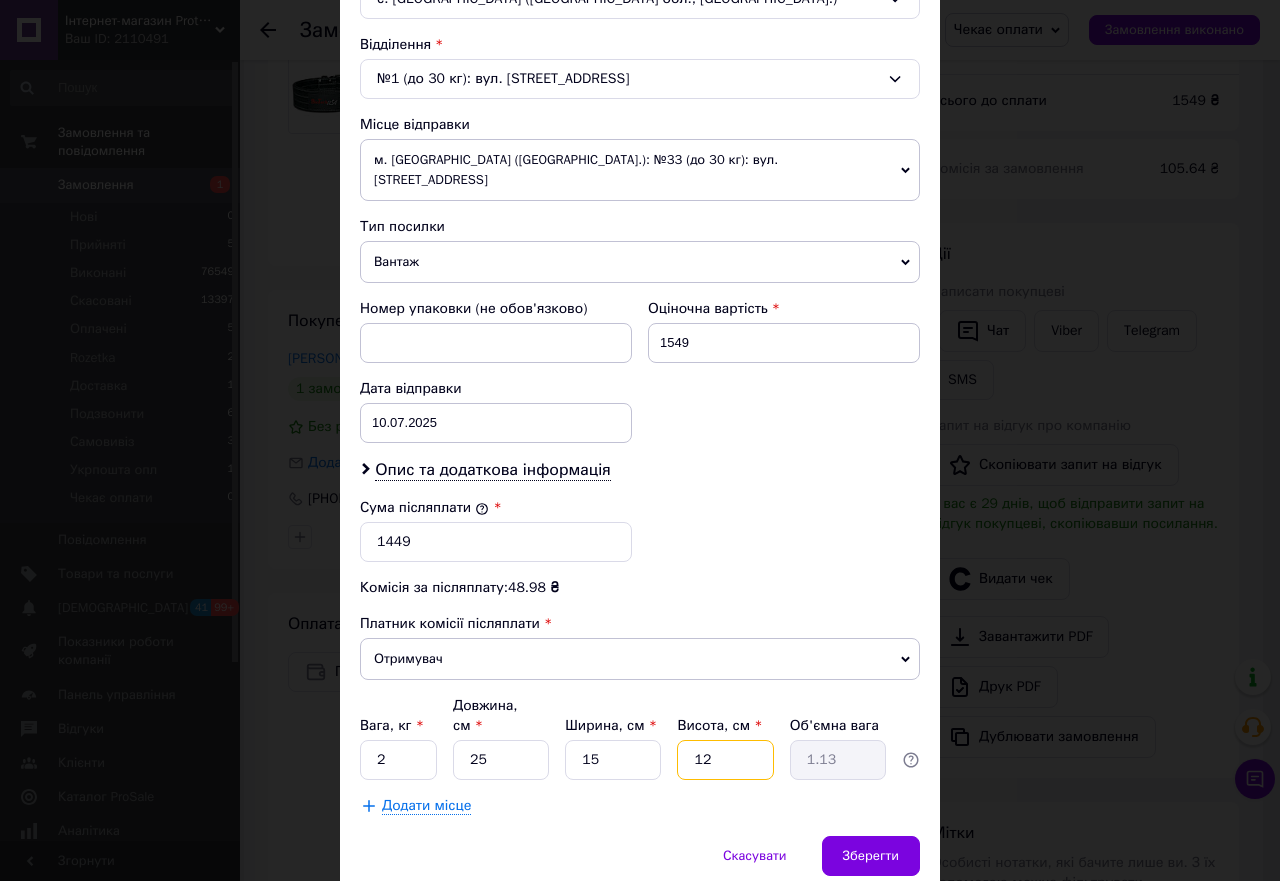type on "12" 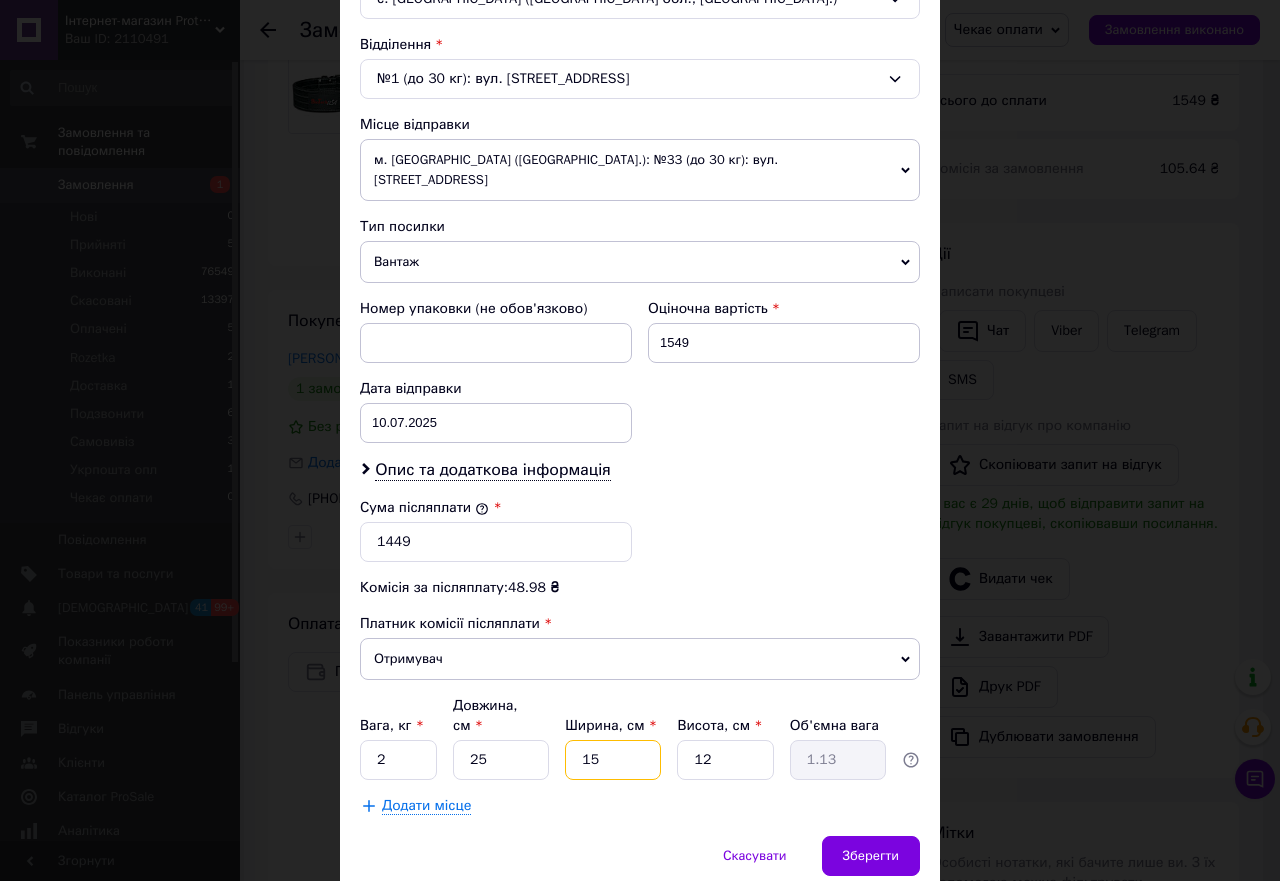 click on "15" at bounding box center [613, 760] 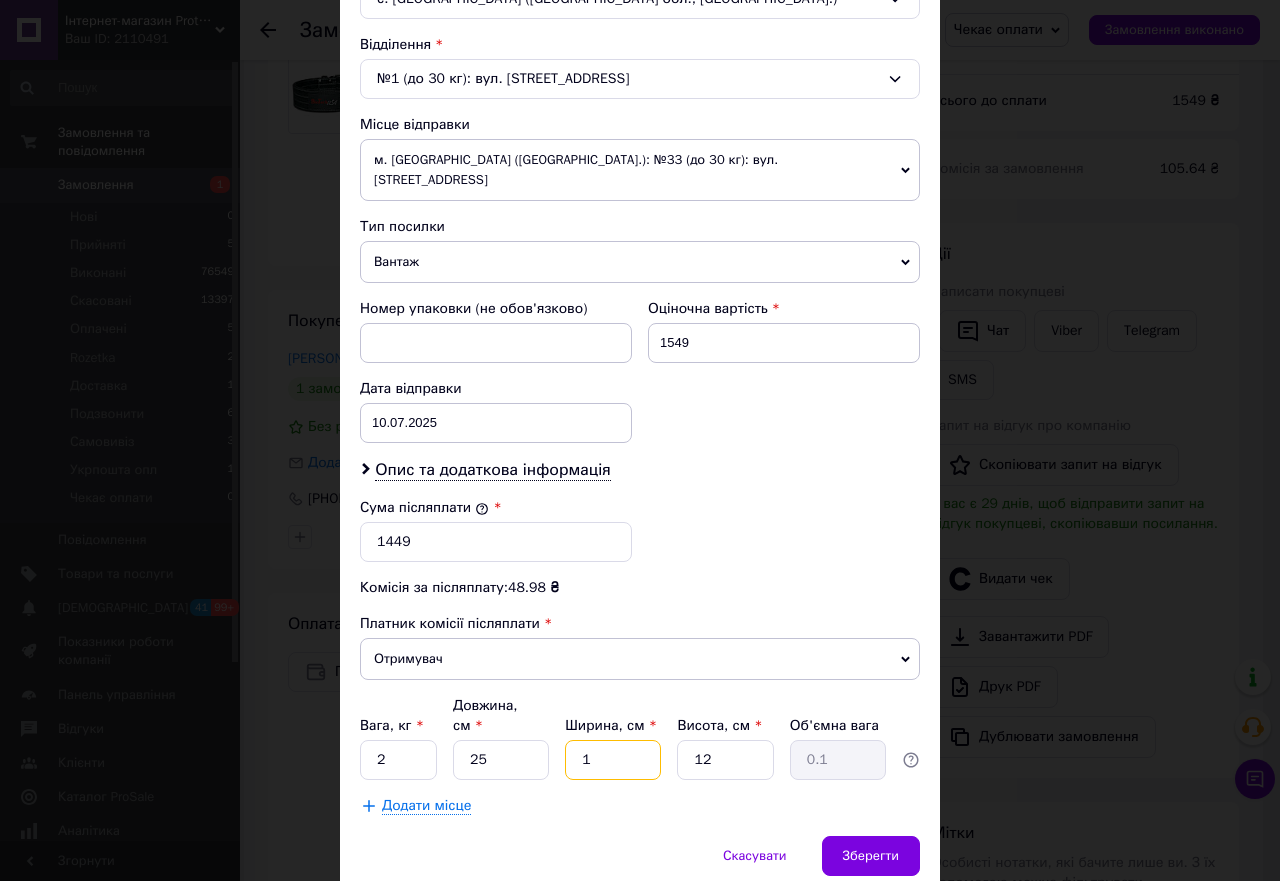 type 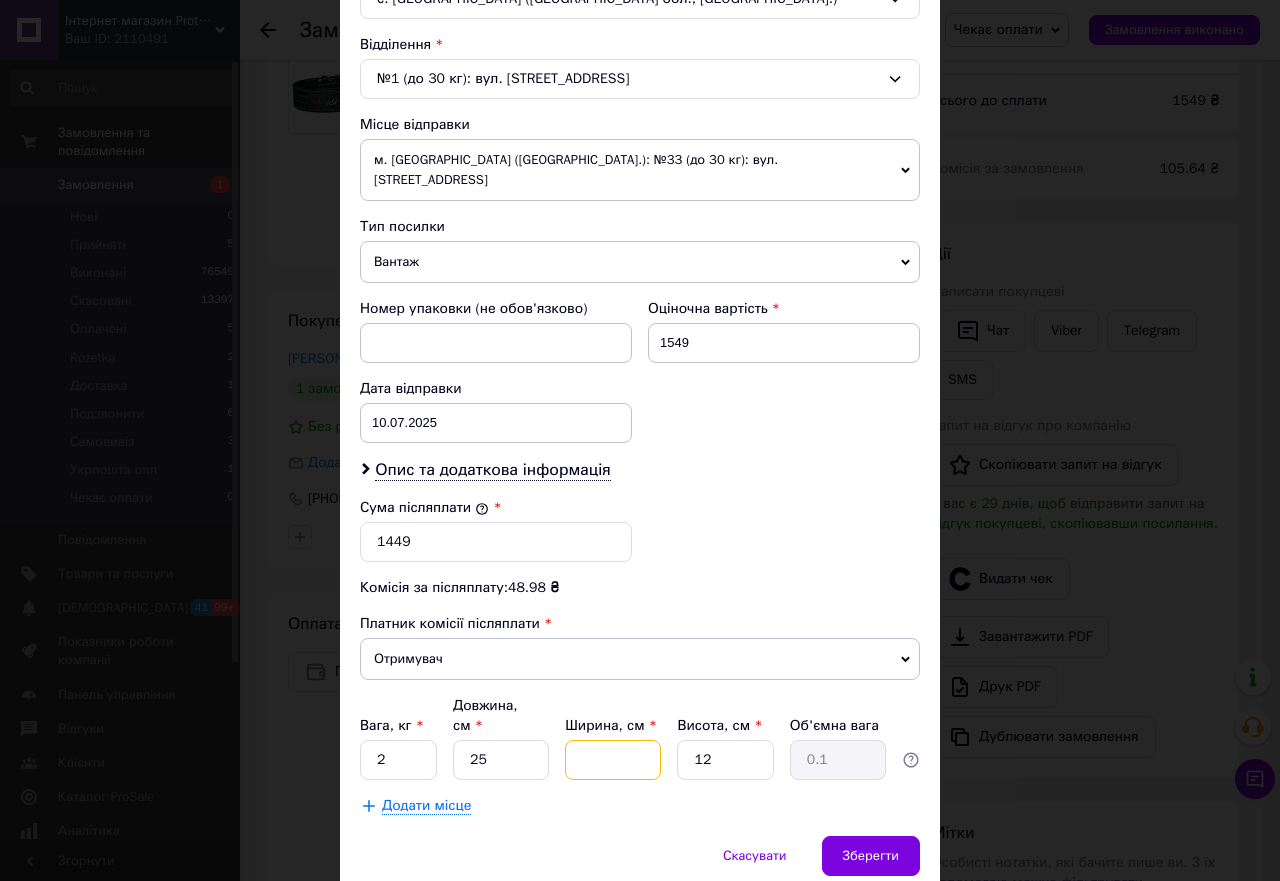type 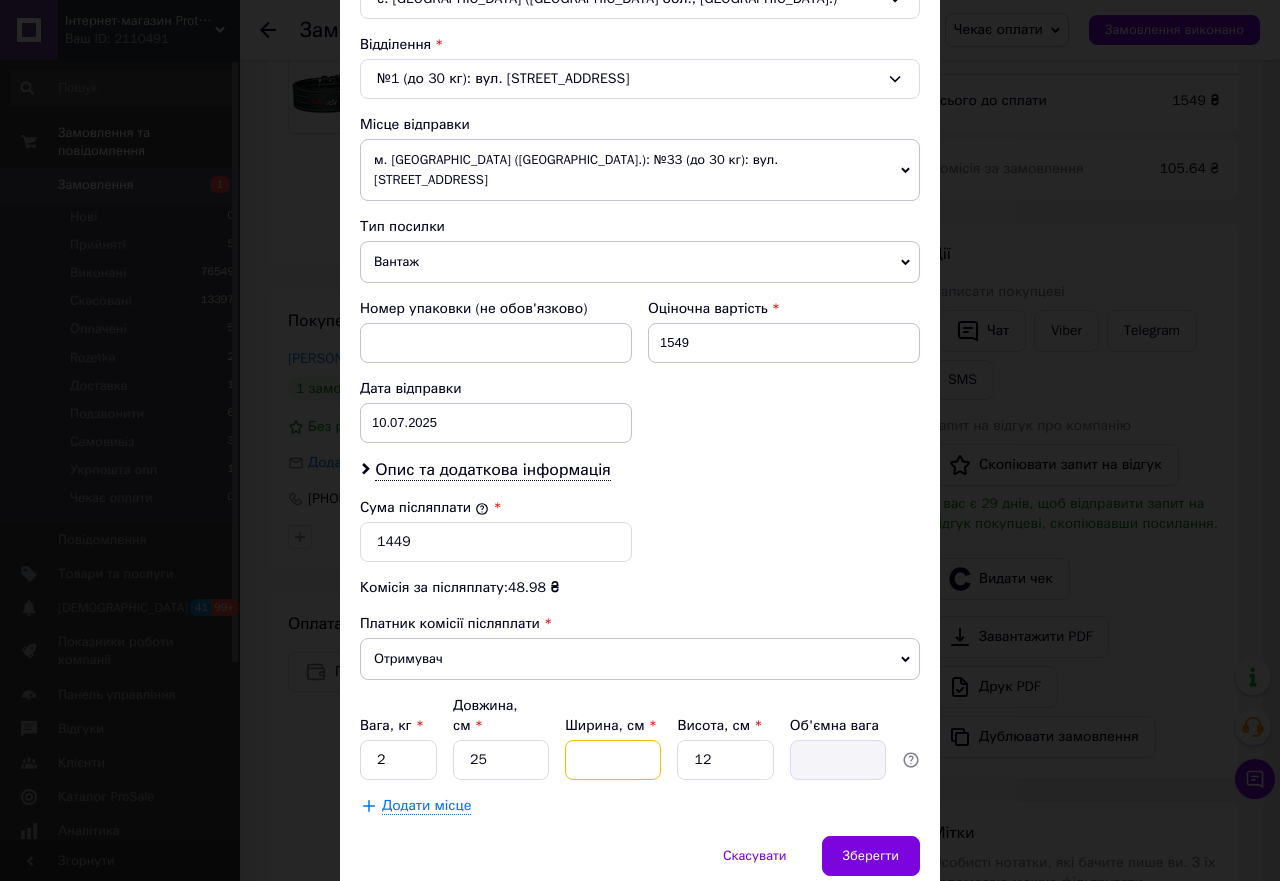 type on "2" 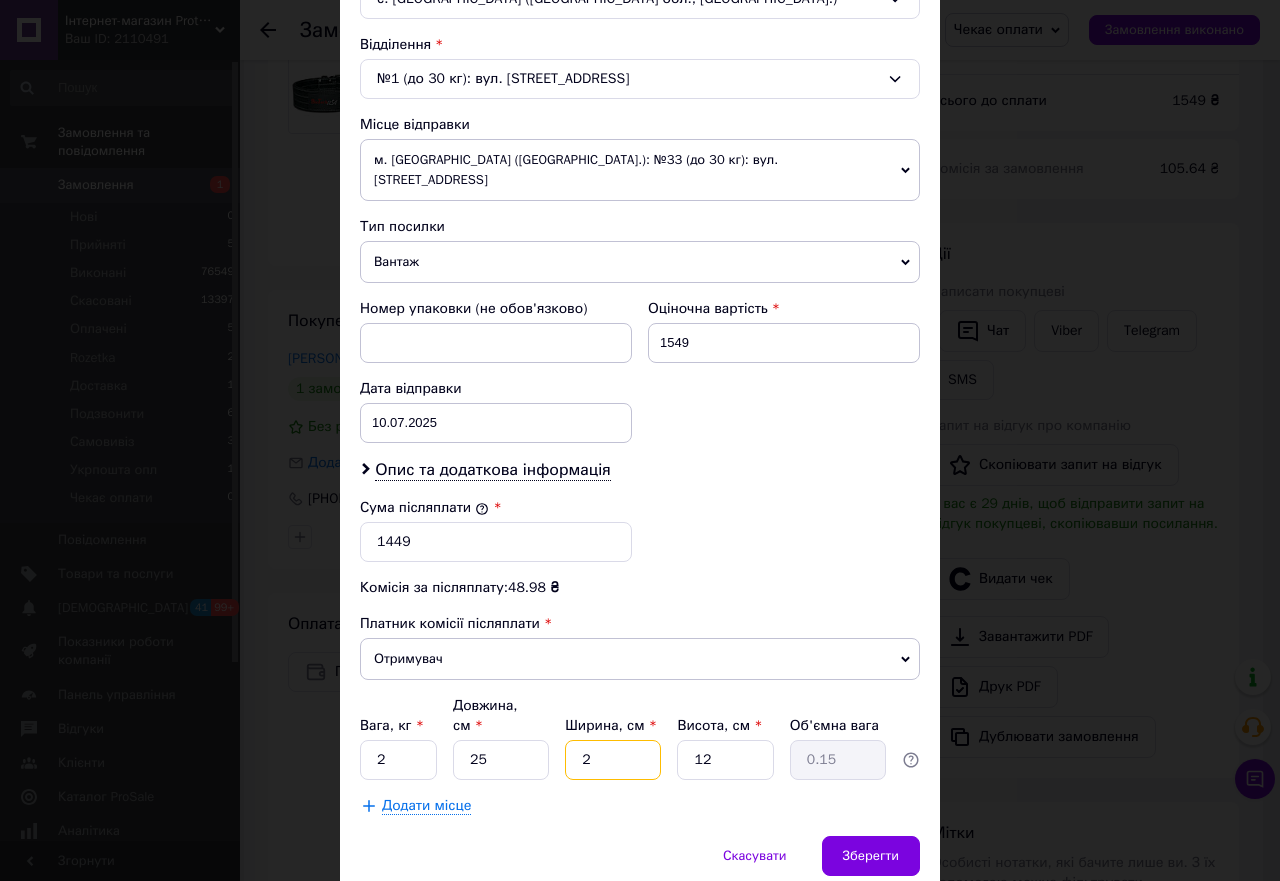type on "20" 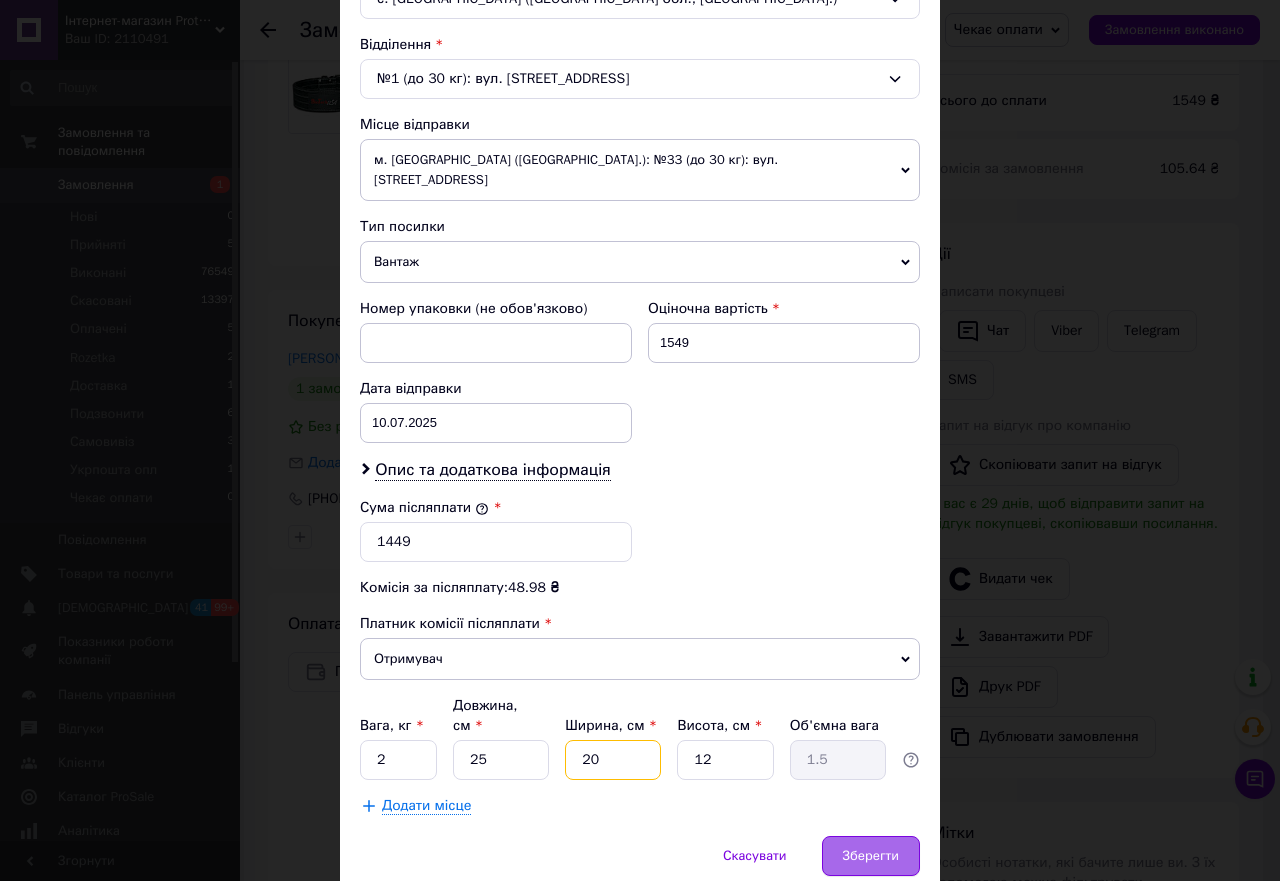 type on "20" 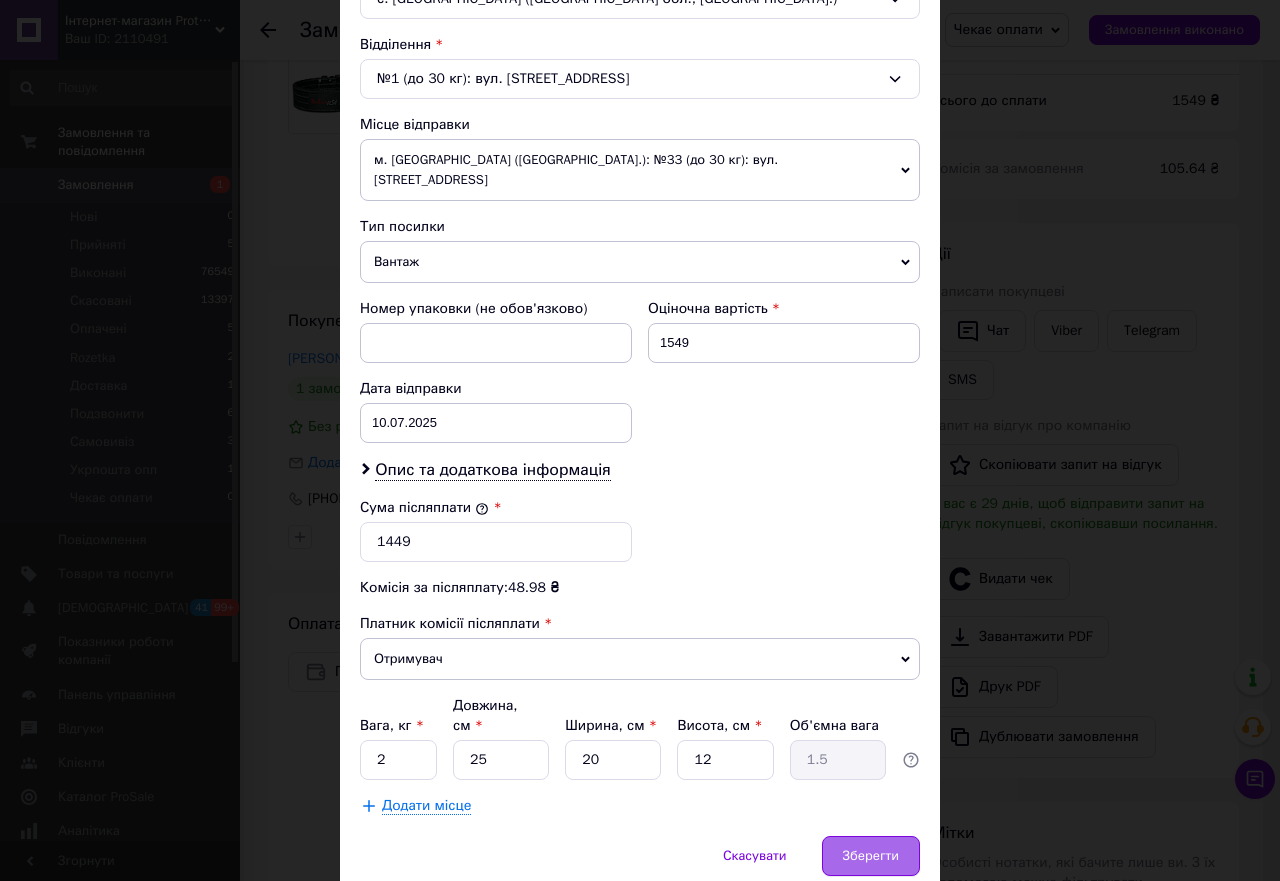 click on "Зберегти" at bounding box center [871, 856] 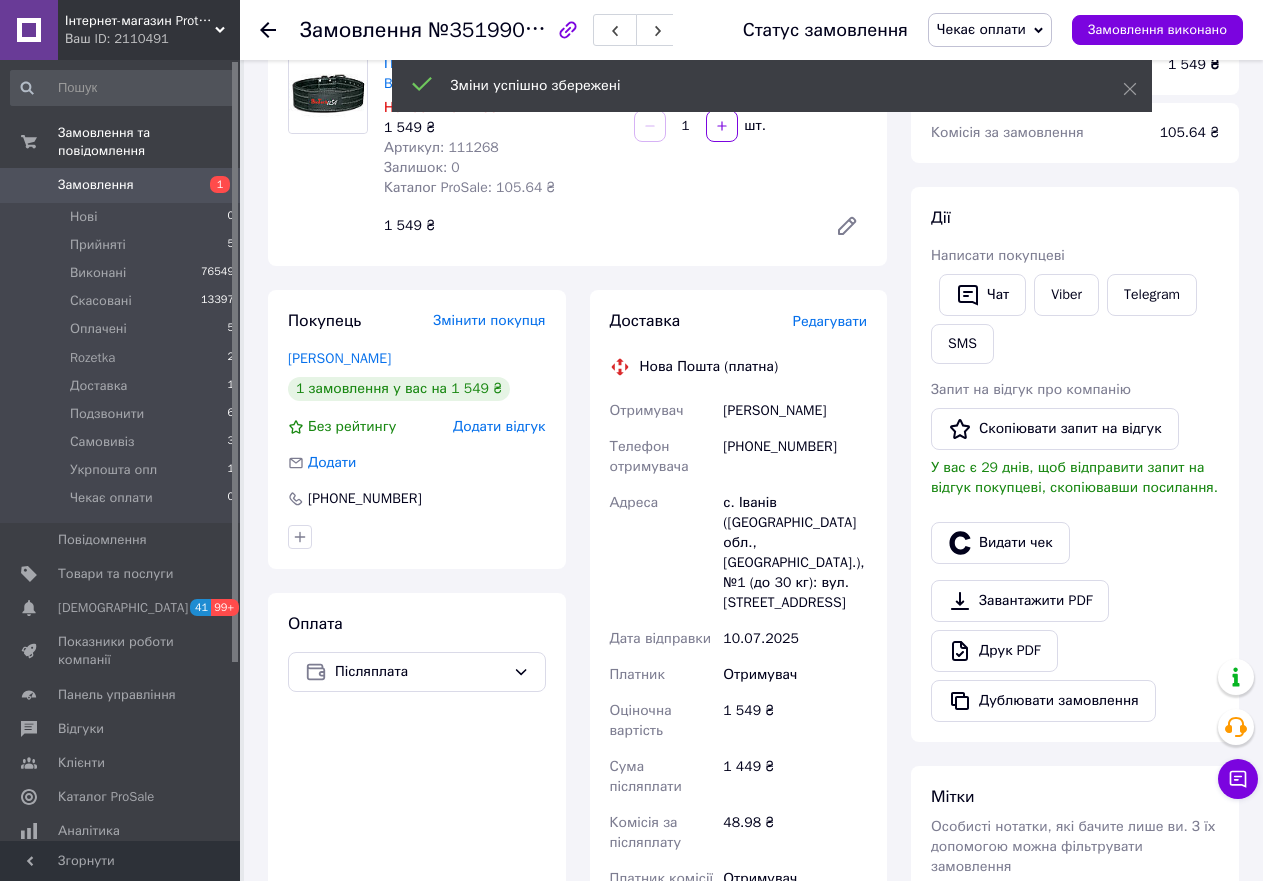 scroll, scrollTop: 0, scrollLeft: 0, axis: both 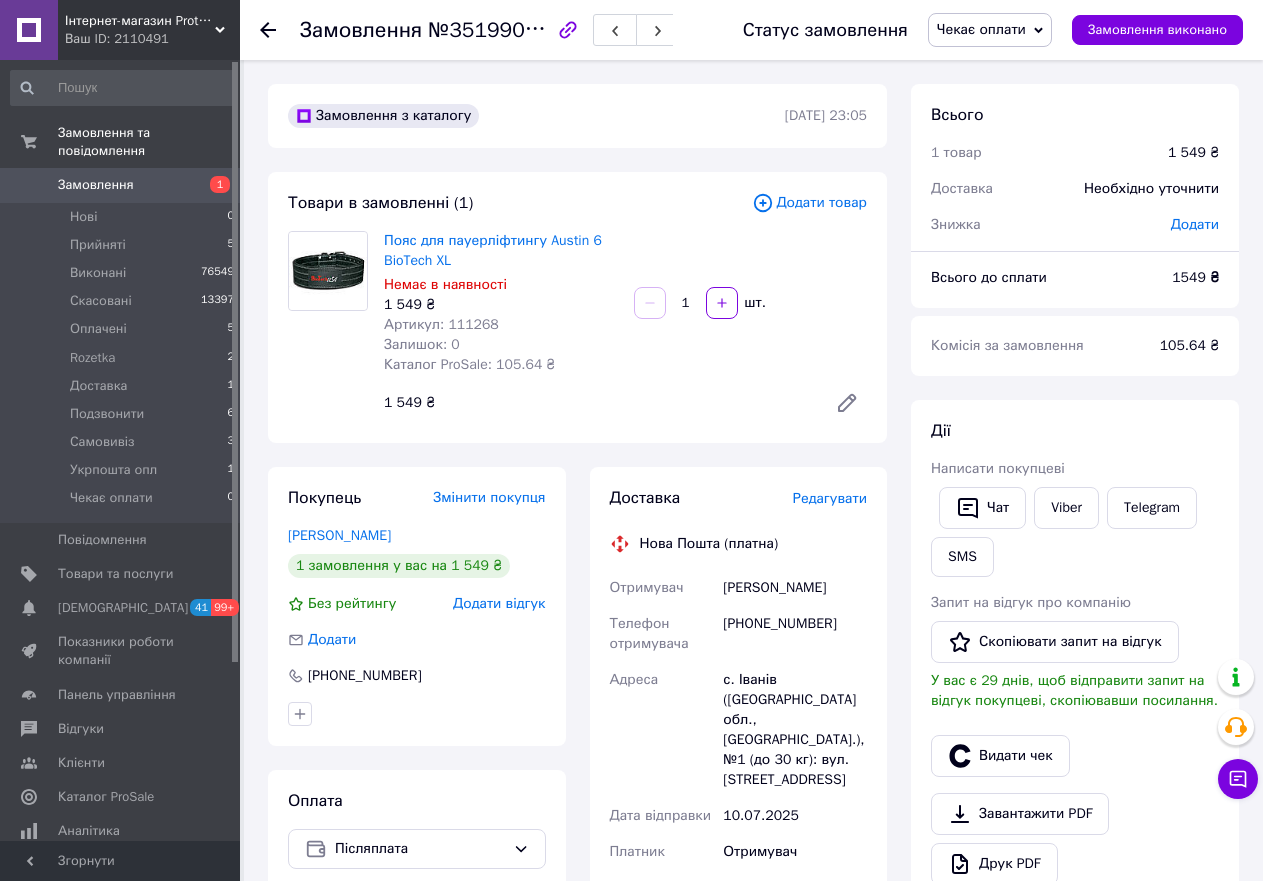 click on "Артикул: 111268" at bounding box center [441, 324] 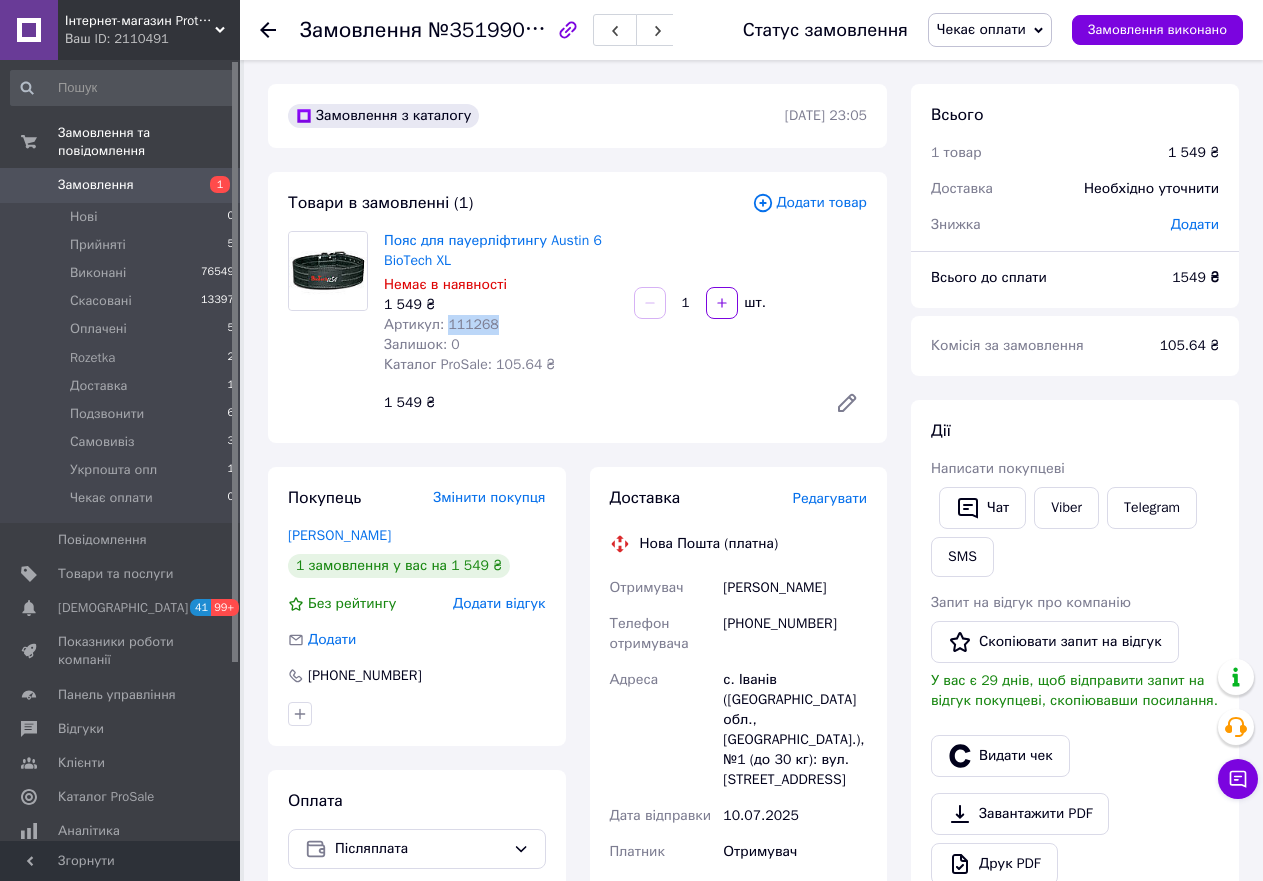 click on "Артикул: 111268" at bounding box center [441, 324] 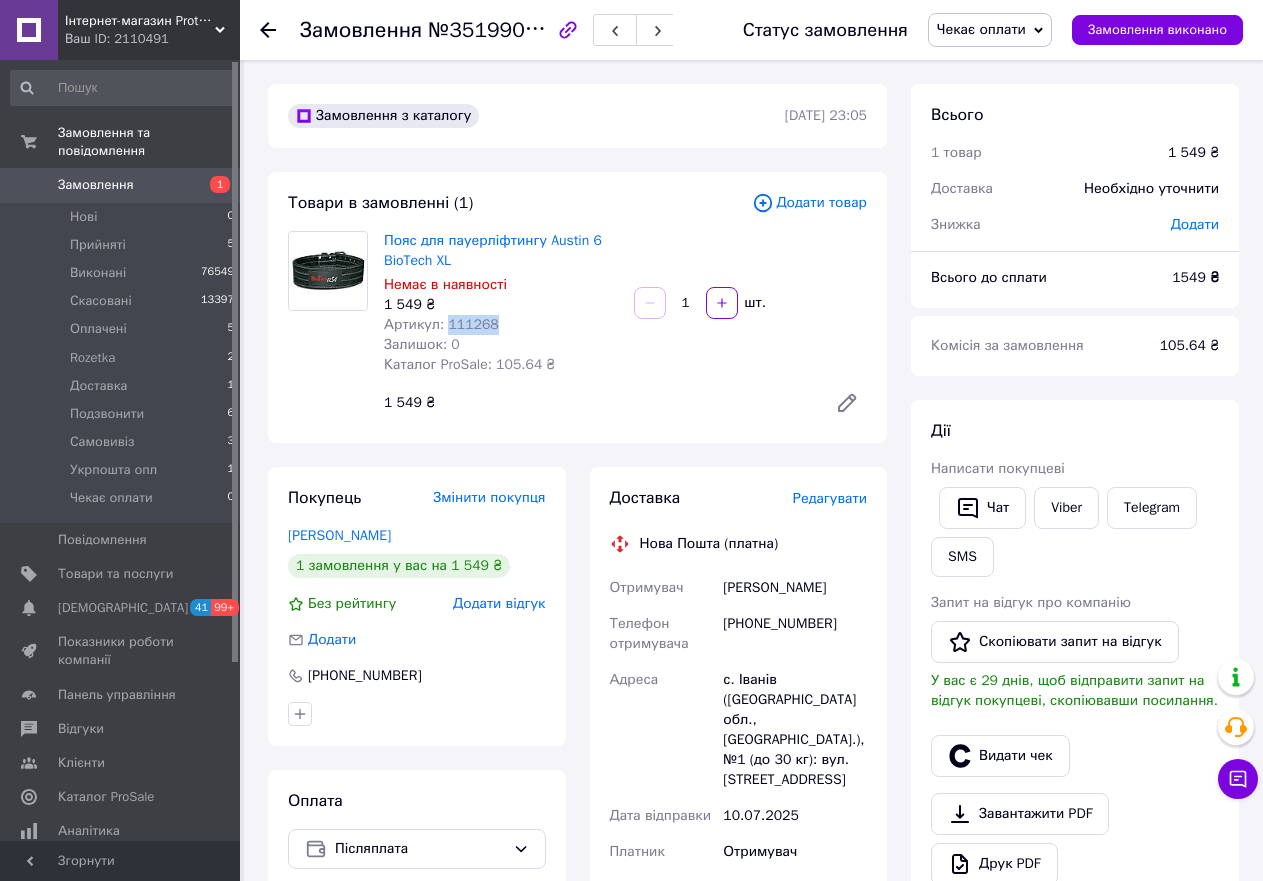 copy on "111268" 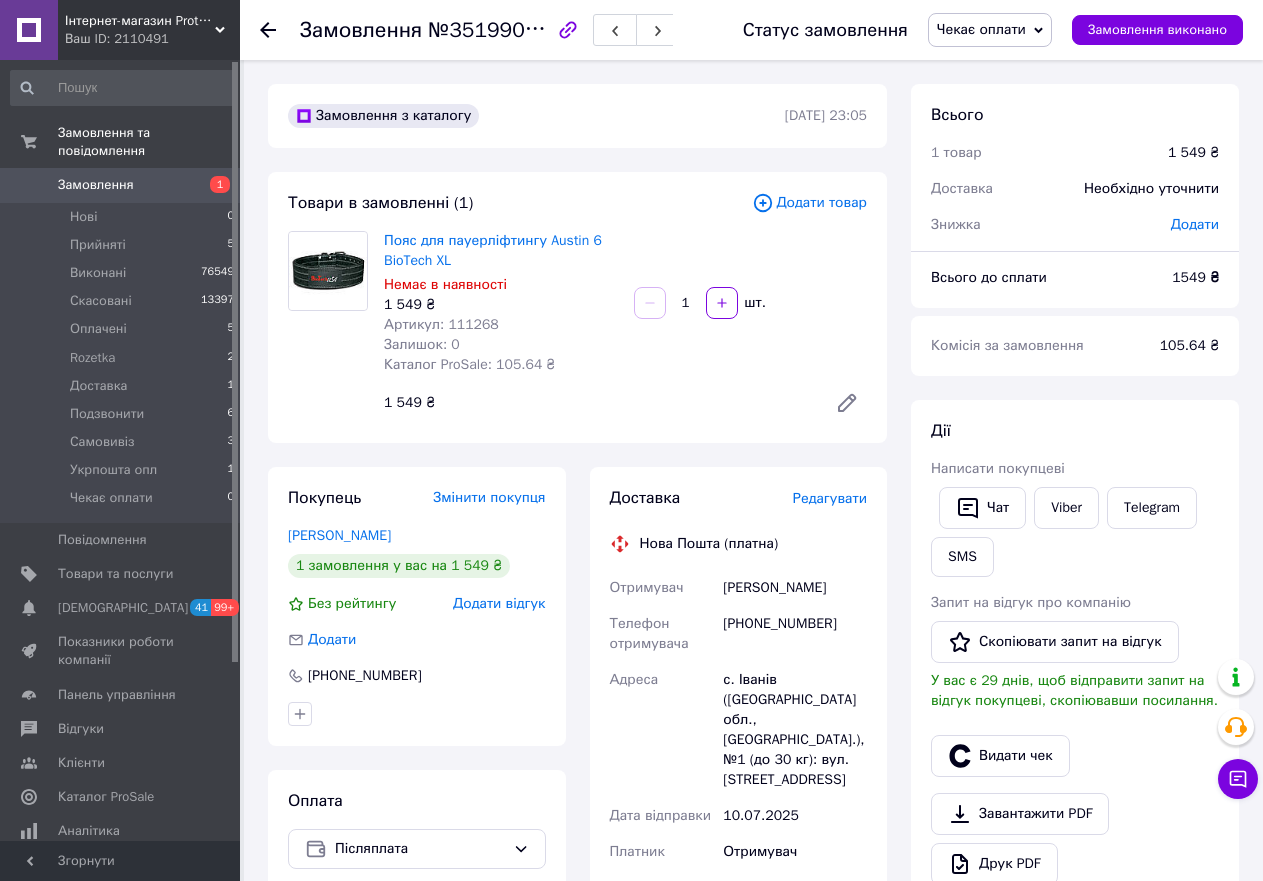 click 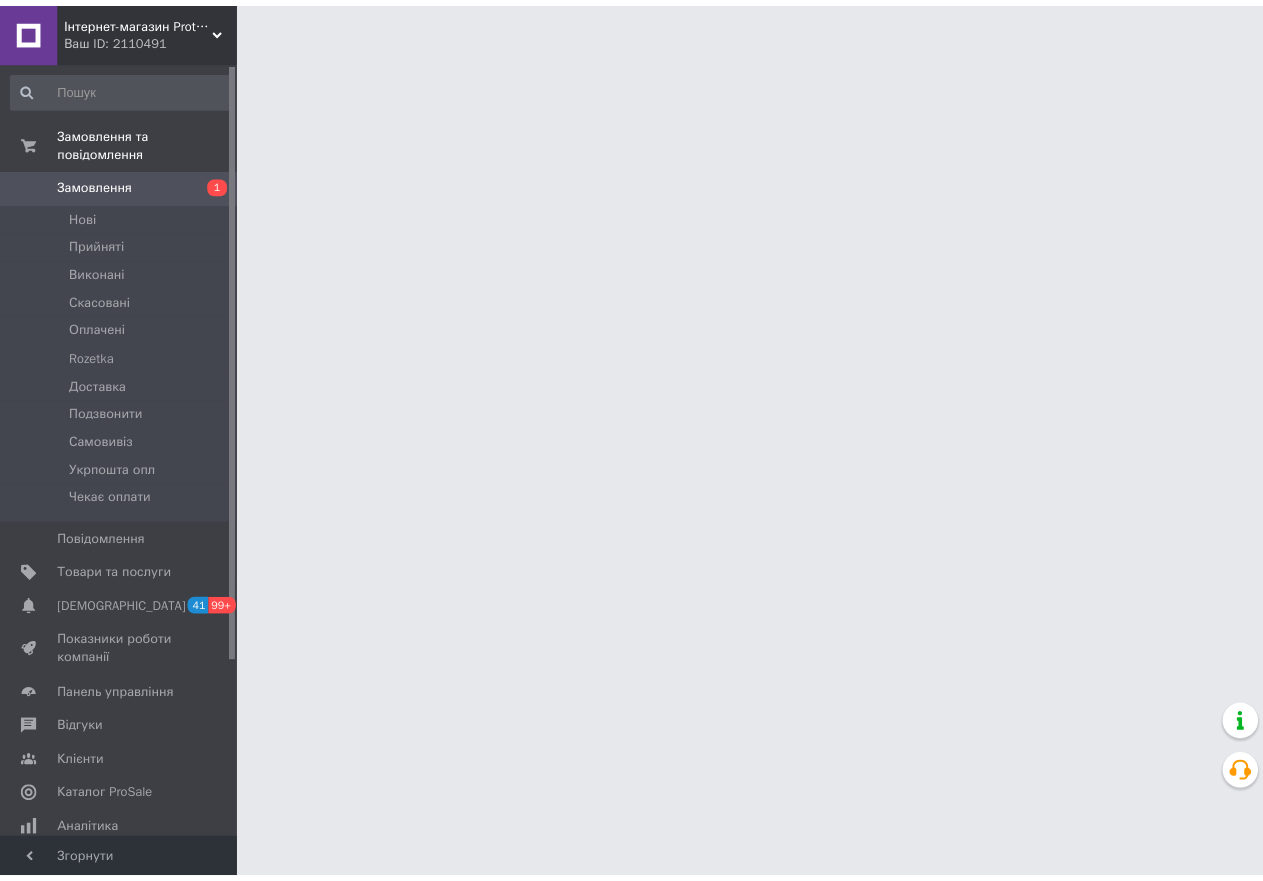 scroll, scrollTop: 0, scrollLeft: 0, axis: both 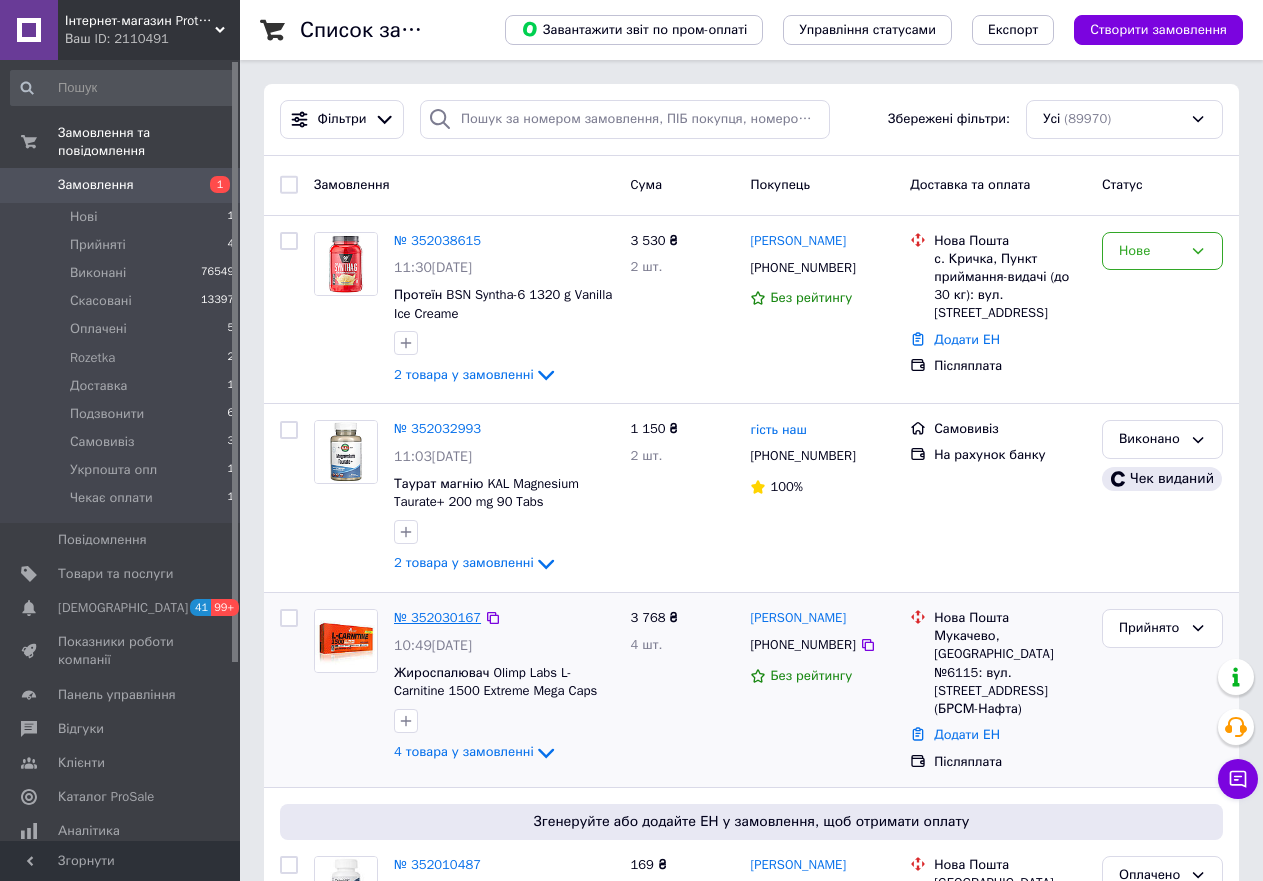 click on "№ 352030167" at bounding box center [437, 617] 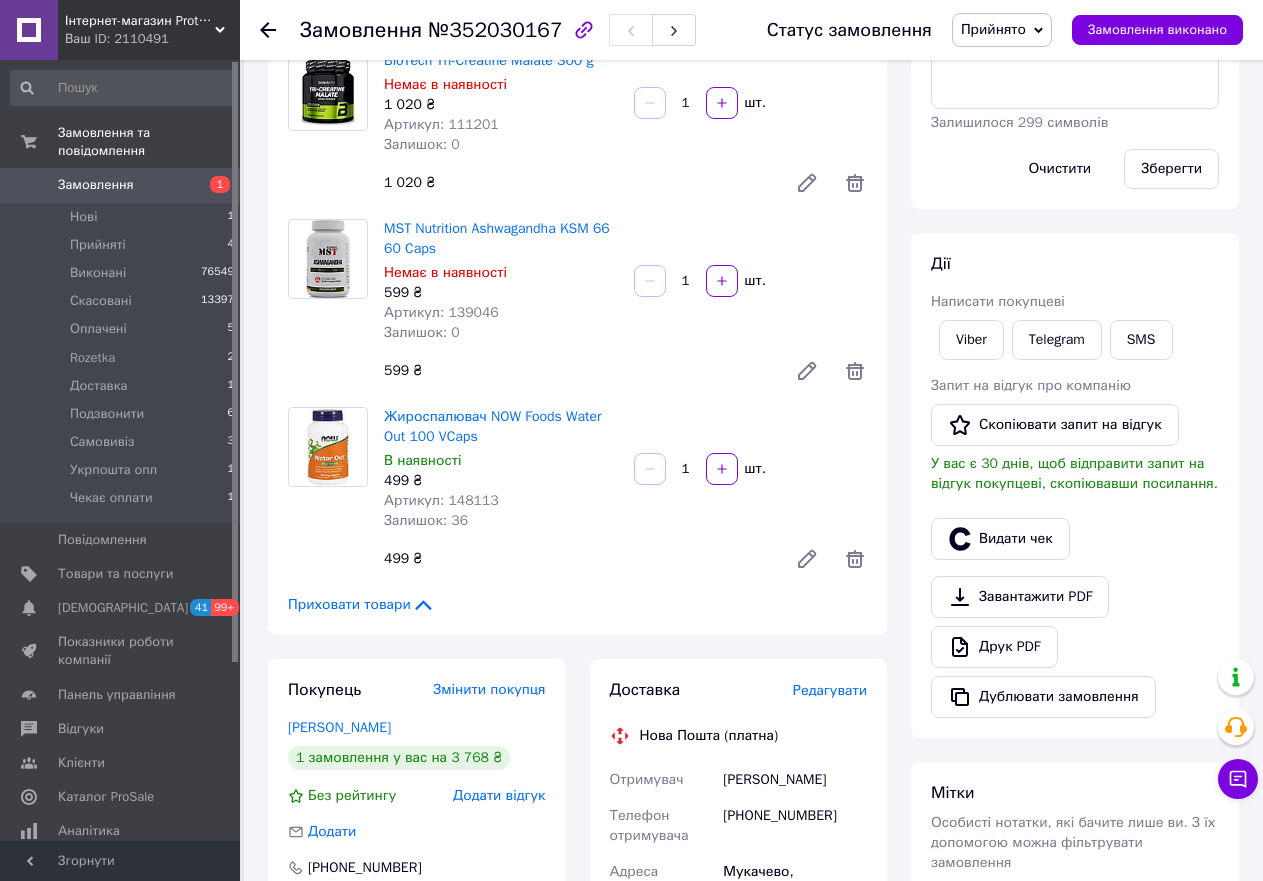 scroll, scrollTop: 500, scrollLeft: 0, axis: vertical 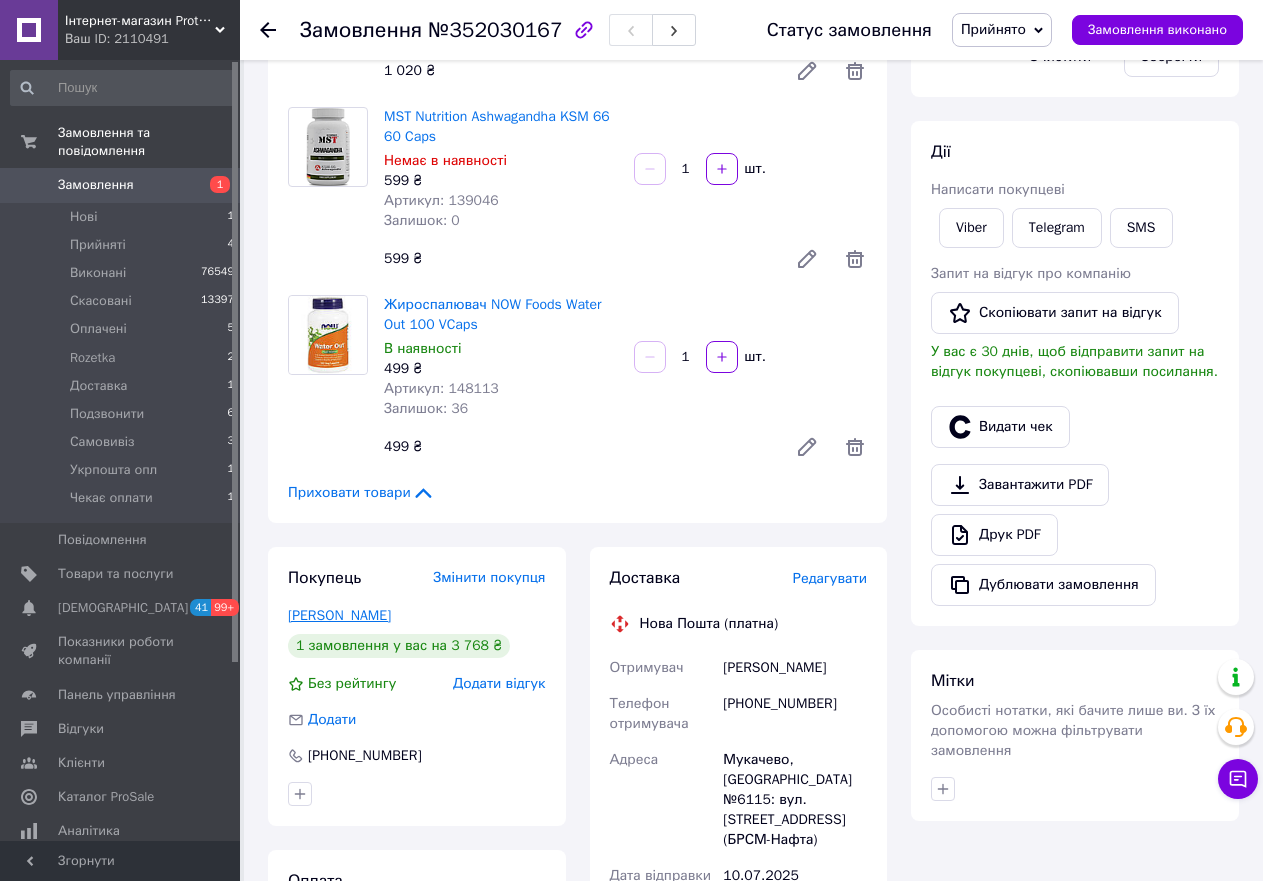 click on "[PERSON_NAME]" at bounding box center [339, 615] 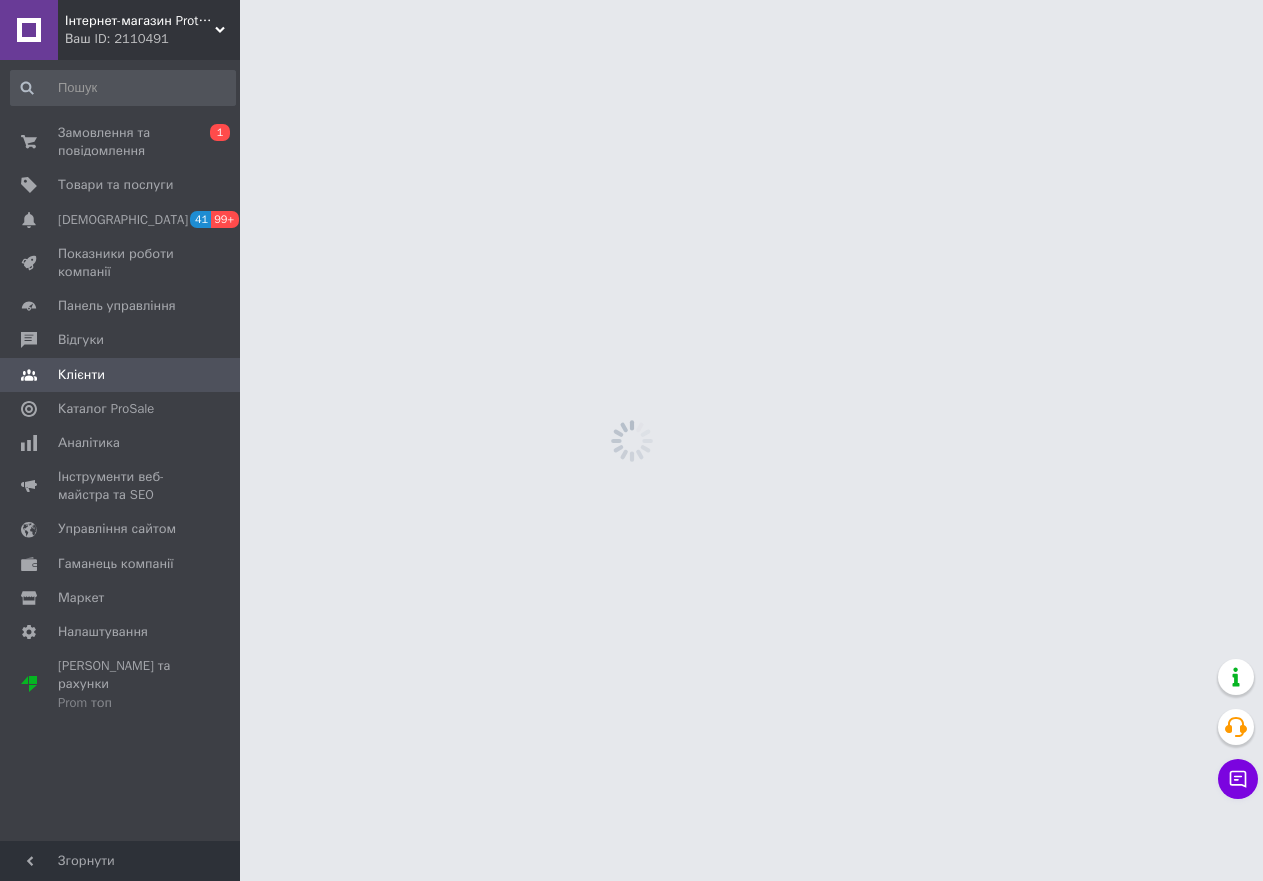 scroll, scrollTop: 0, scrollLeft: 0, axis: both 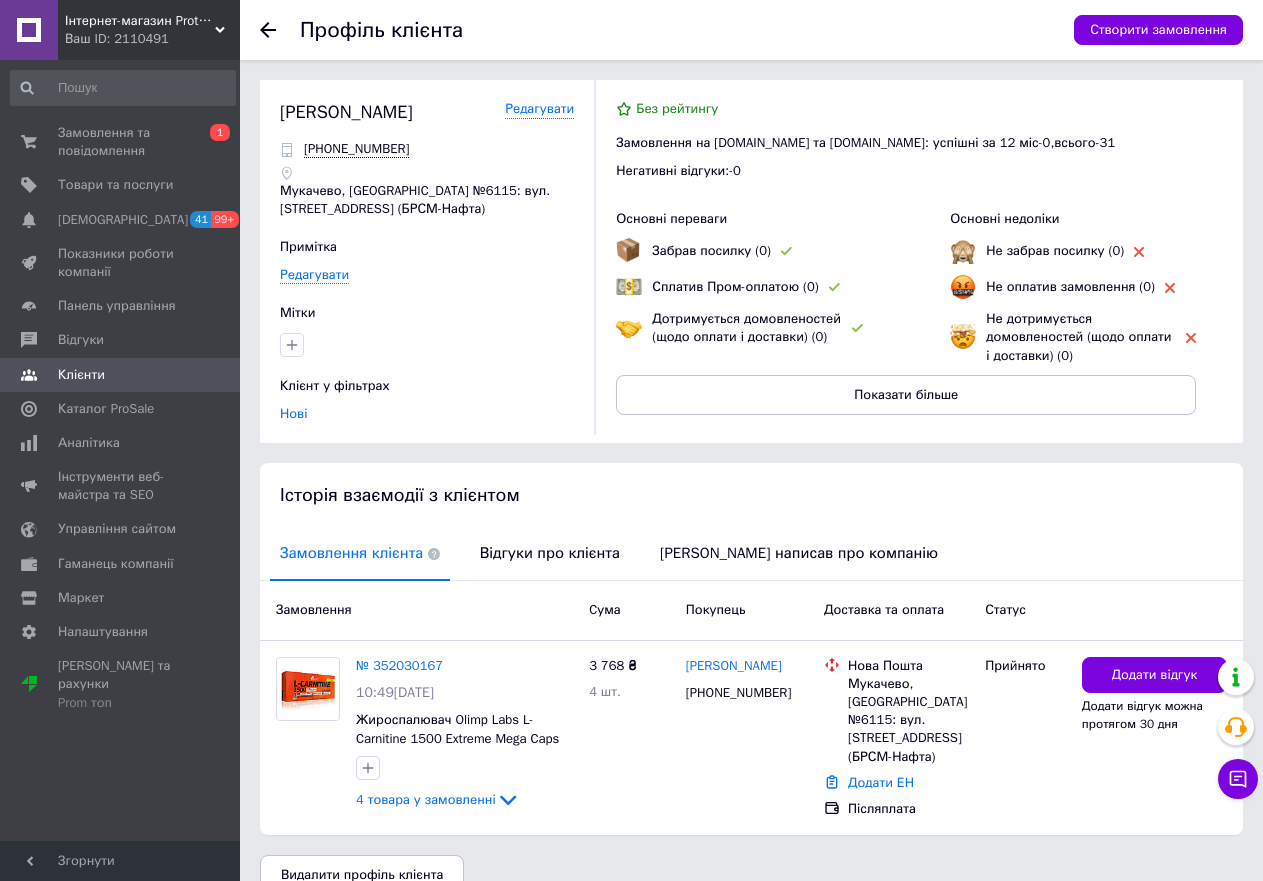 click 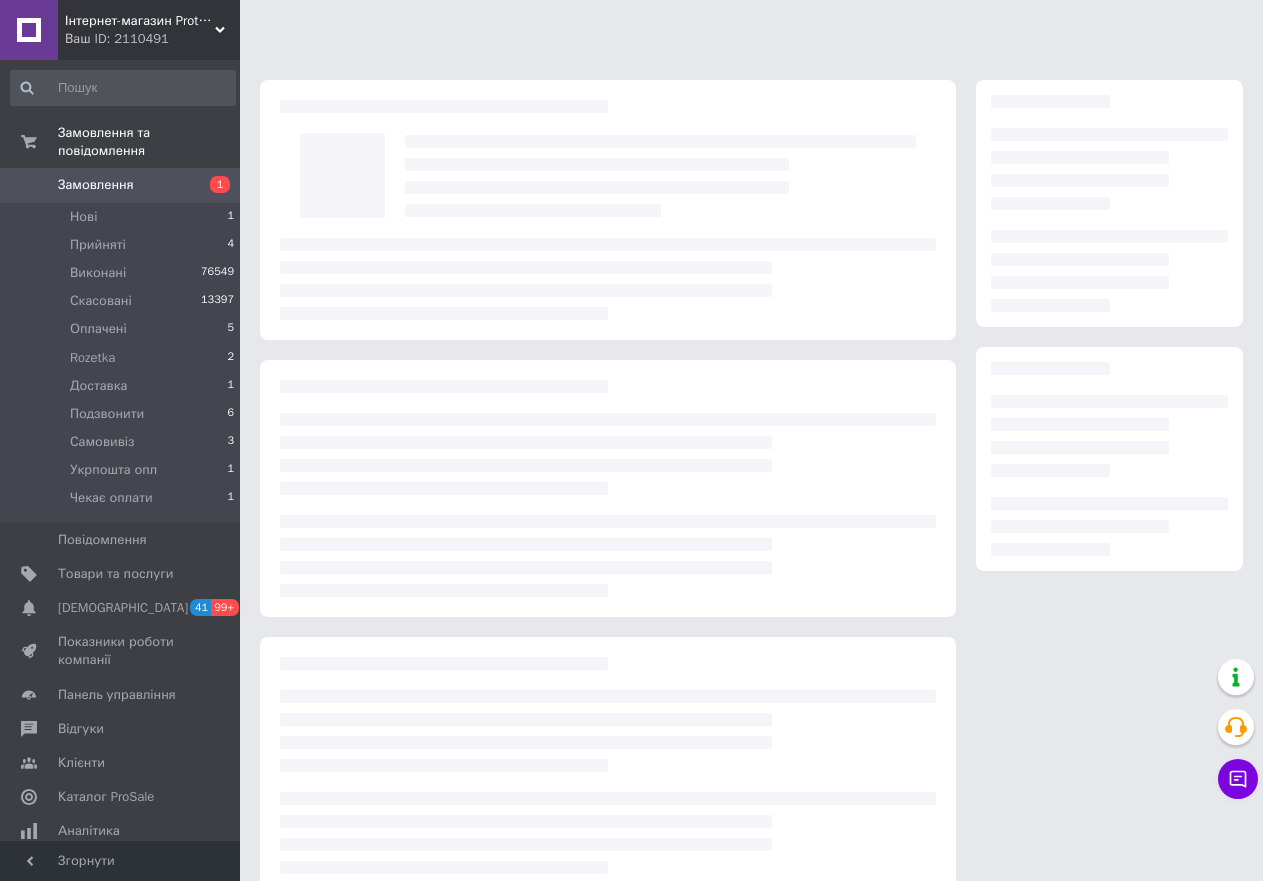 scroll, scrollTop: 33, scrollLeft: 0, axis: vertical 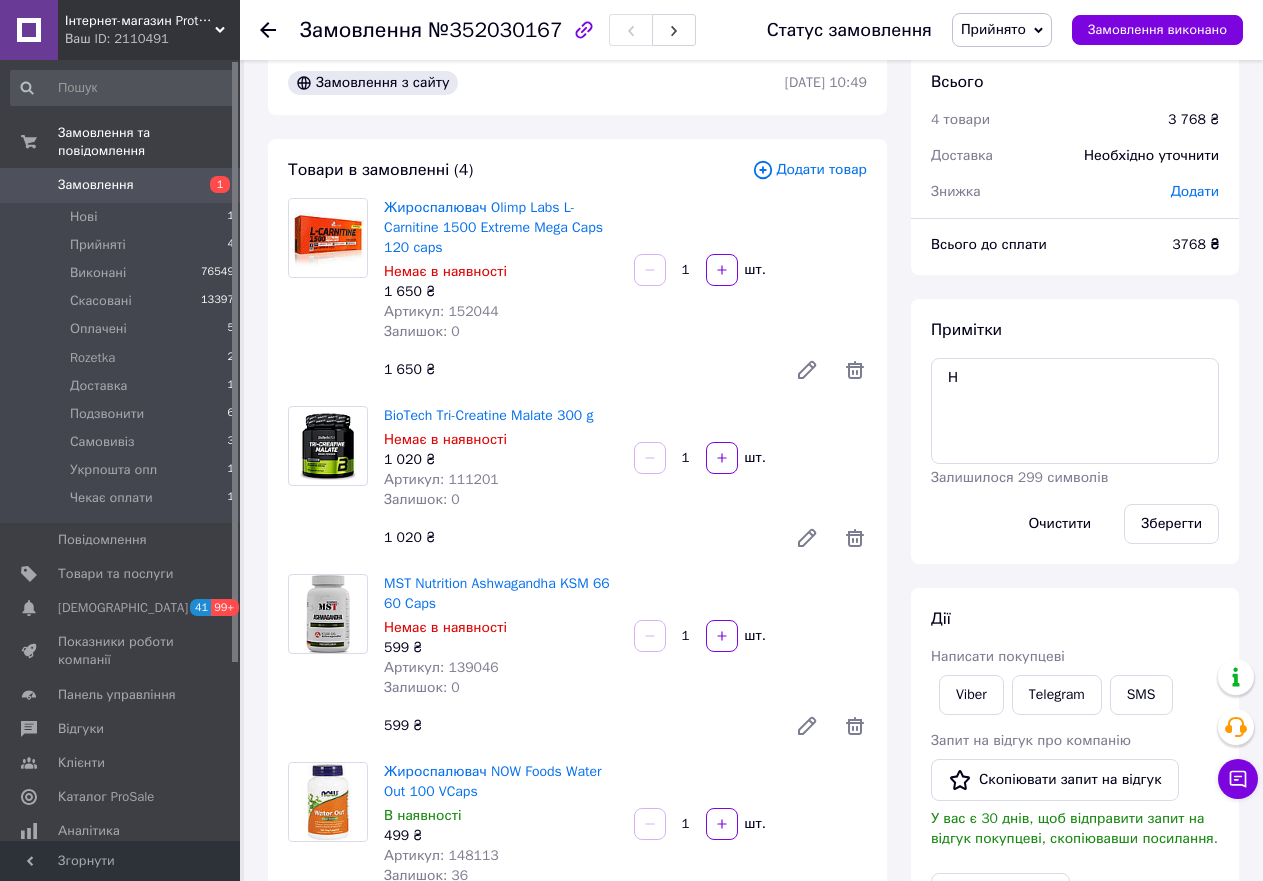click 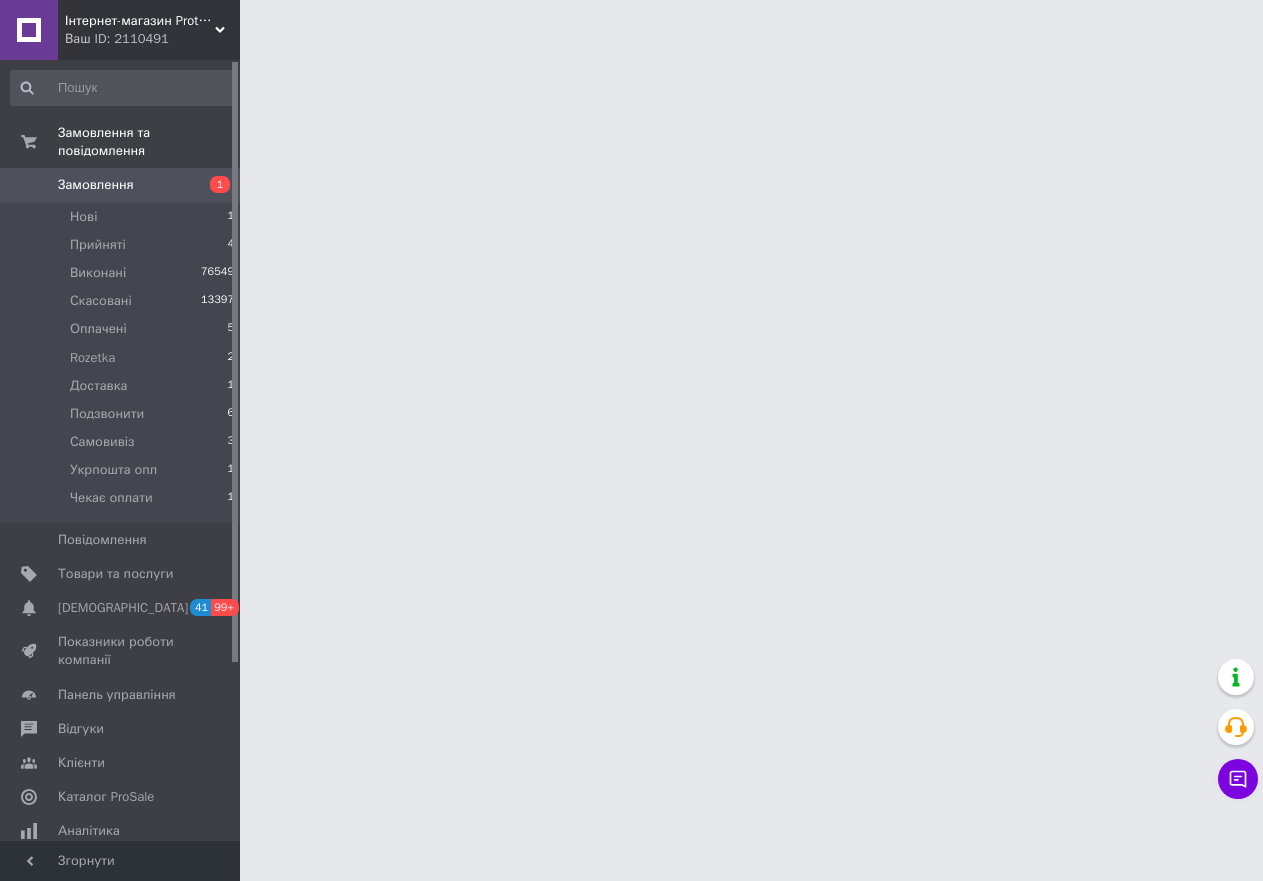 scroll, scrollTop: 0, scrollLeft: 0, axis: both 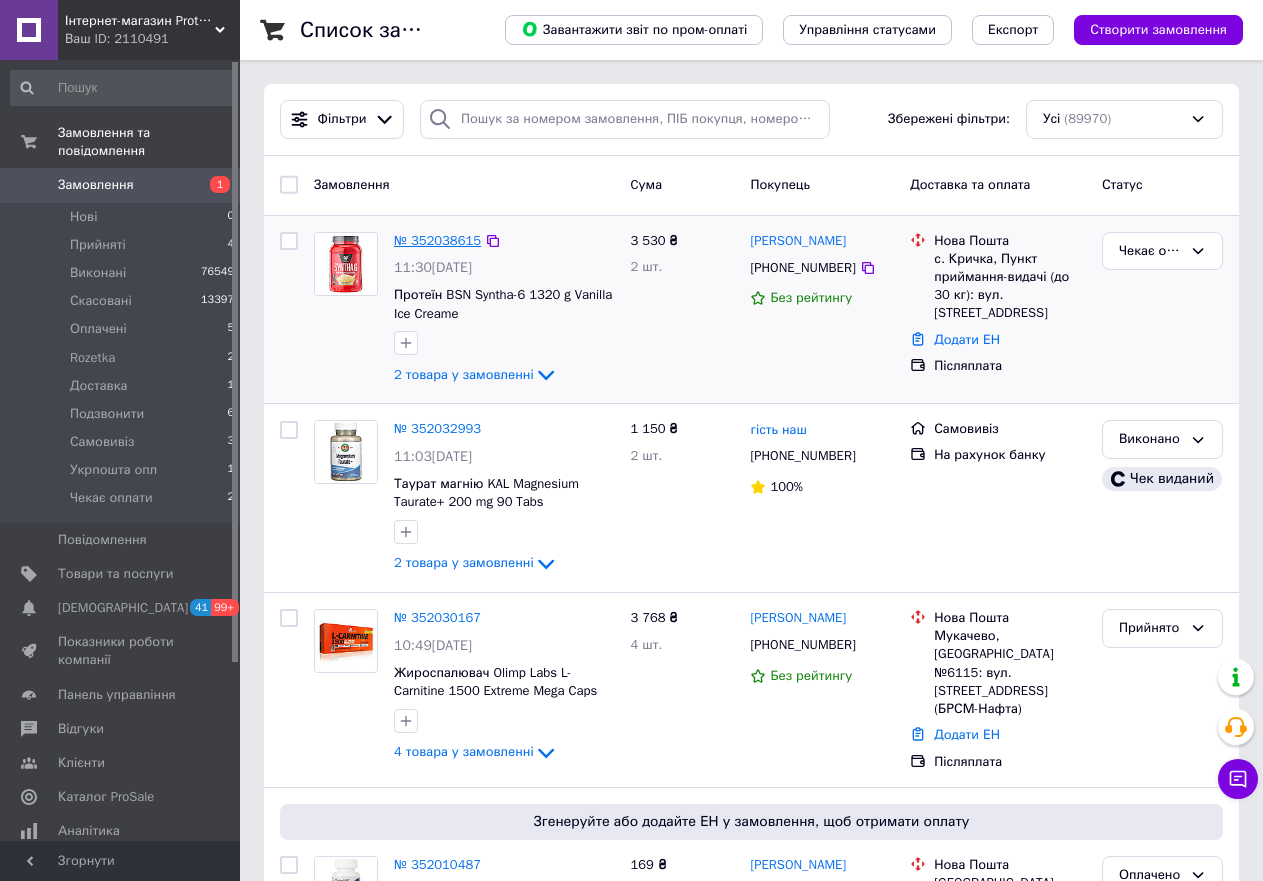 click on "№ 352038615" at bounding box center [437, 240] 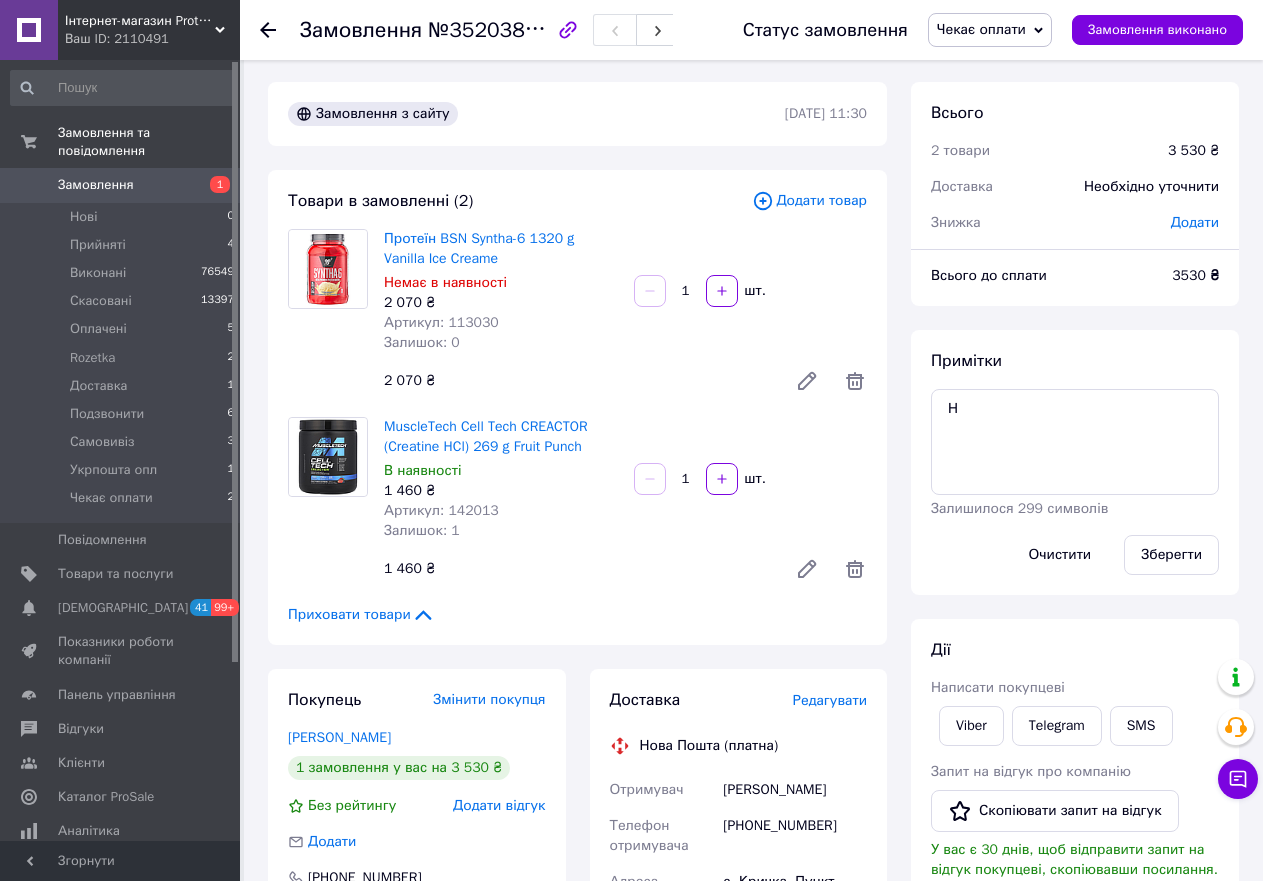 scroll, scrollTop: 0, scrollLeft: 0, axis: both 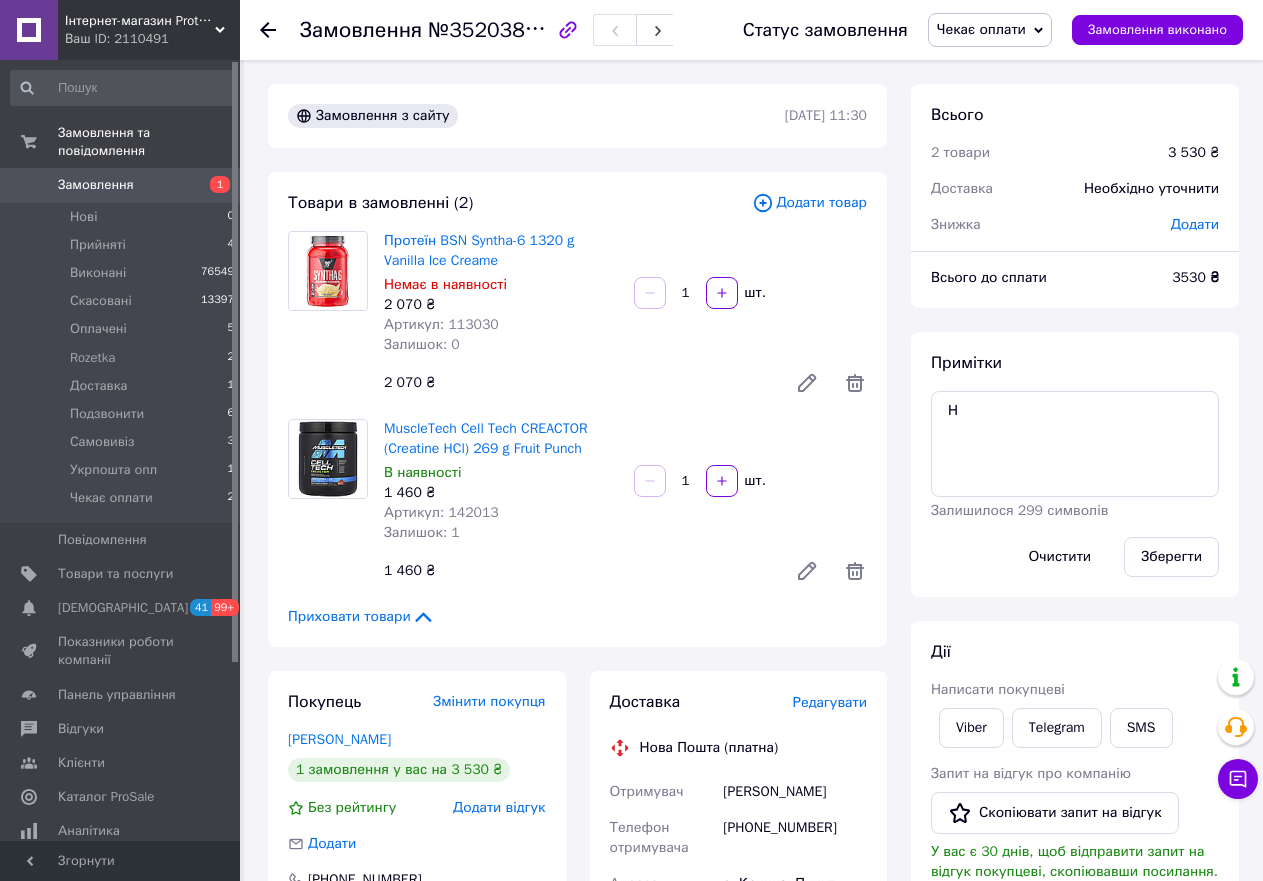 click 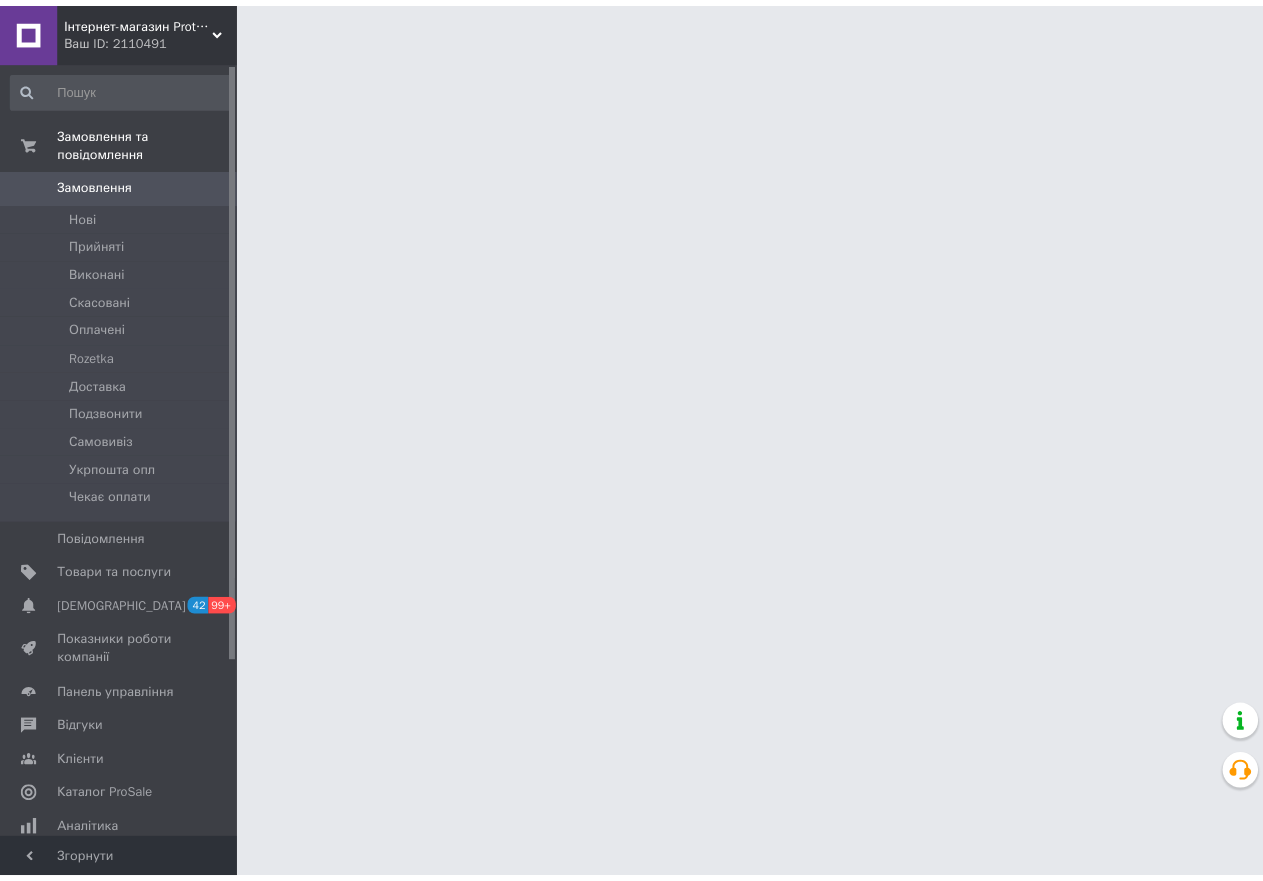 scroll, scrollTop: 0, scrollLeft: 0, axis: both 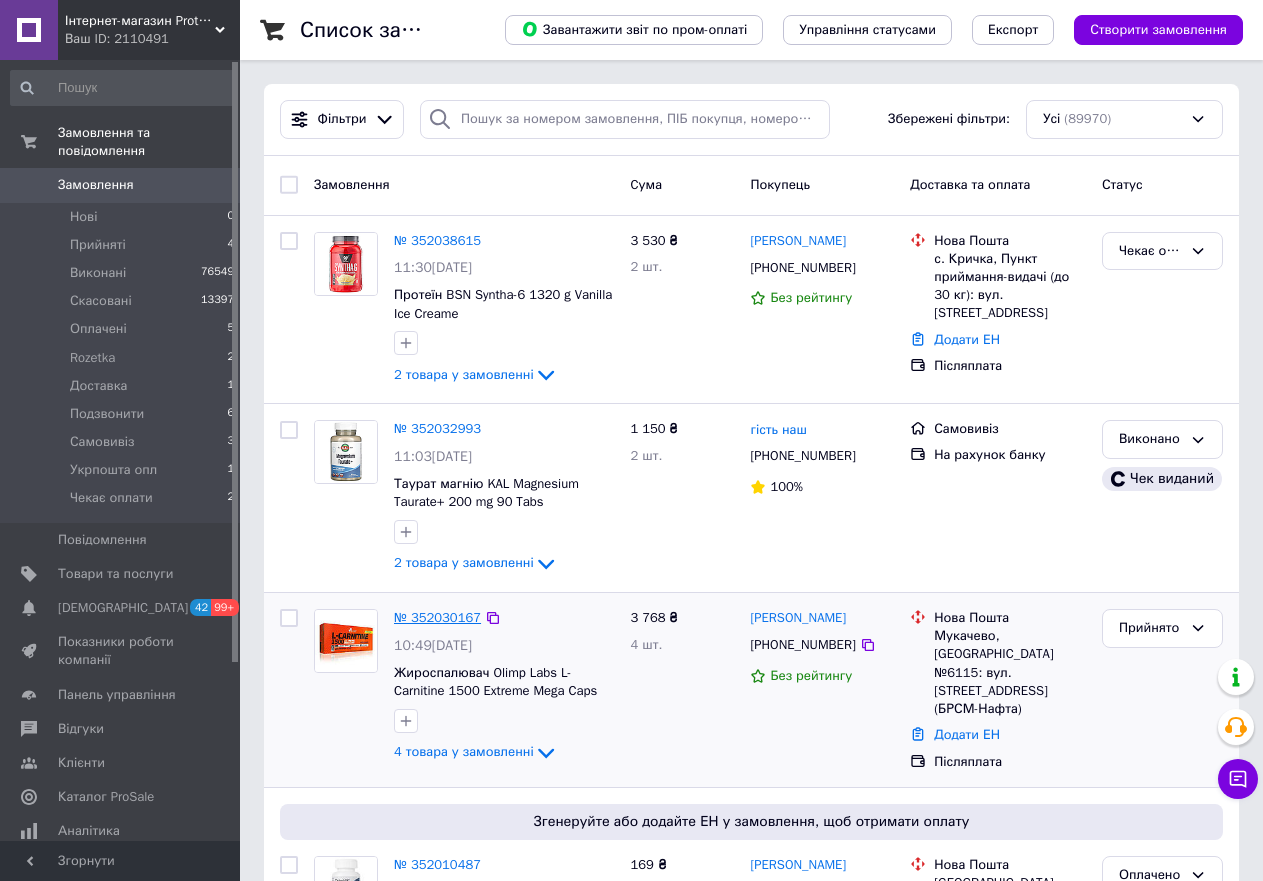 click on "№ 352030167" at bounding box center (437, 617) 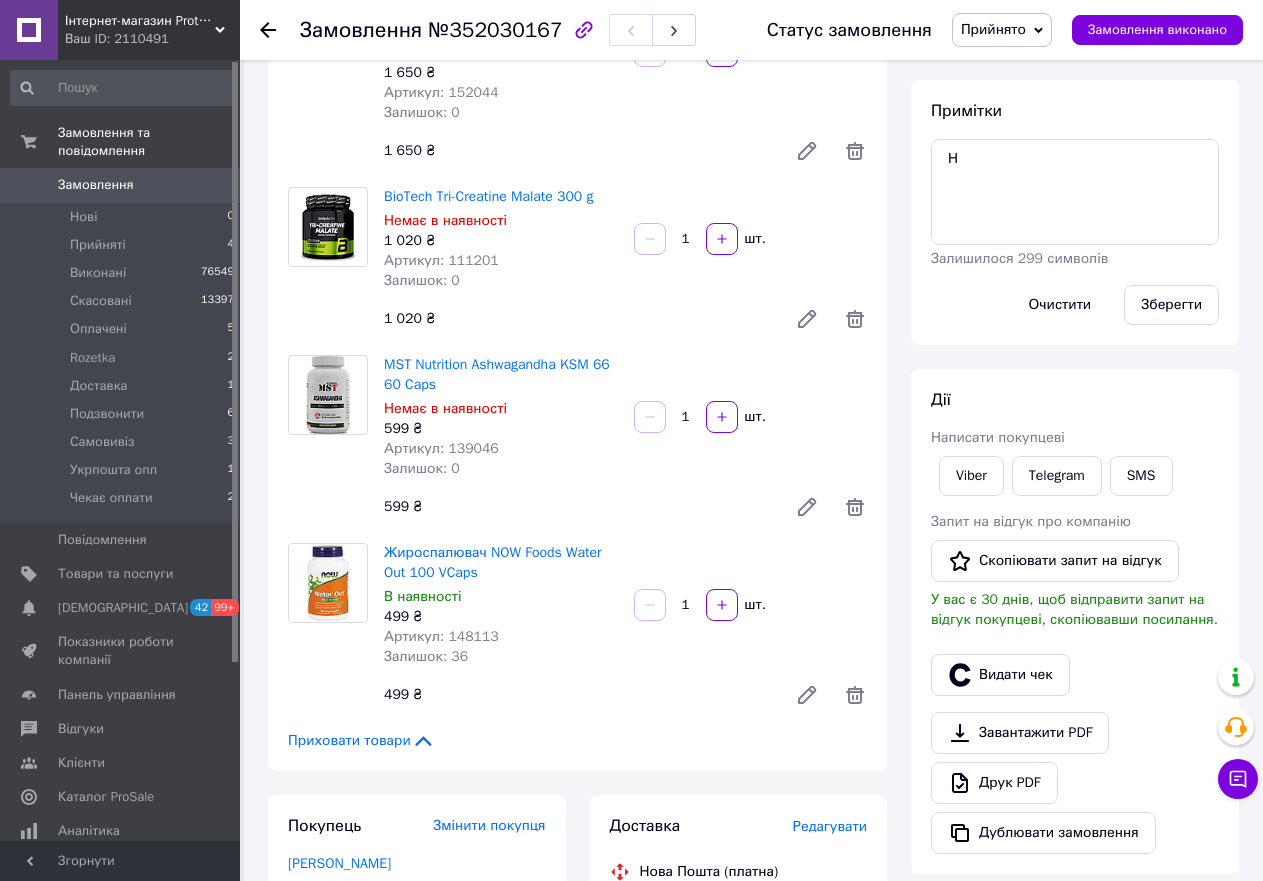 scroll, scrollTop: 400, scrollLeft: 0, axis: vertical 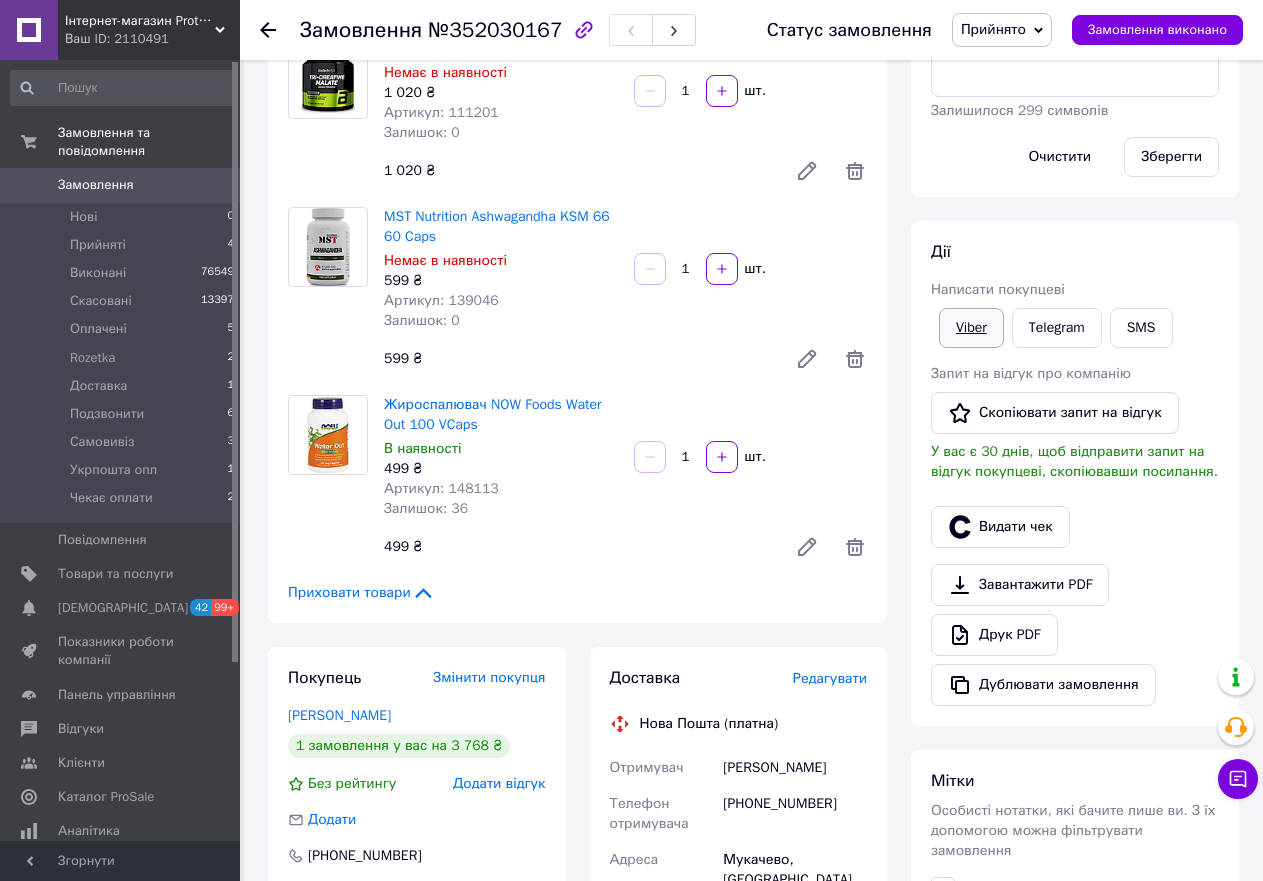 click on "Viber" at bounding box center (971, 328) 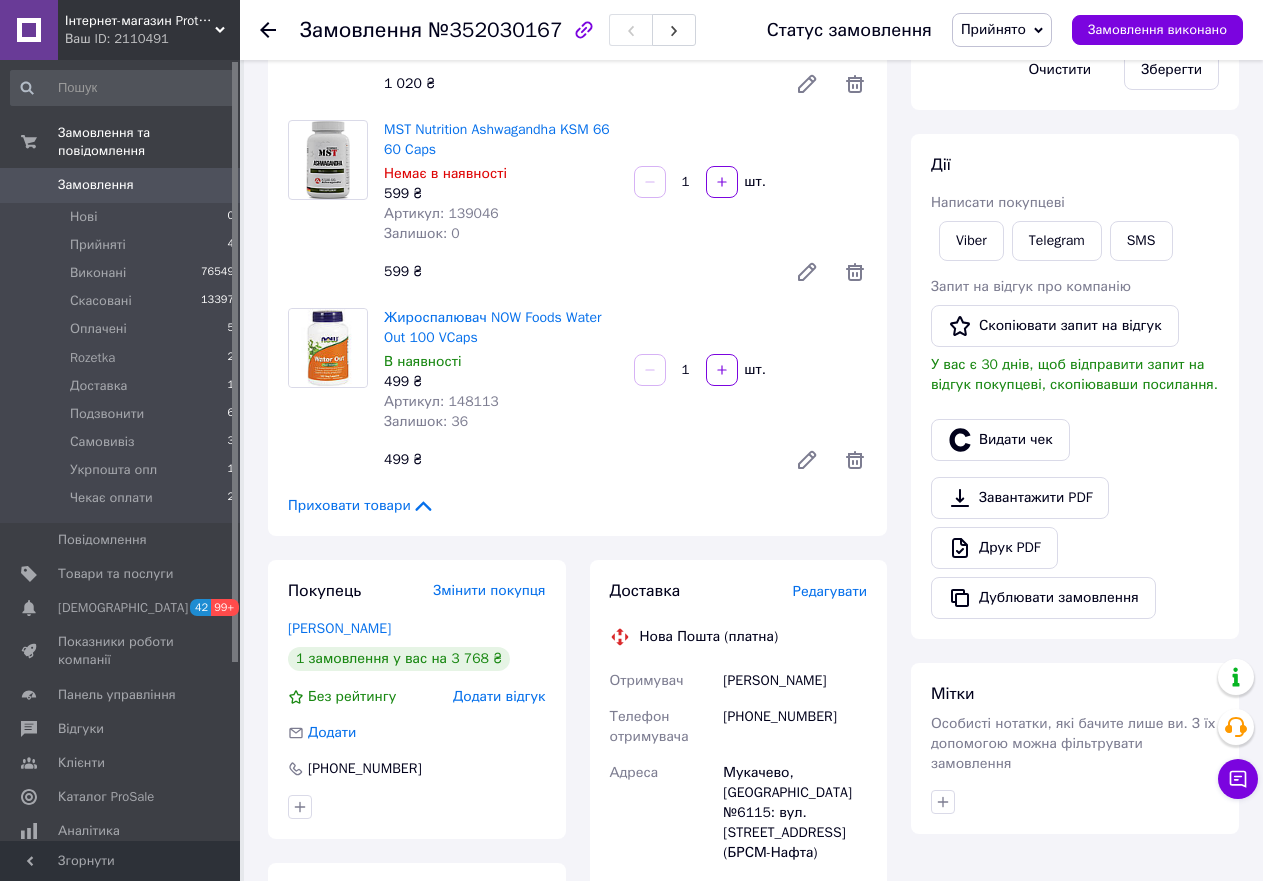 scroll, scrollTop: 0, scrollLeft: 0, axis: both 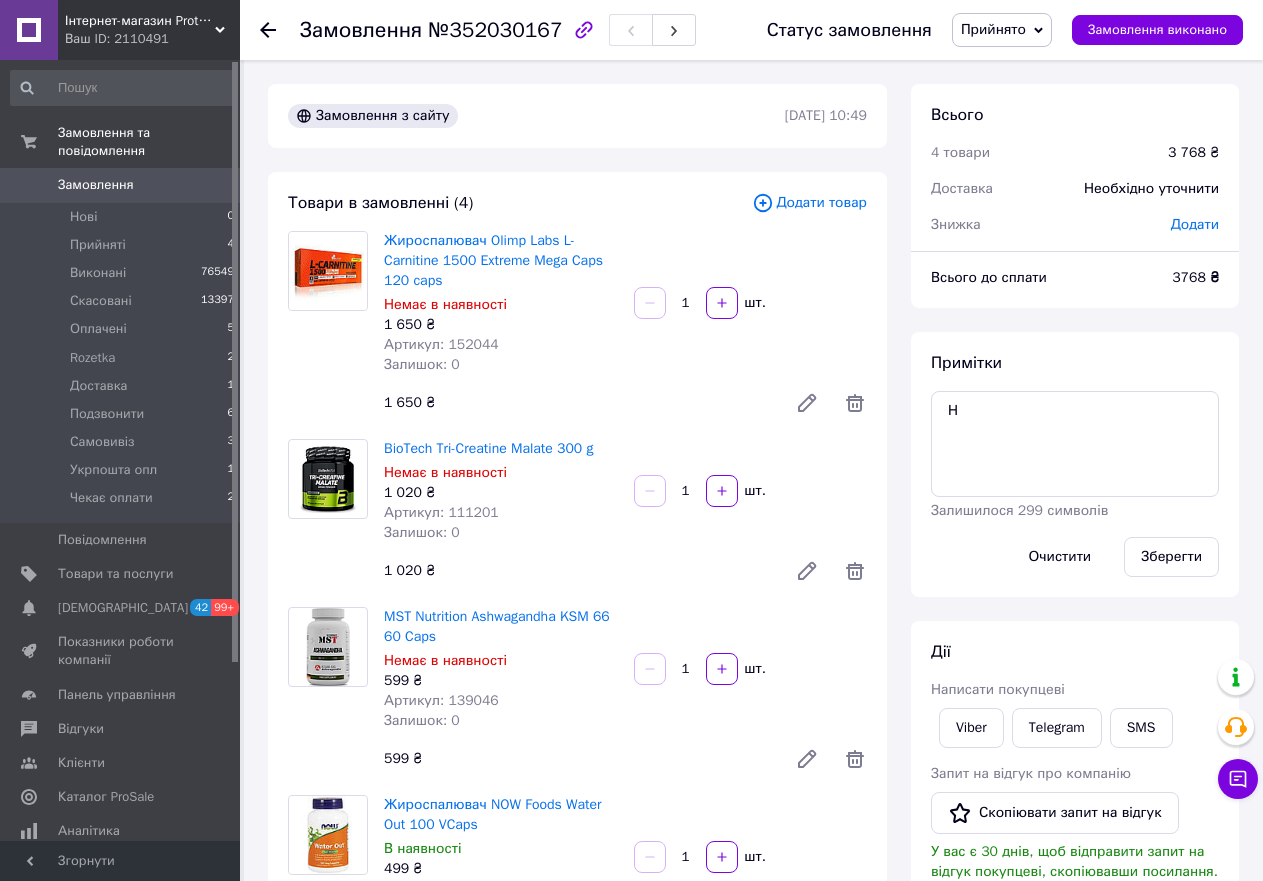 click 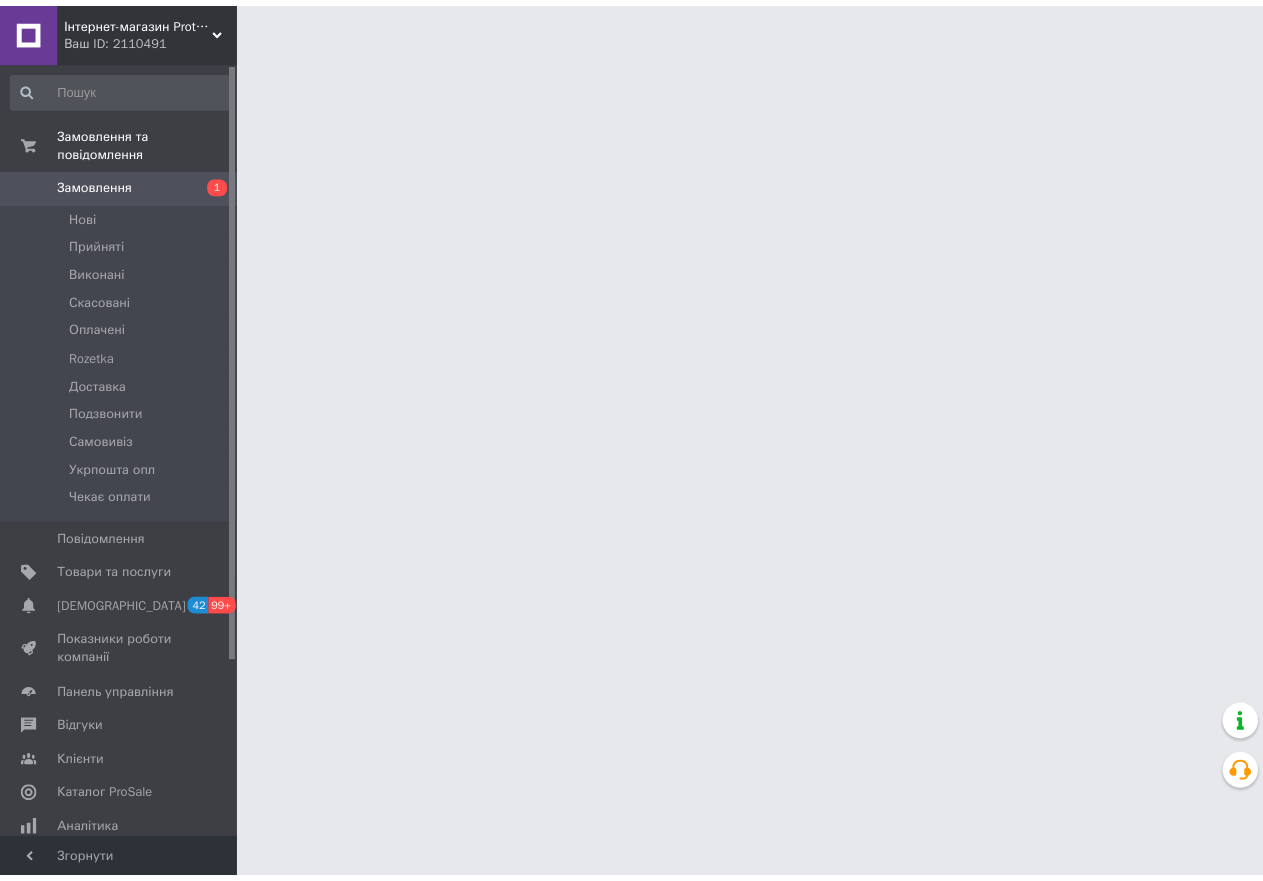 scroll, scrollTop: 0, scrollLeft: 0, axis: both 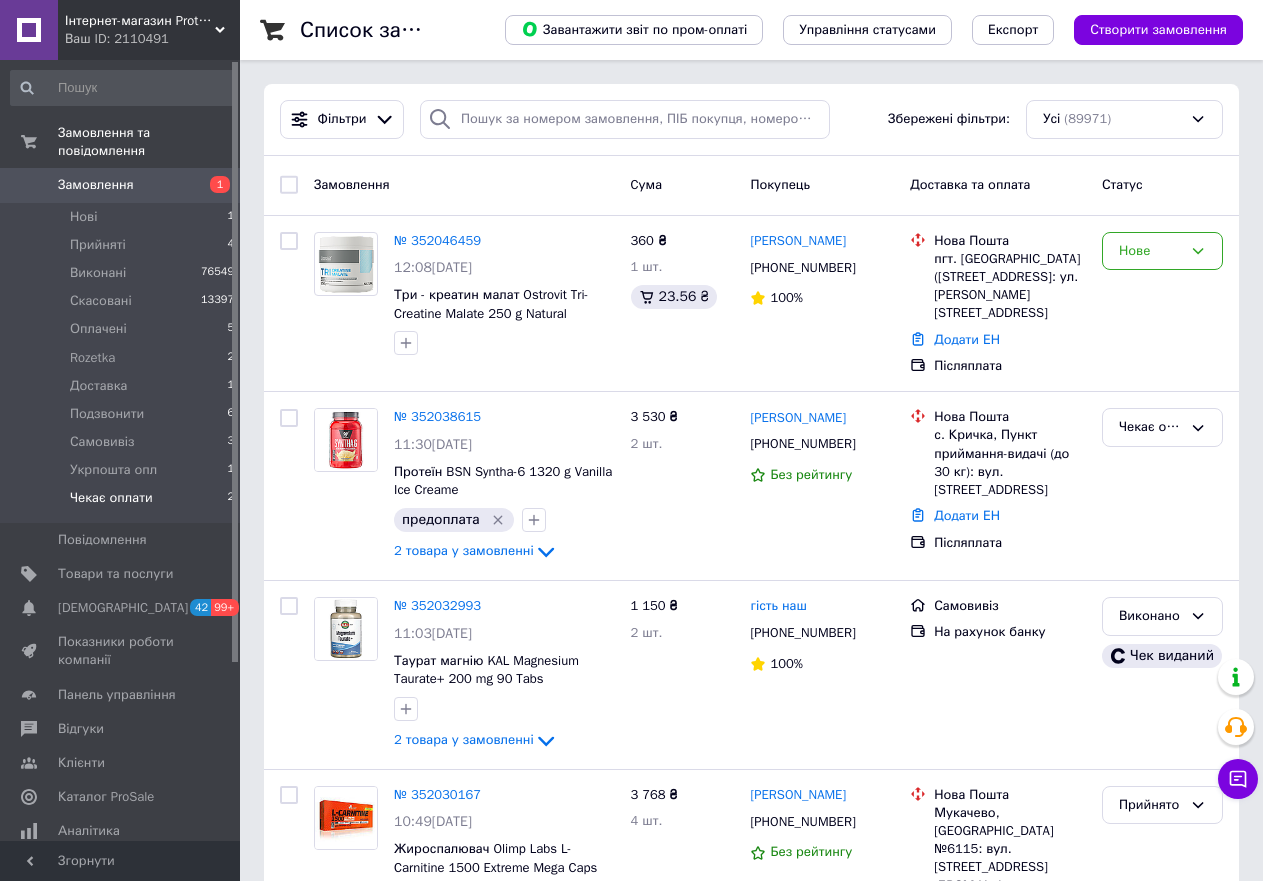click on "Чекає оплати" at bounding box center (111, 498) 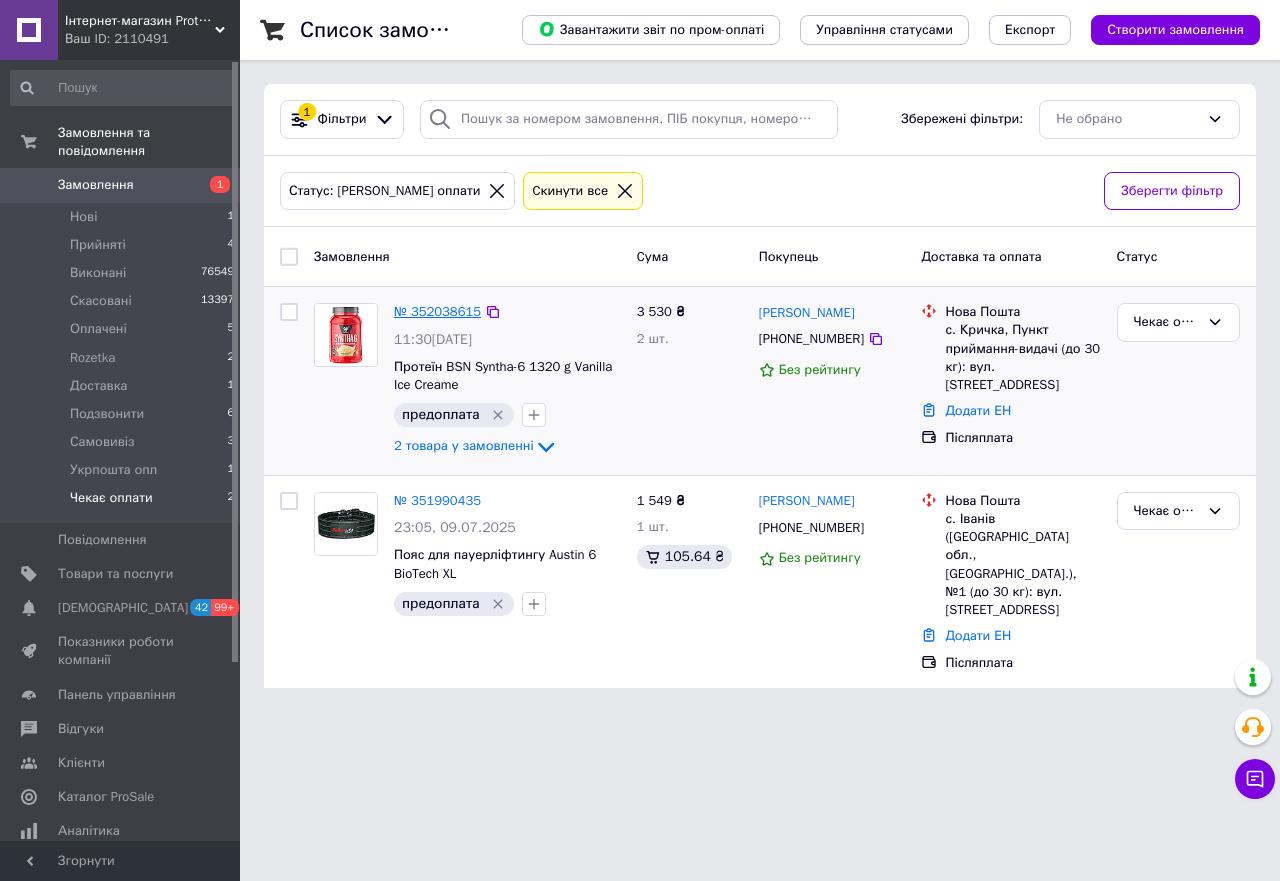 click on "№ 352038615" at bounding box center [437, 311] 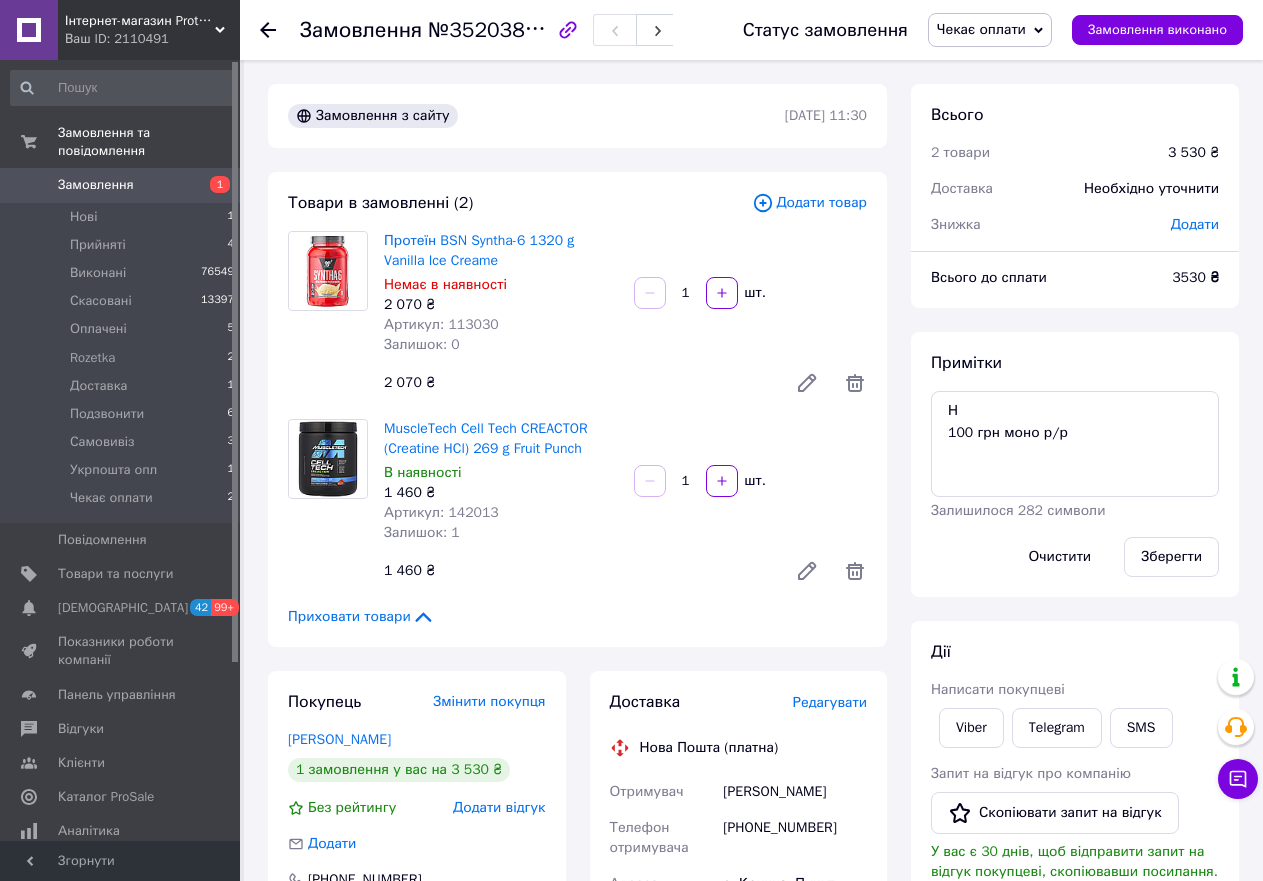 click 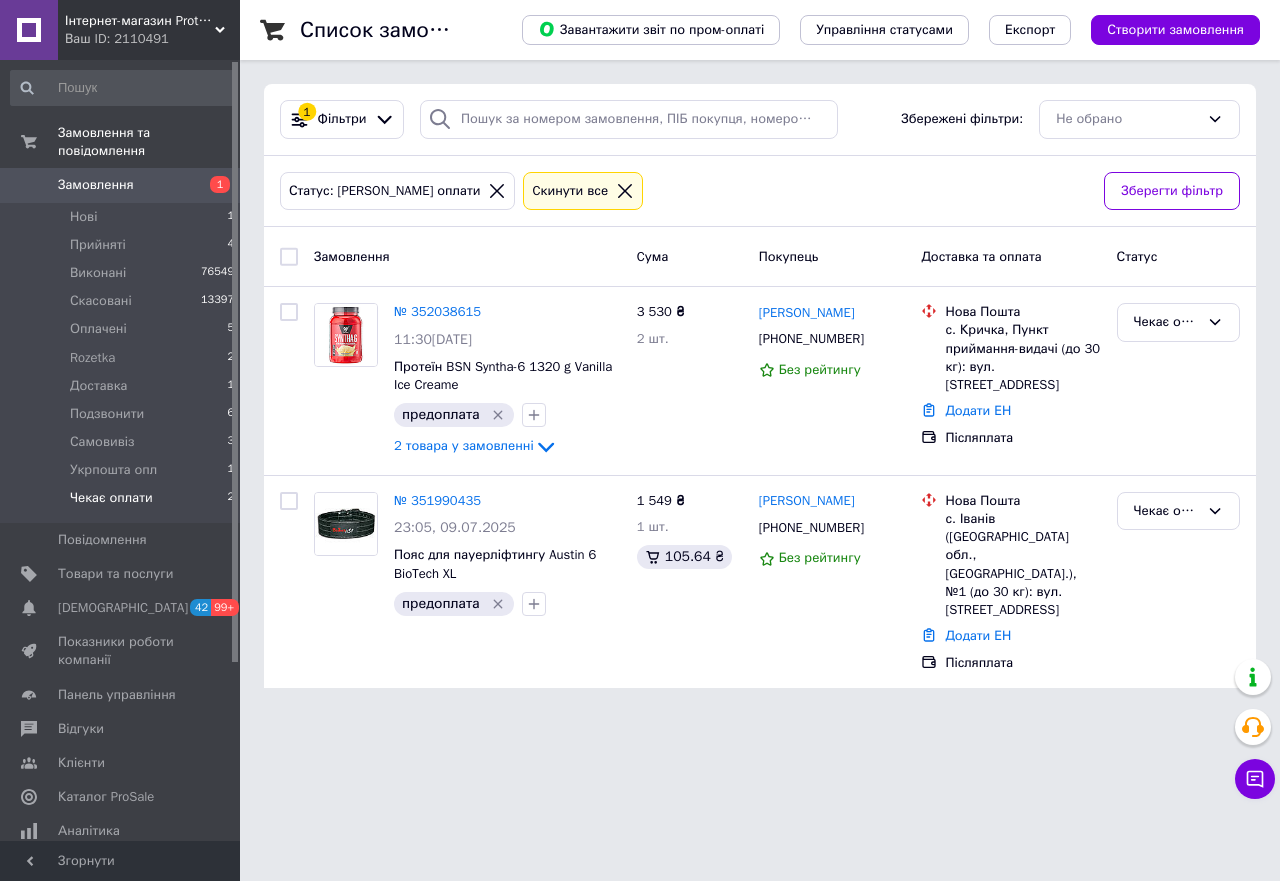 click on "Замовлення" at bounding box center (96, 185) 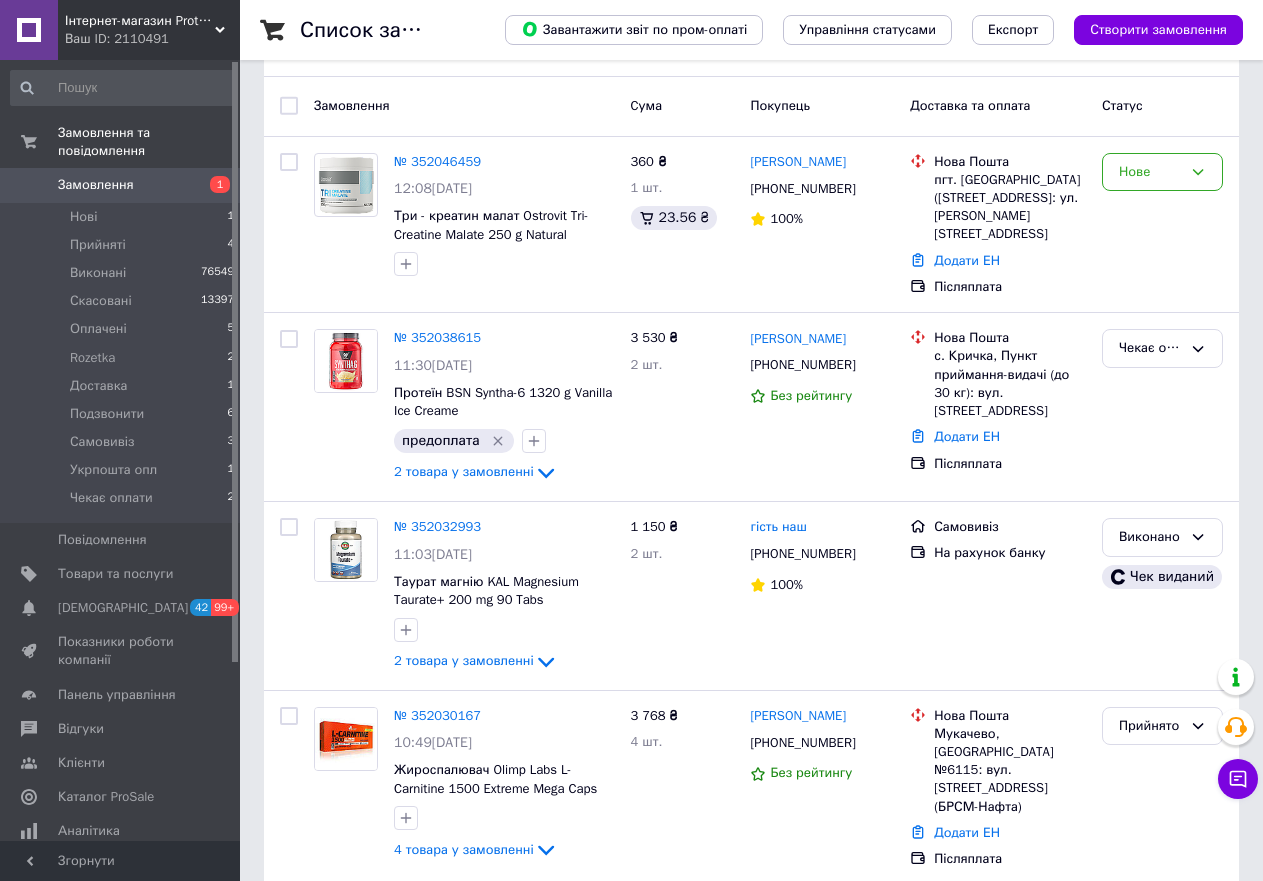 scroll, scrollTop: 200, scrollLeft: 0, axis: vertical 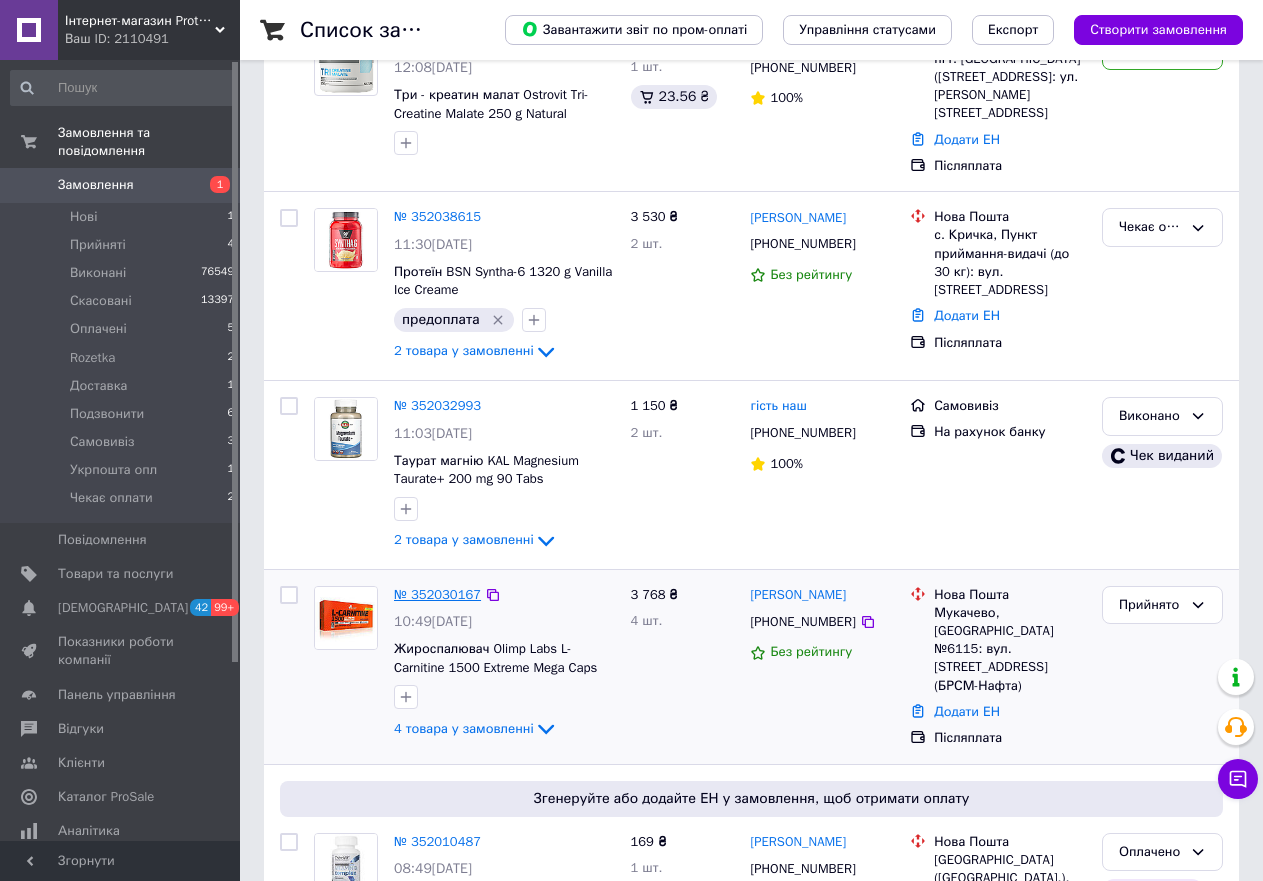 click on "№ 352030167" at bounding box center [437, 594] 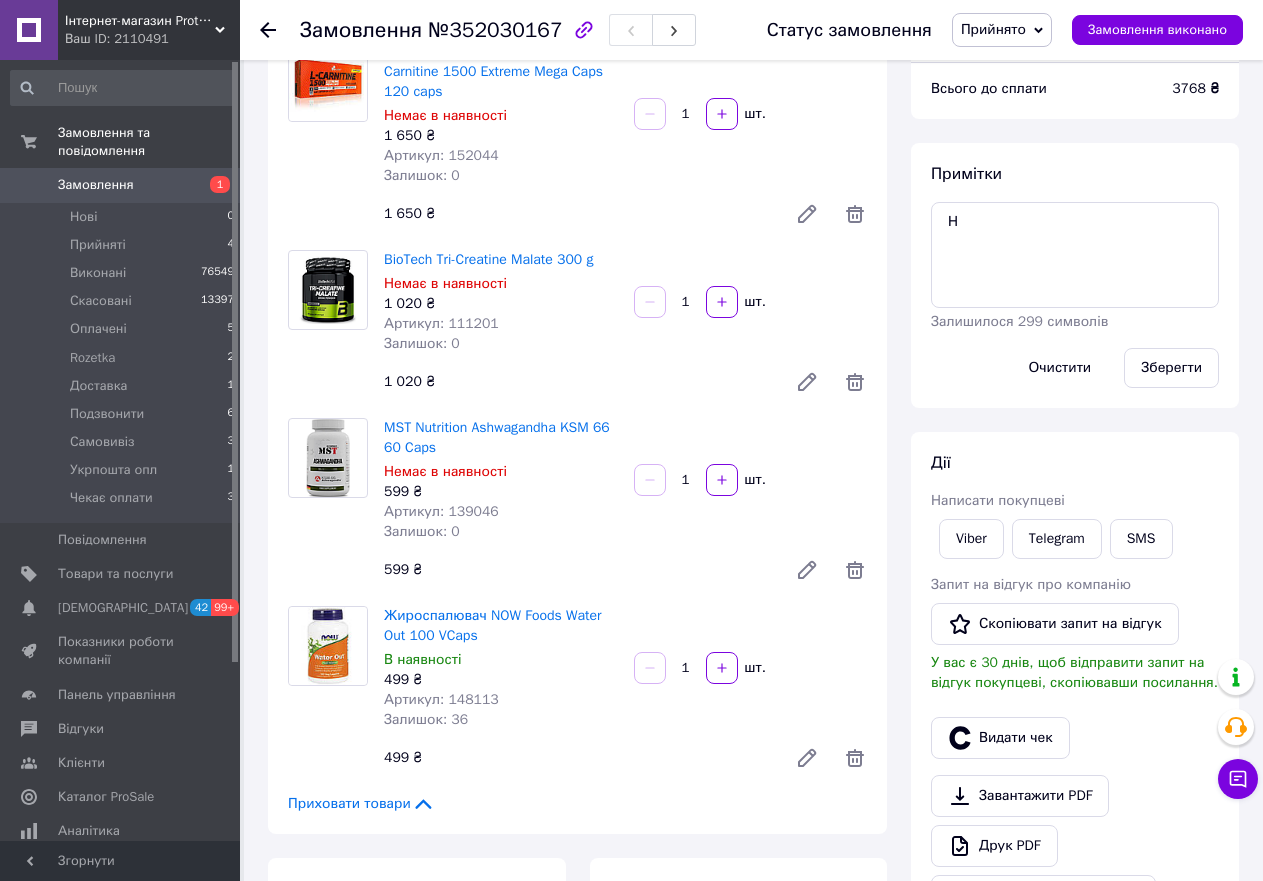 scroll, scrollTop: 0, scrollLeft: 0, axis: both 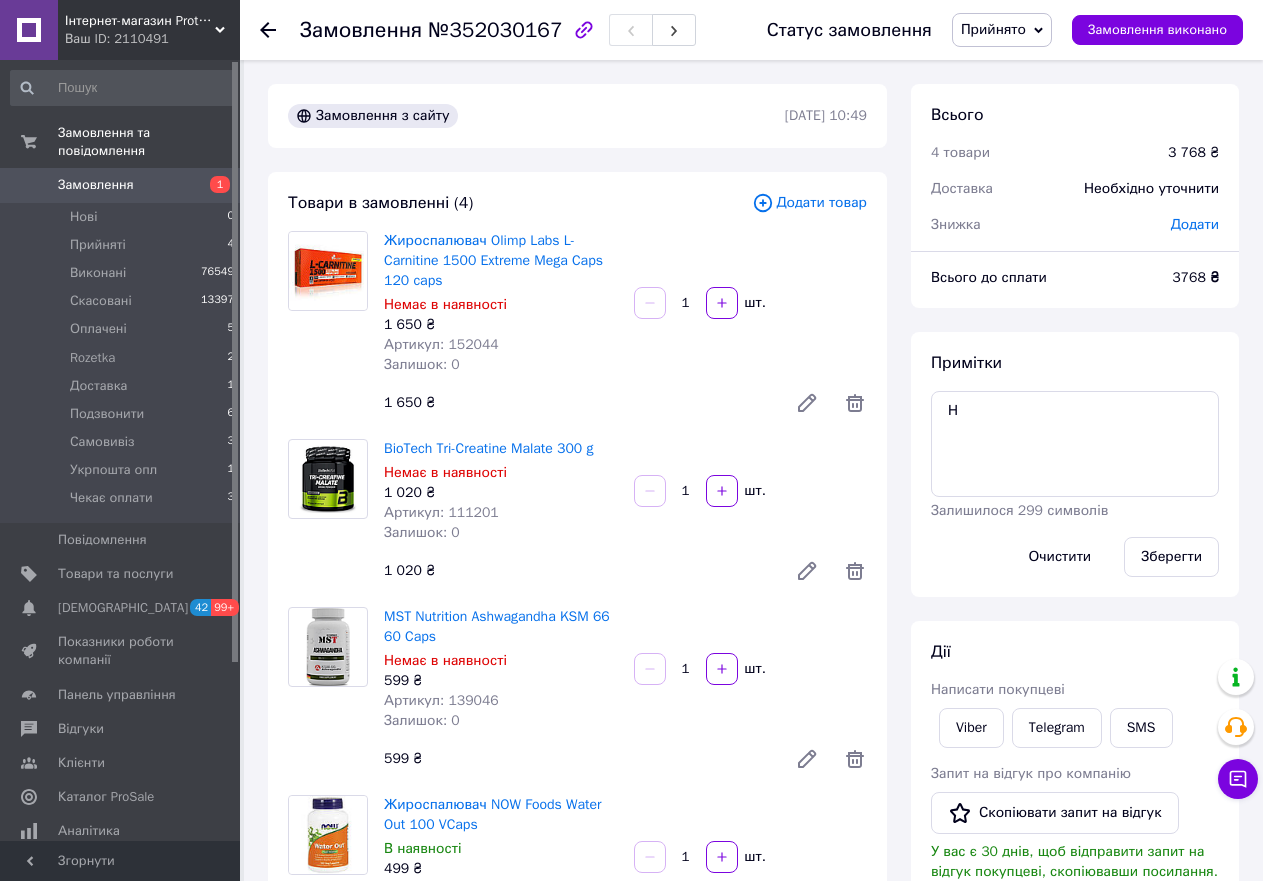 click 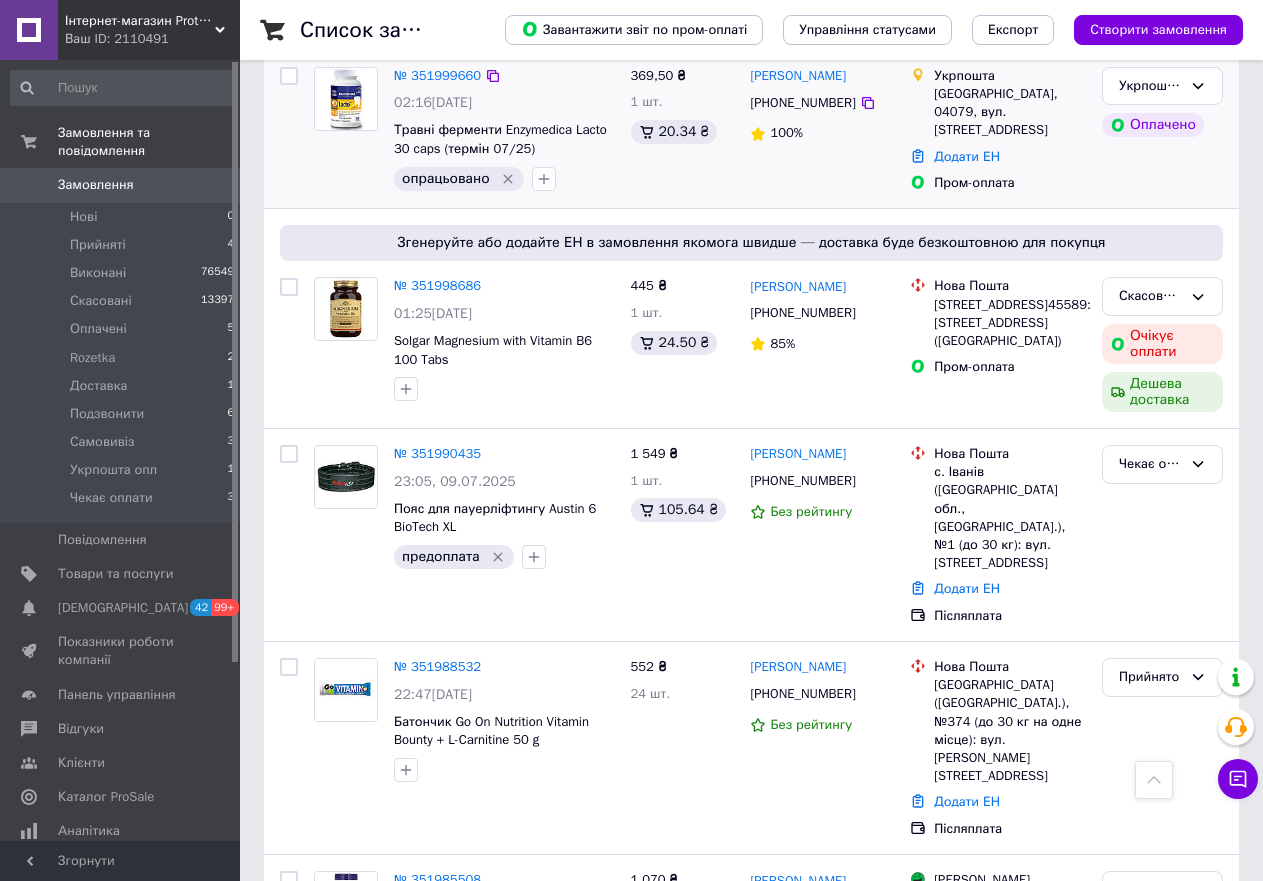 scroll, scrollTop: 1300, scrollLeft: 0, axis: vertical 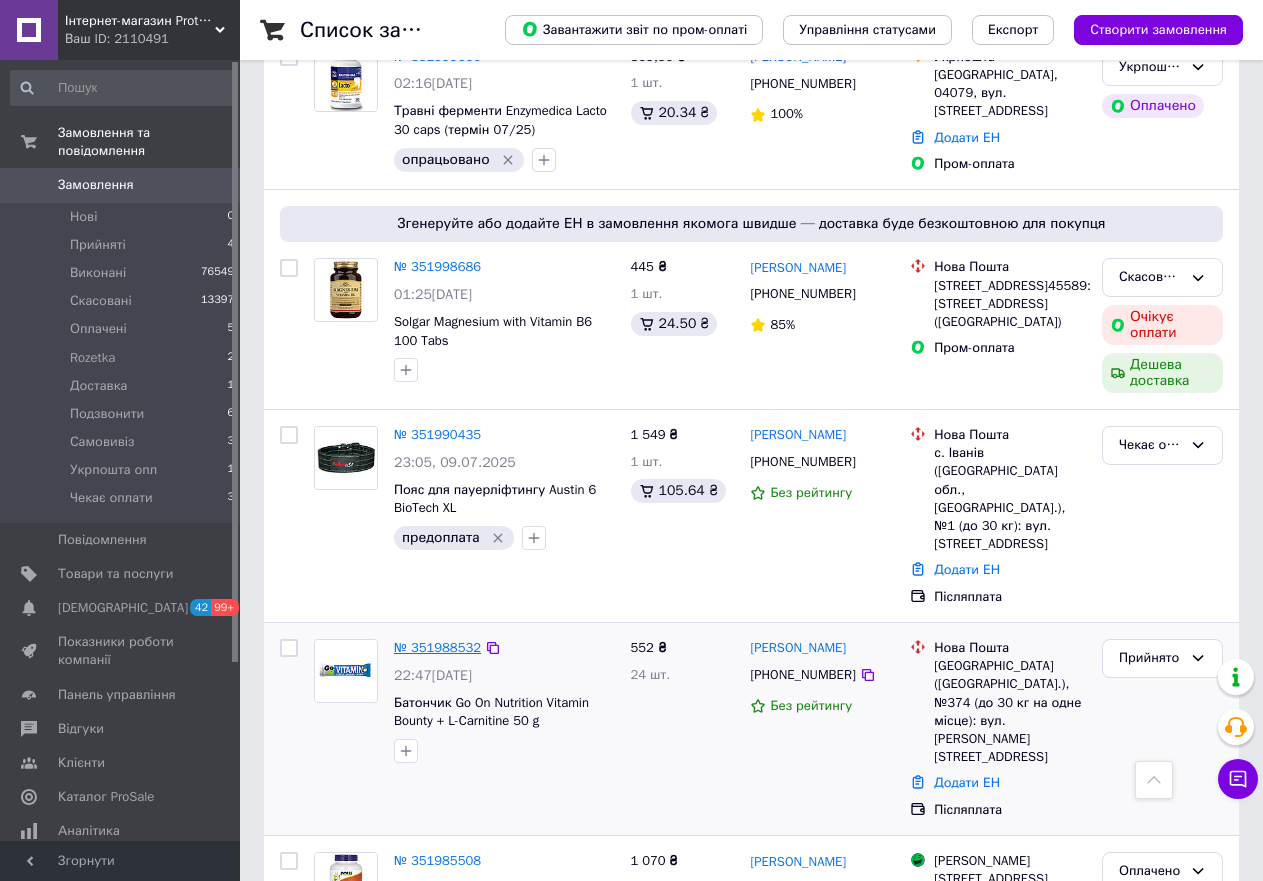 click on "№ 351988532" at bounding box center (437, 647) 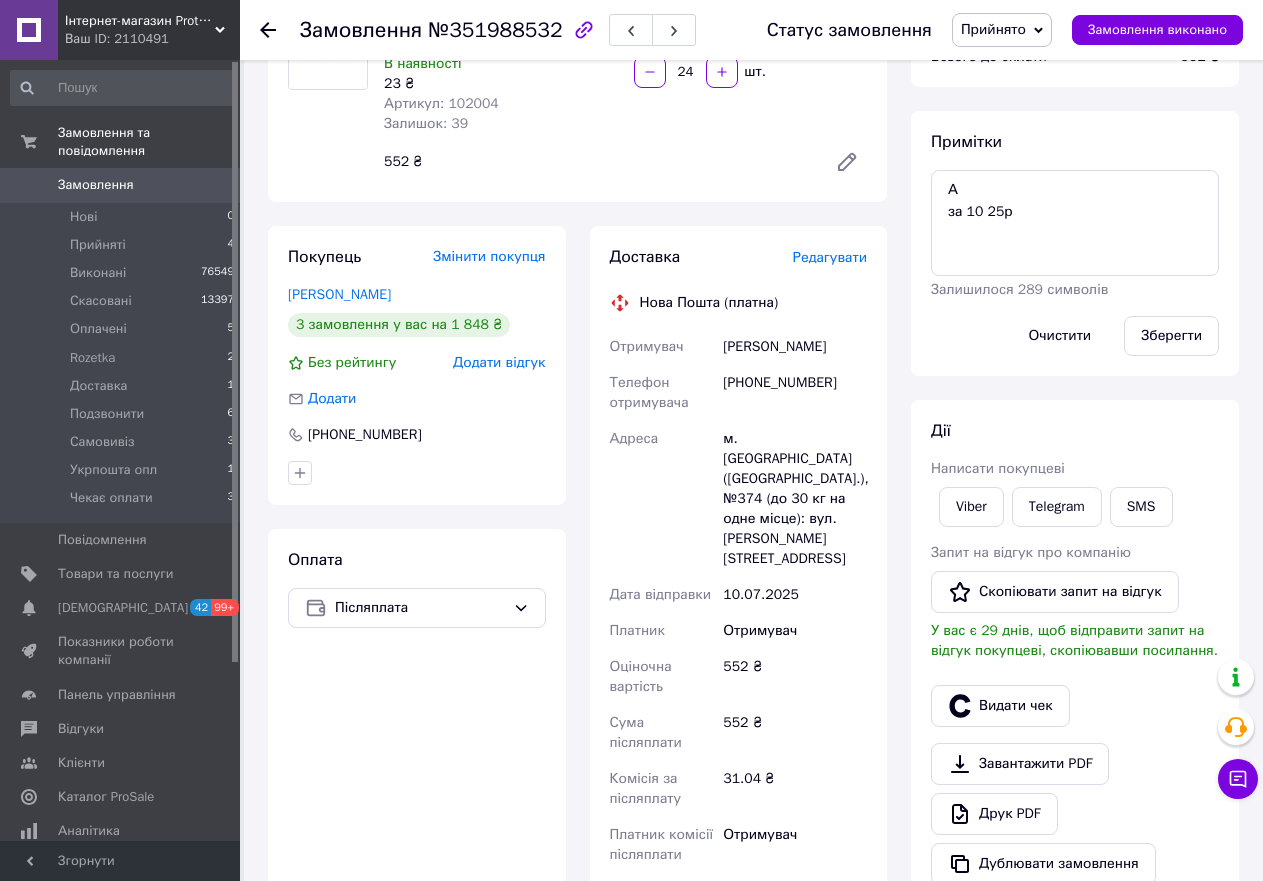 scroll, scrollTop: 0, scrollLeft: 0, axis: both 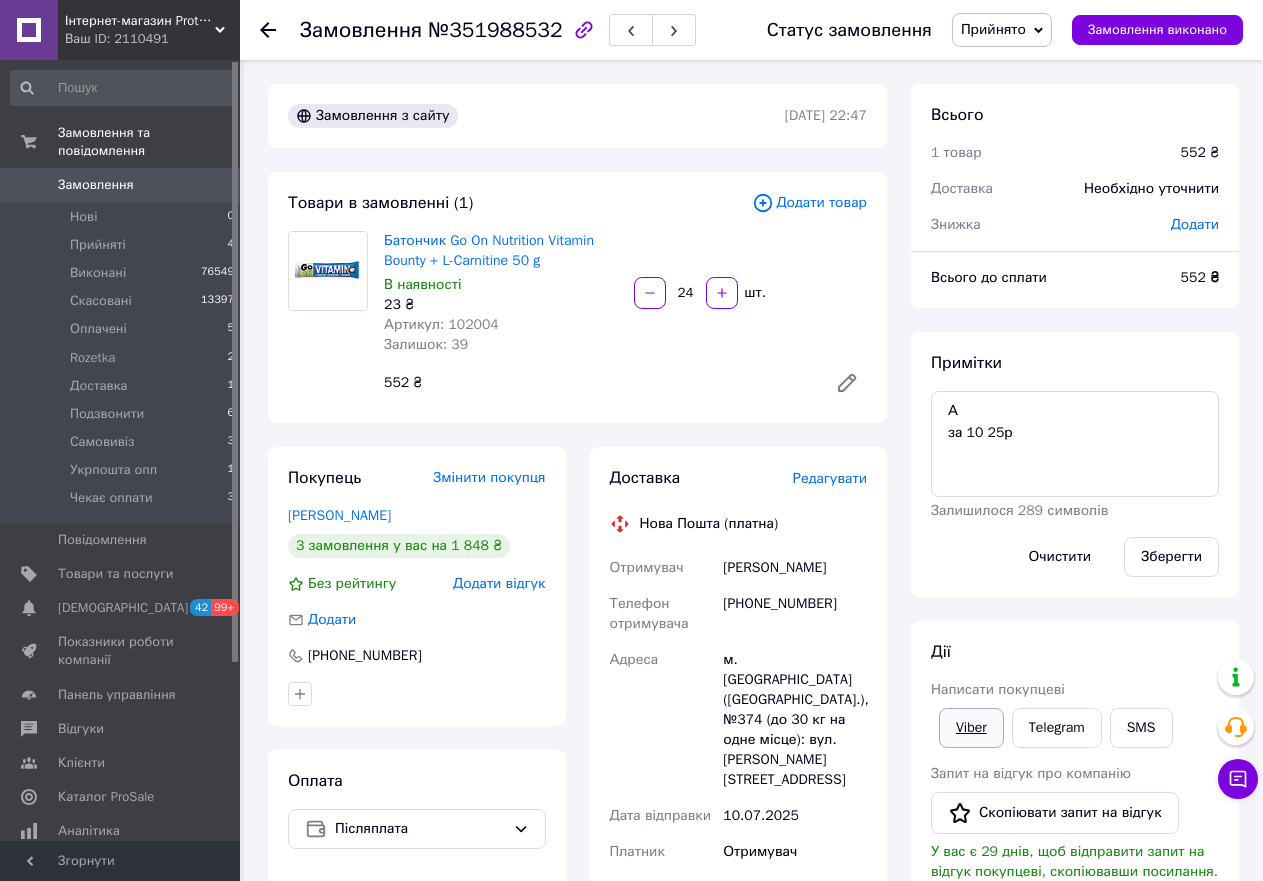 click on "Viber" at bounding box center [971, 728] 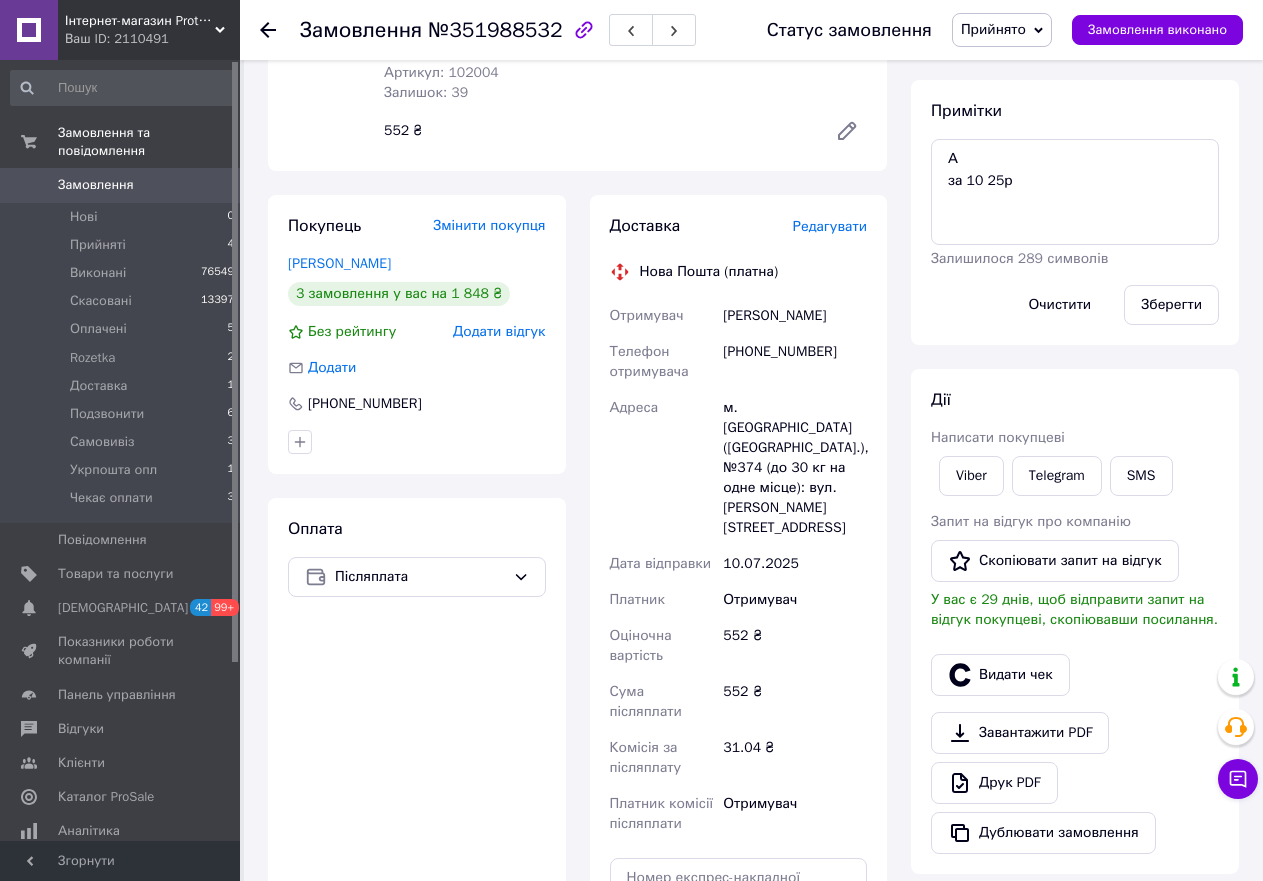 scroll, scrollTop: 0, scrollLeft: 0, axis: both 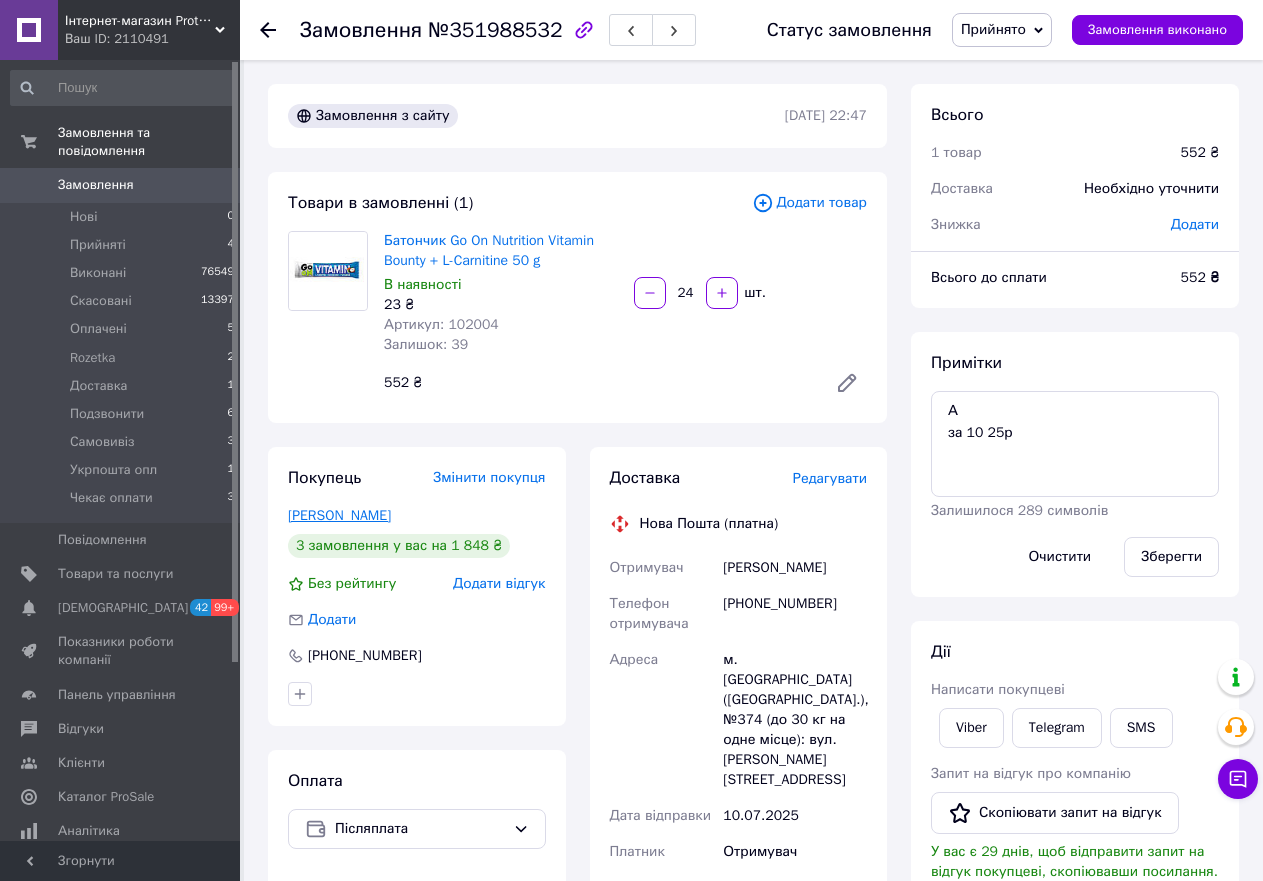 click on "Чернякова Олена" at bounding box center (339, 515) 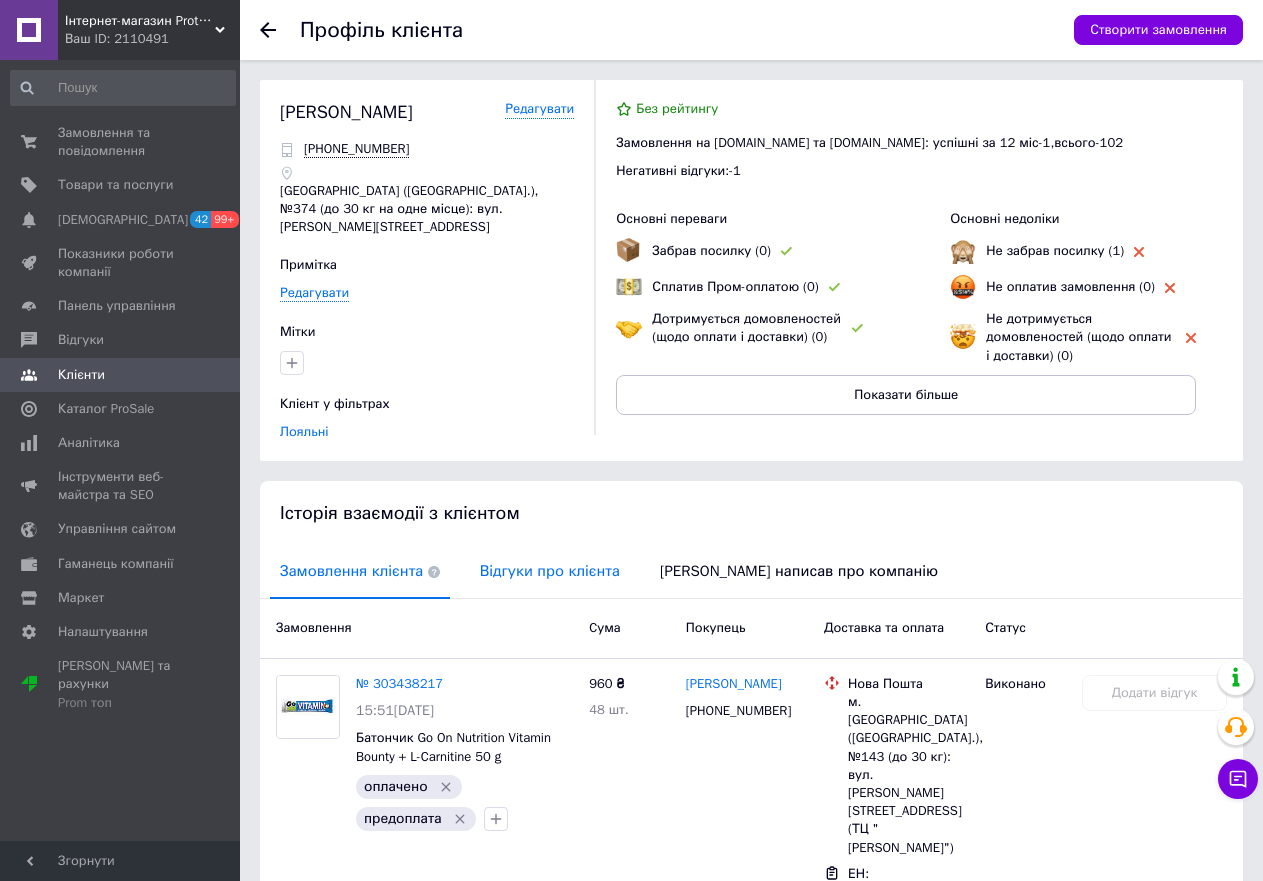 click on "Відгуки про клієнта" at bounding box center [550, 571] 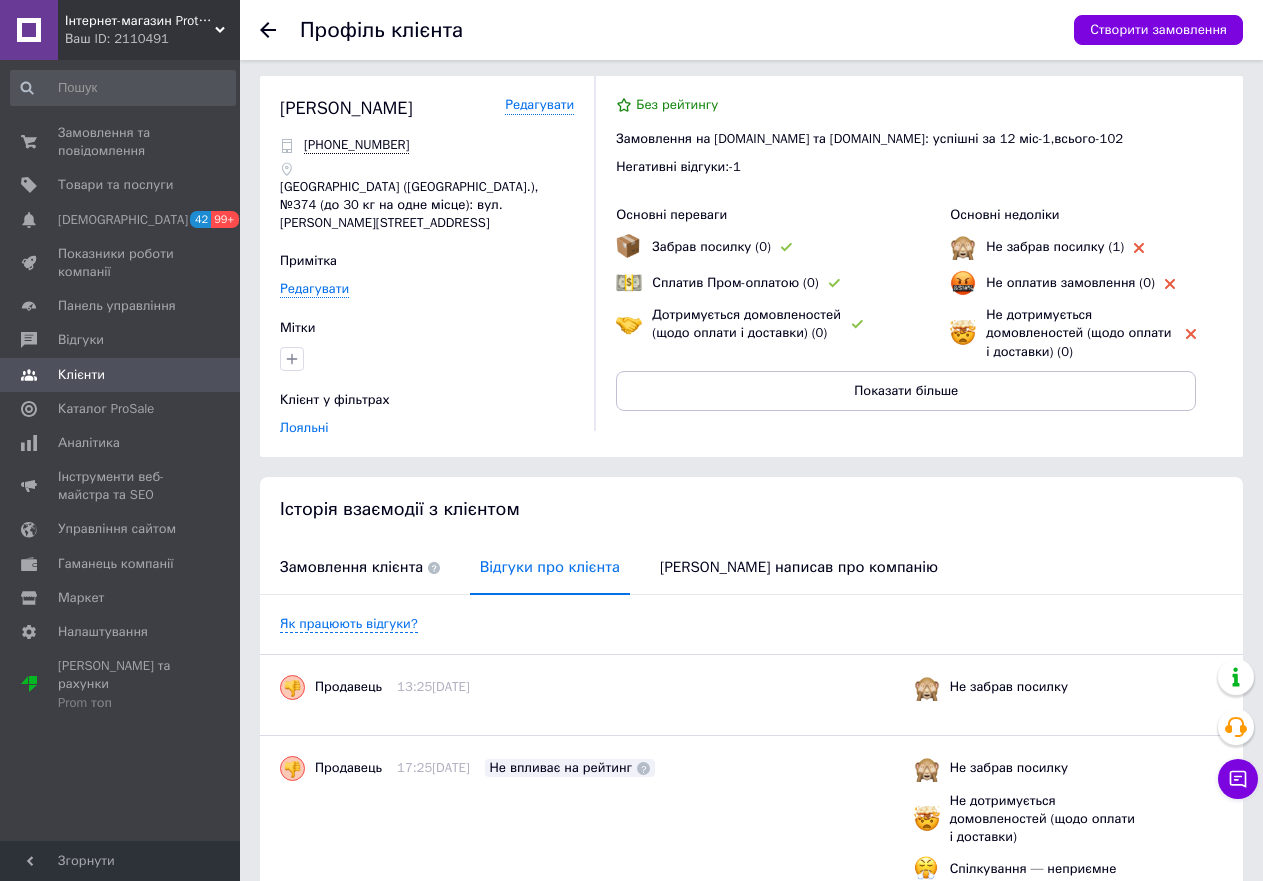scroll, scrollTop: 0, scrollLeft: 0, axis: both 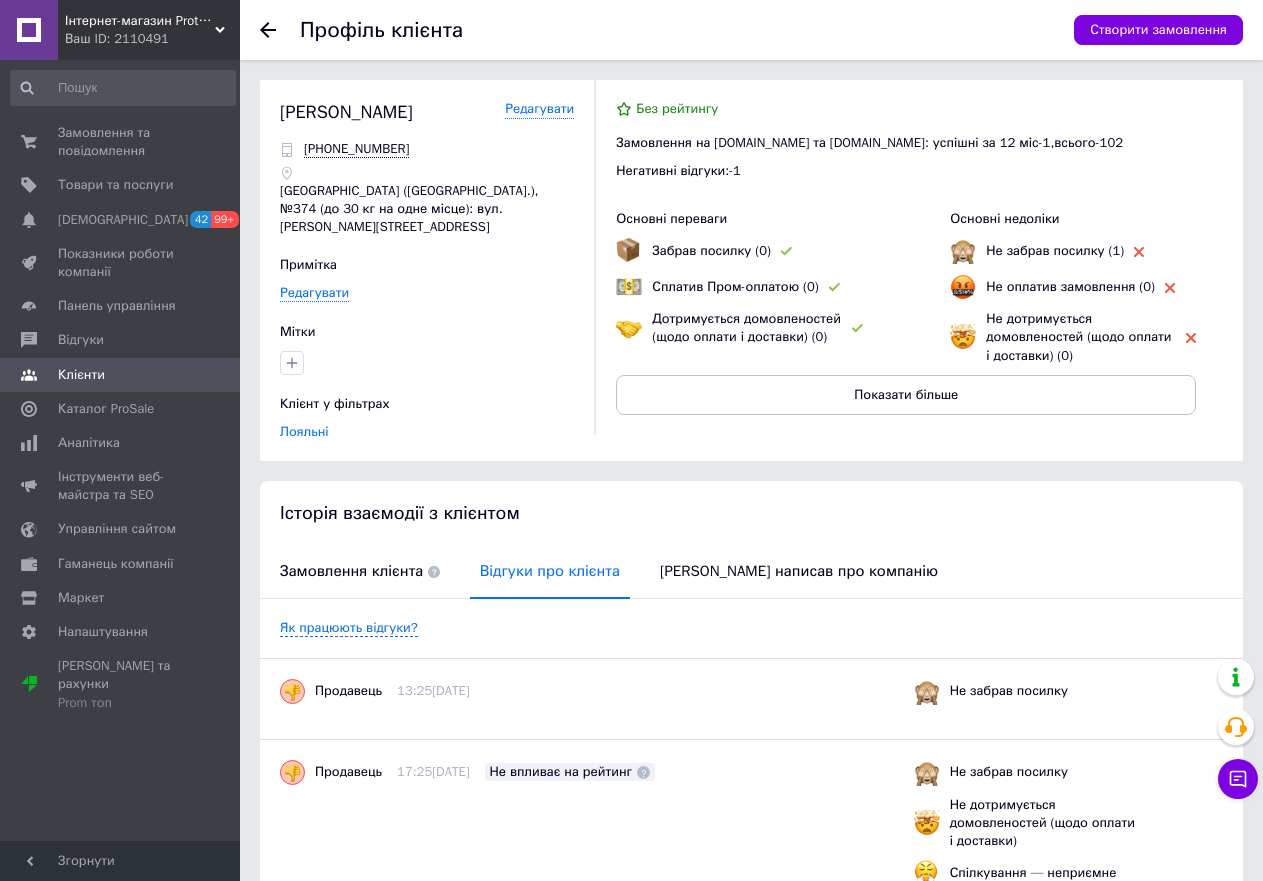 click 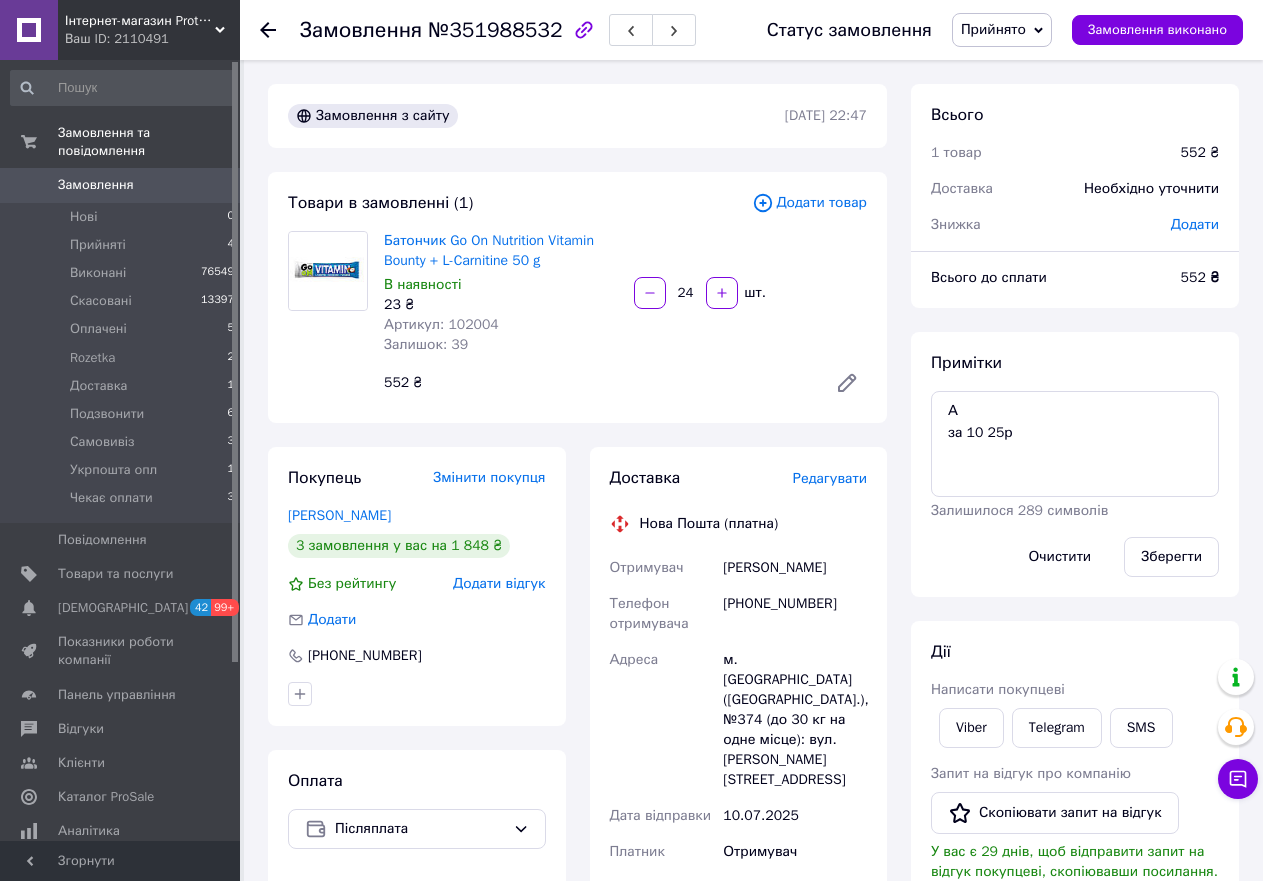click 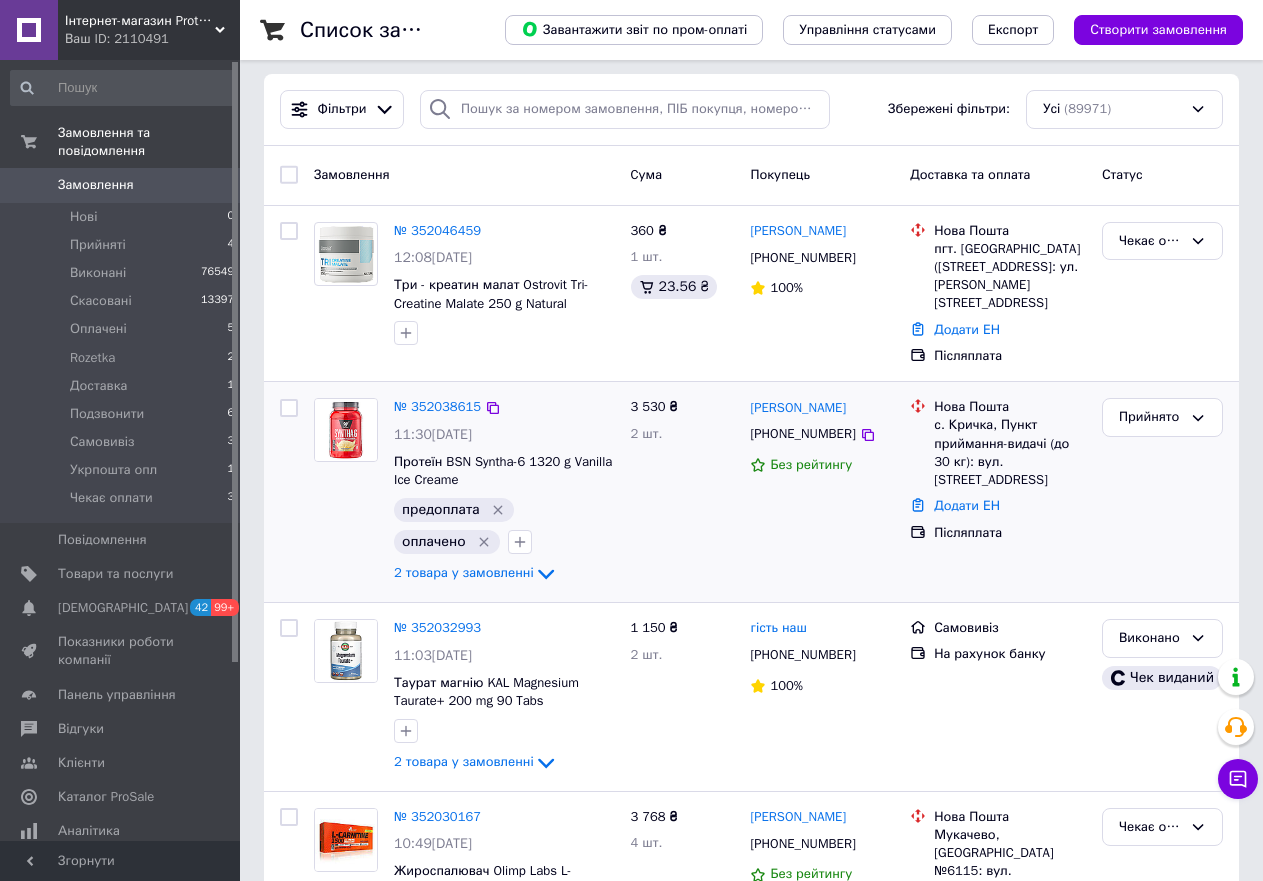 scroll, scrollTop: 0, scrollLeft: 0, axis: both 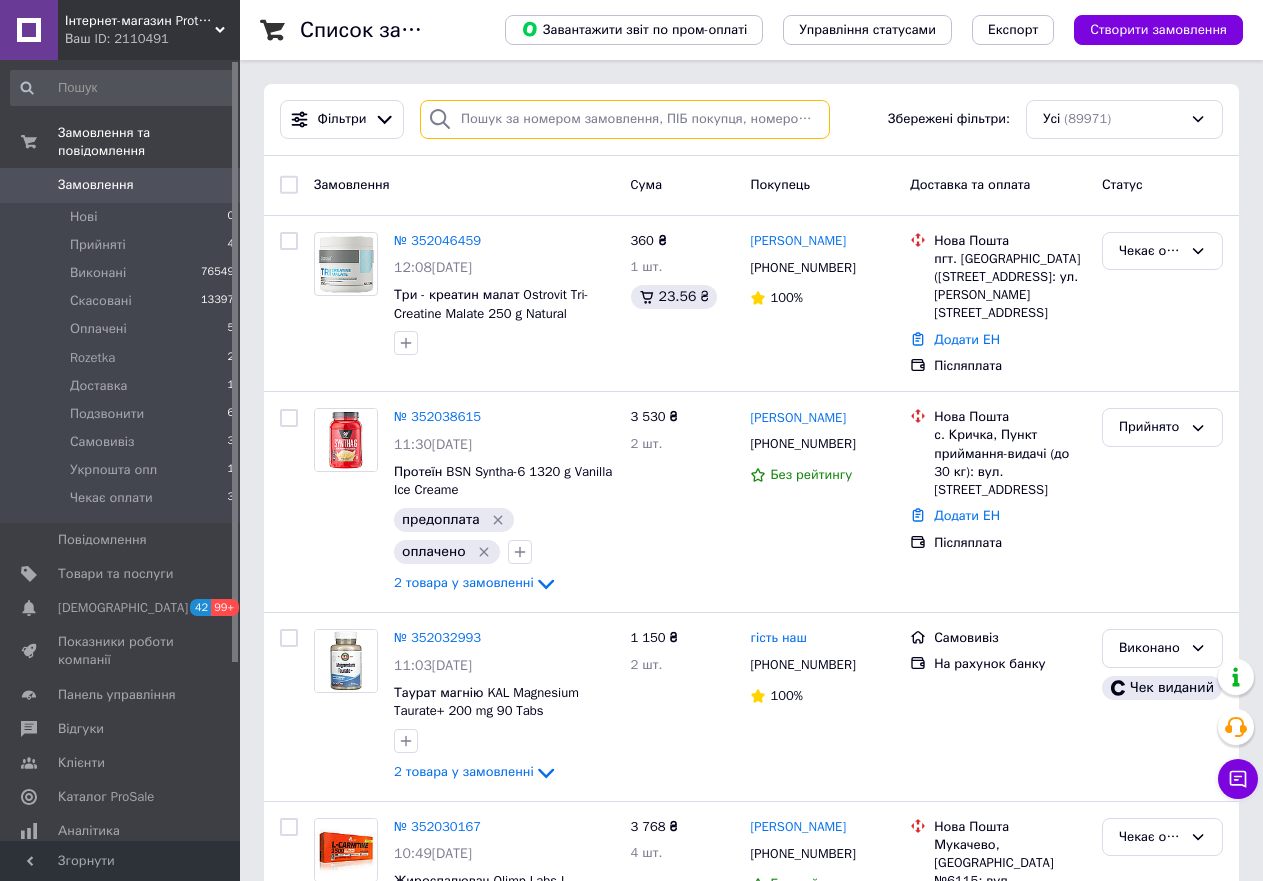 click at bounding box center (625, 119) 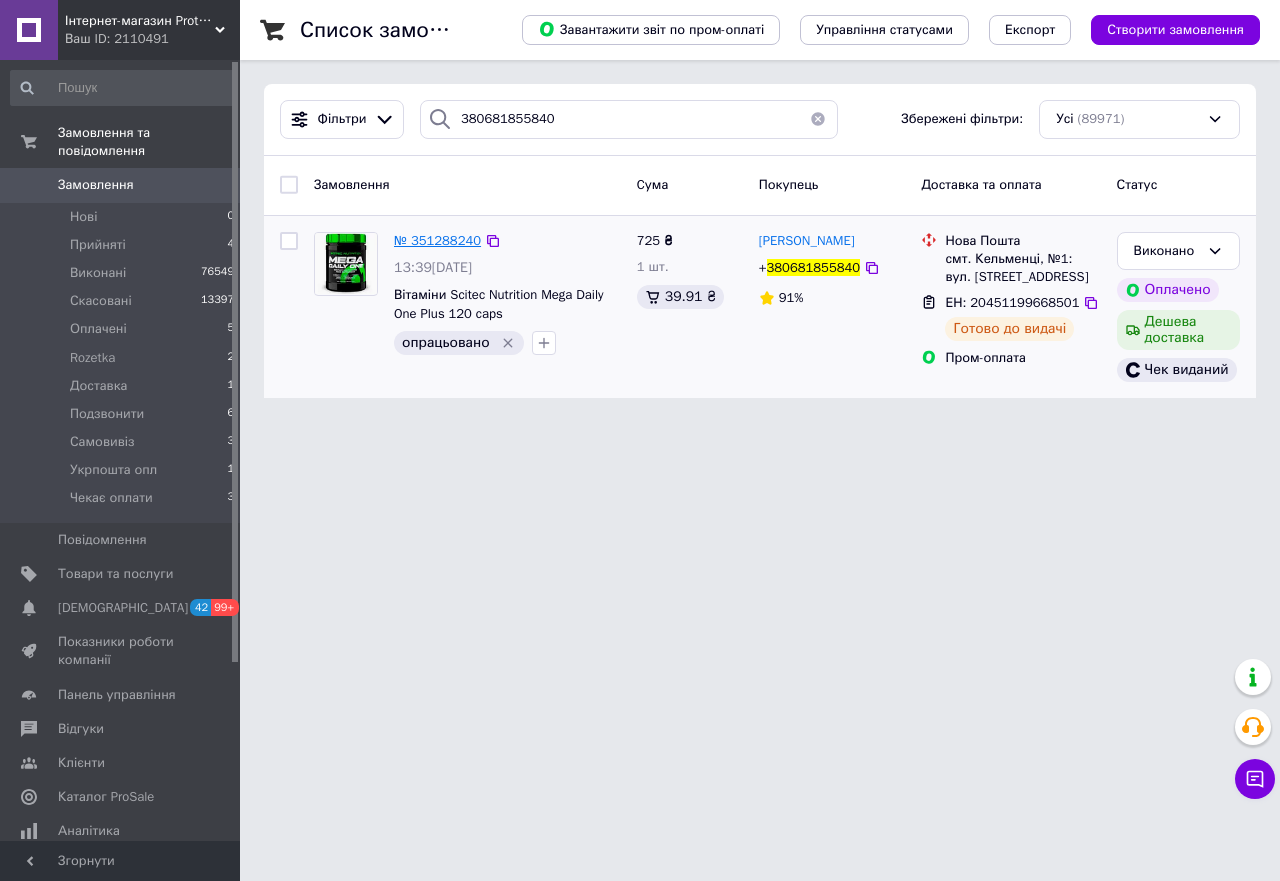 click on "№ 351288240" at bounding box center (437, 240) 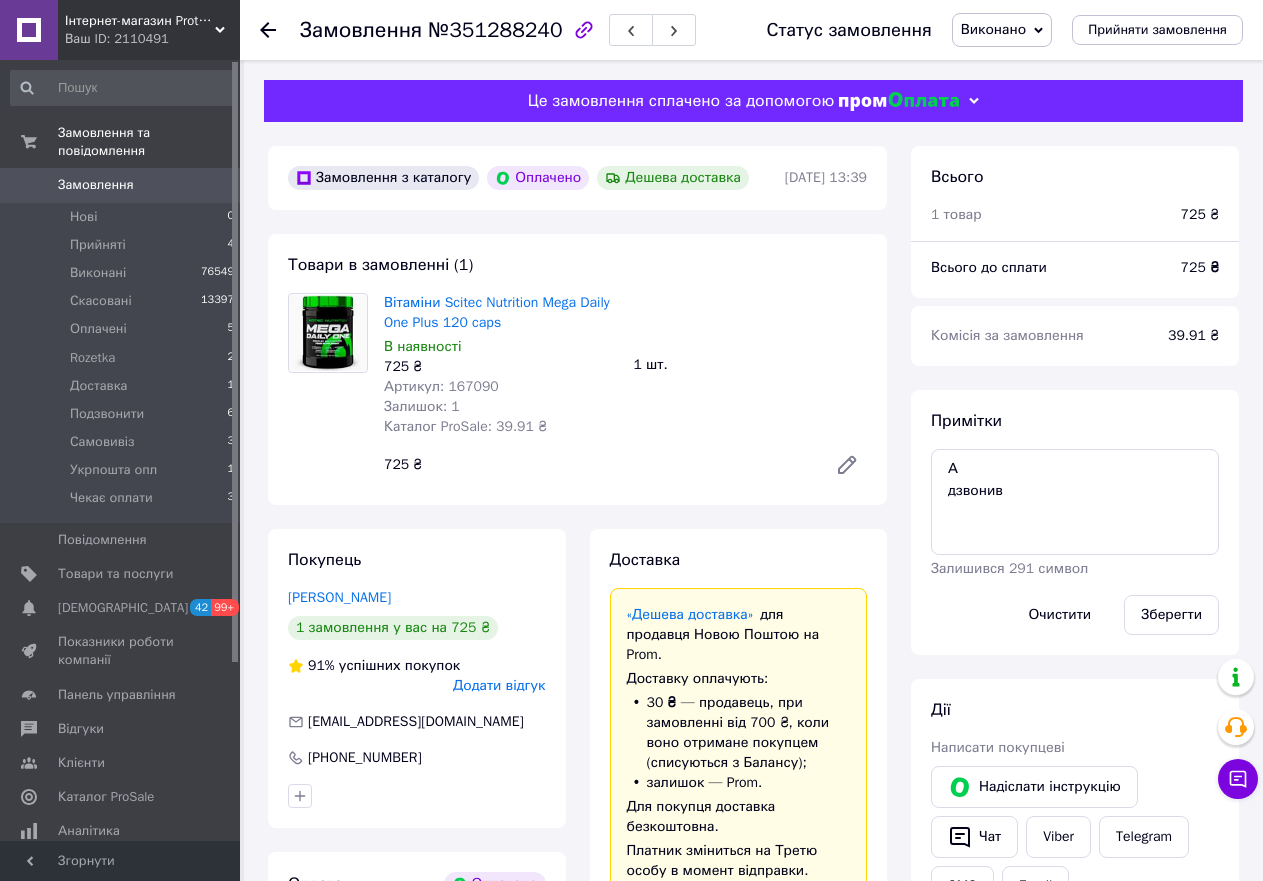 scroll, scrollTop: 136, scrollLeft: 0, axis: vertical 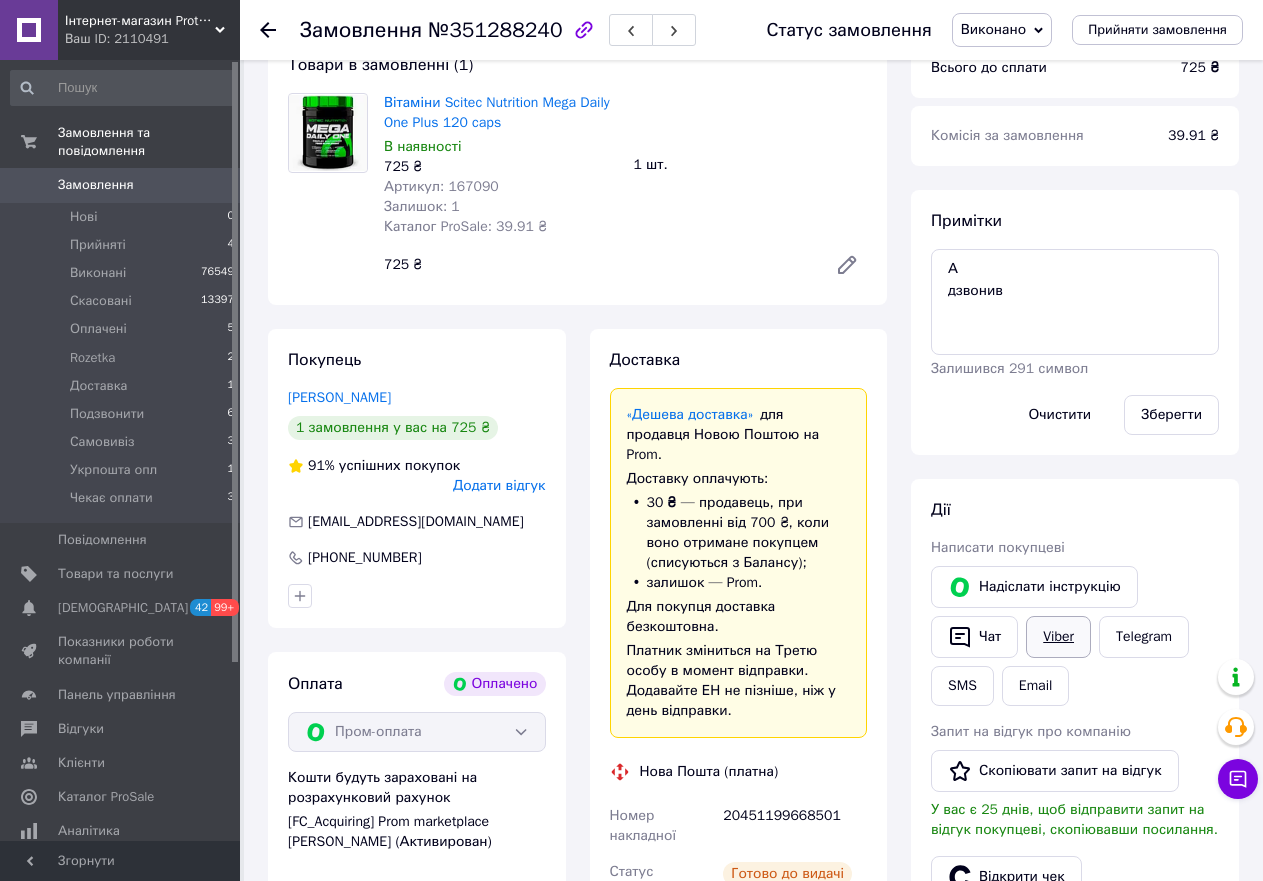 click on "Viber" at bounding box center (1058, 637) 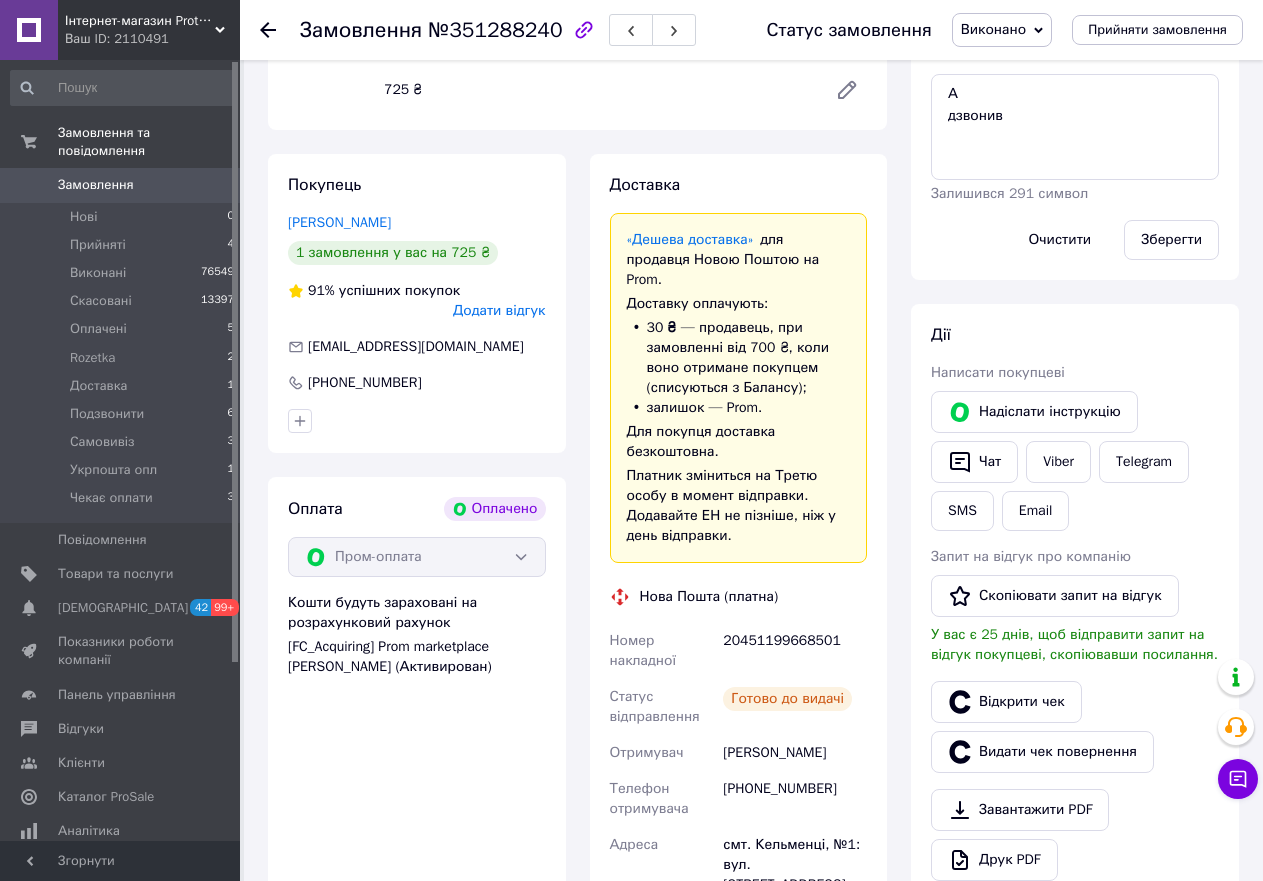 scroll, scrollTop: 400, scrollLeft: 0, axis: vertical 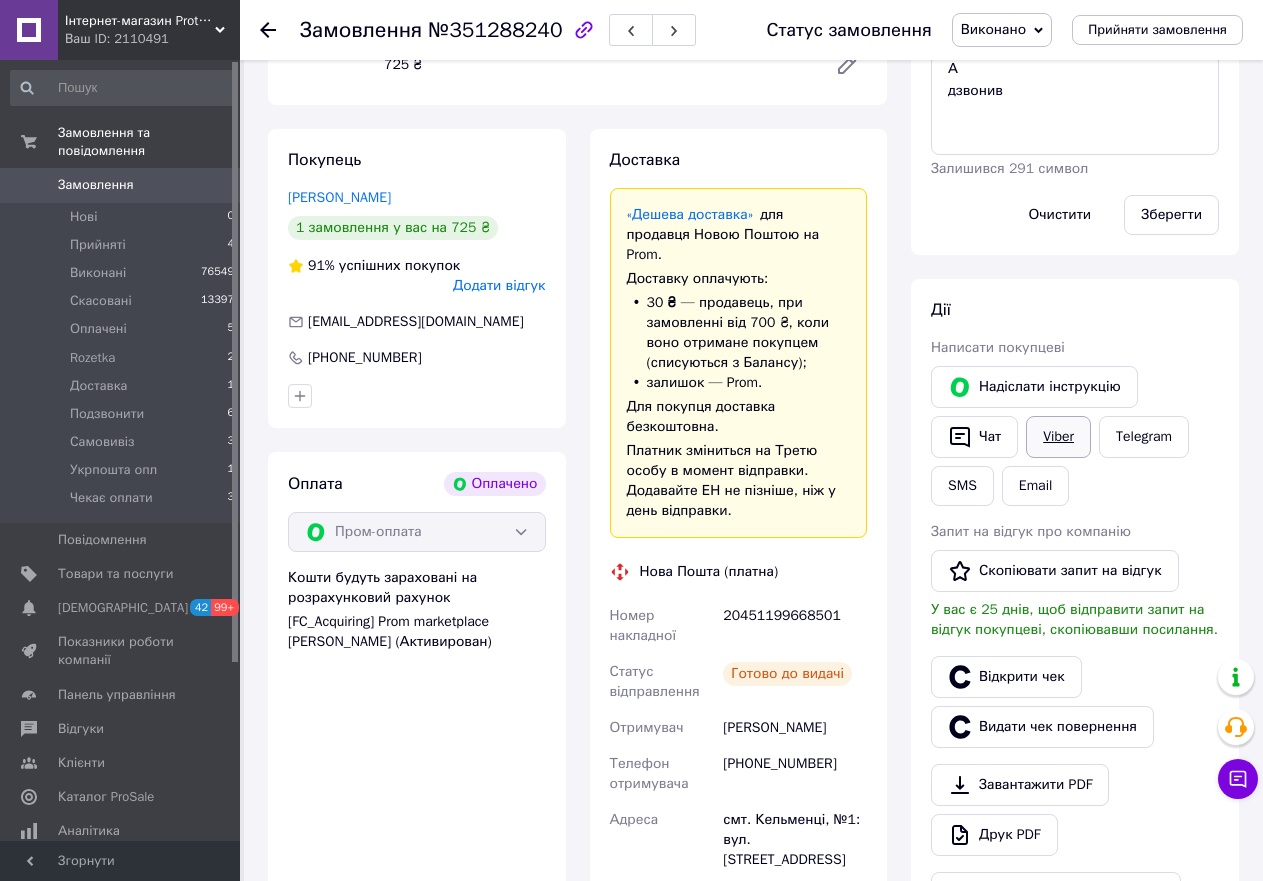 click on "Viber" at bounding box center (1058, 437) 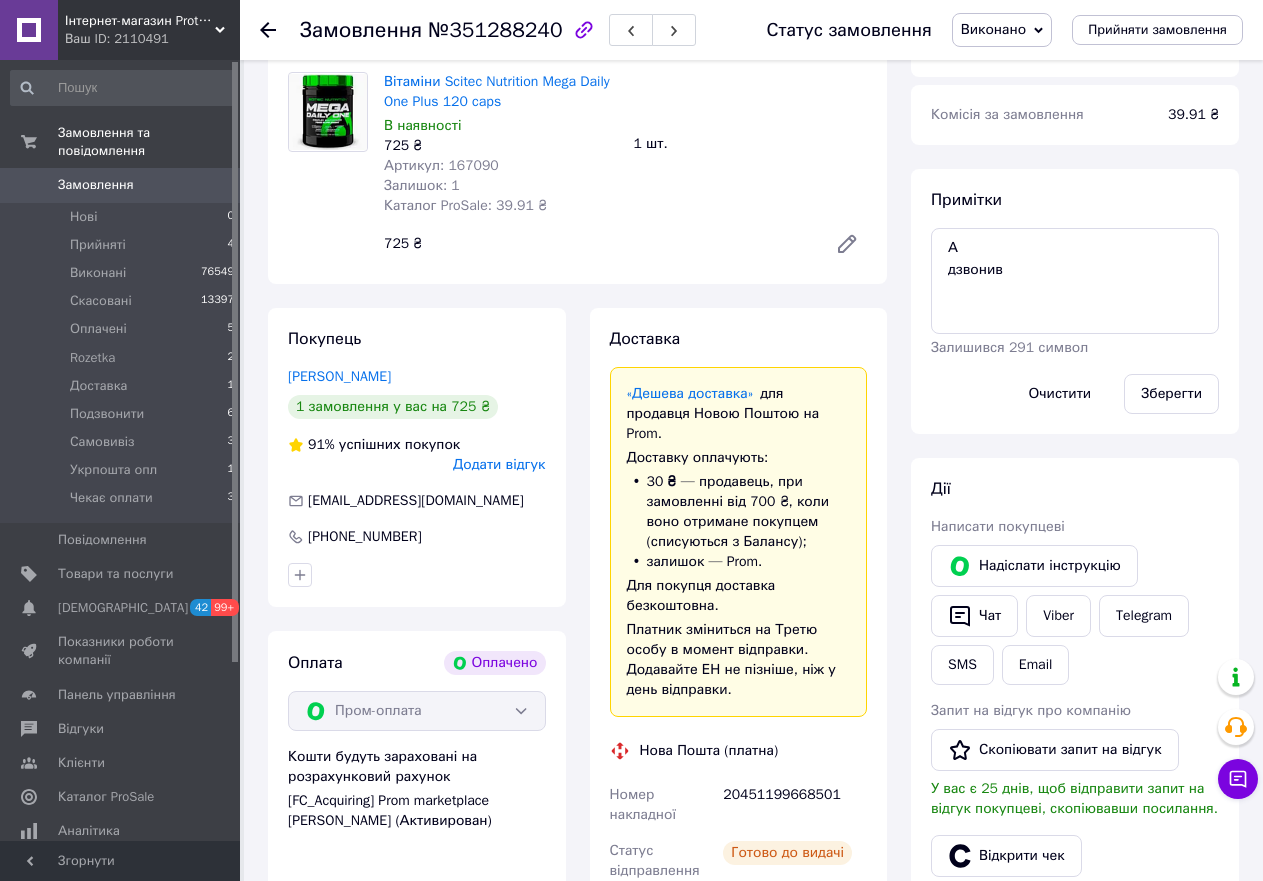 scroll, scrollTop: 0, scrollLeft: 0, axis: both 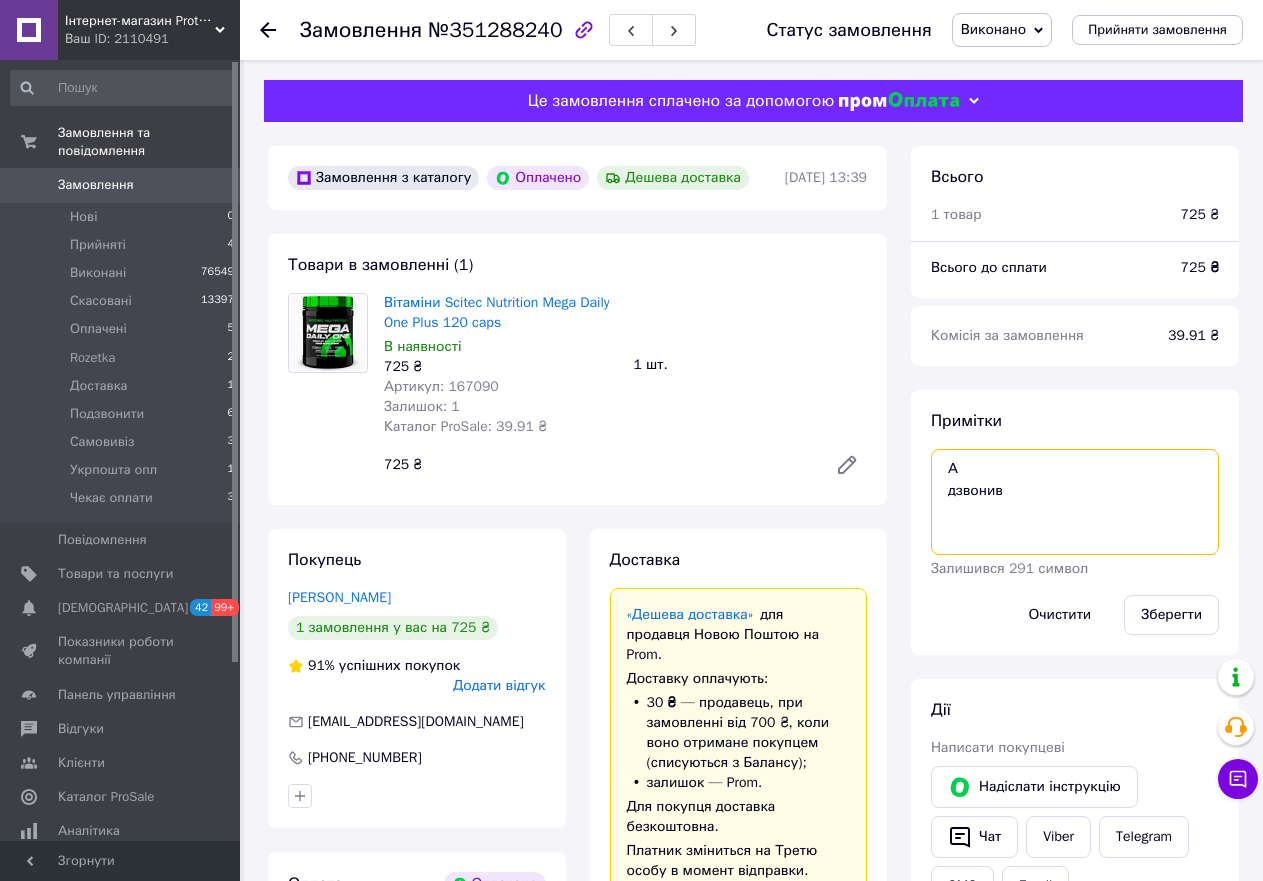 click on "А
дзвонив" at bounding box center (1075, 502) 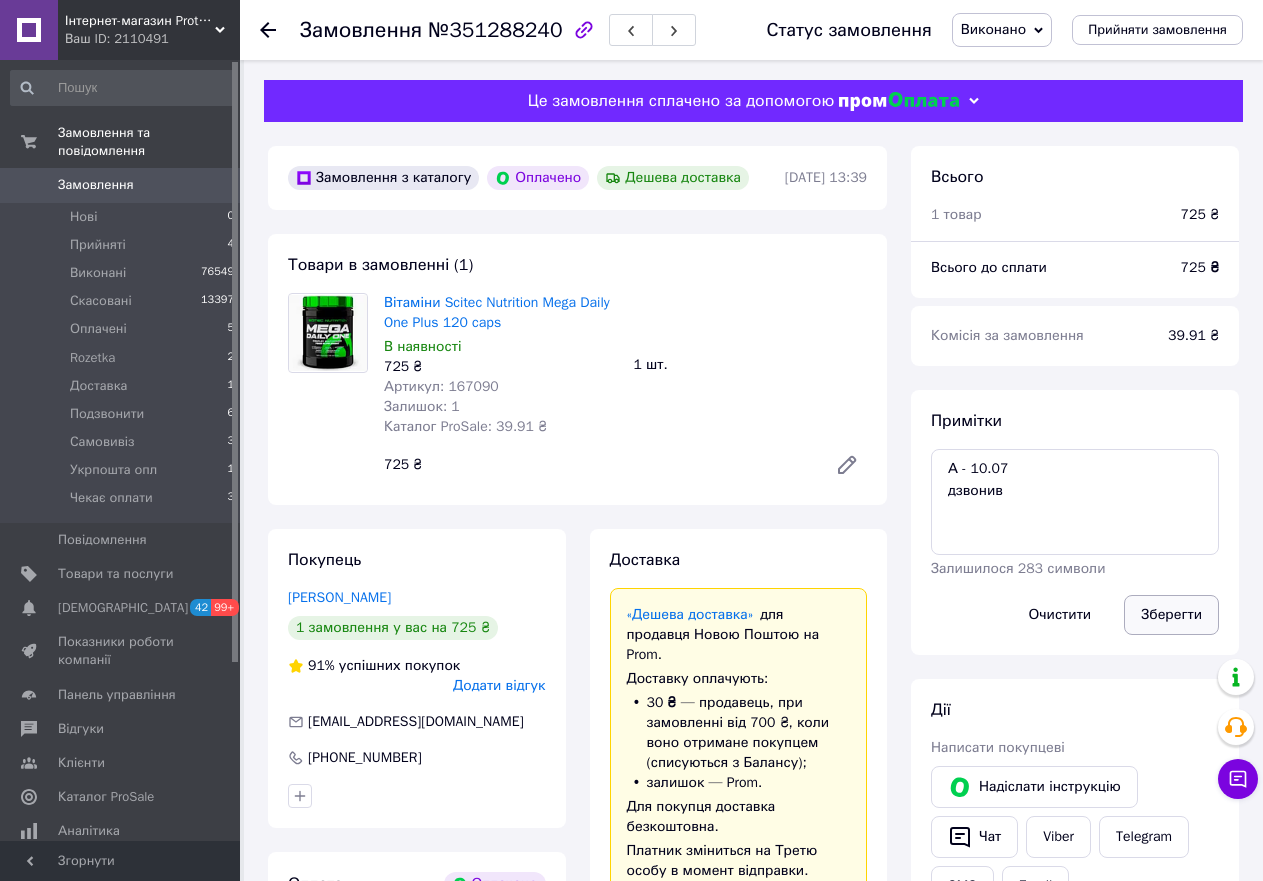 click on "Зберегти" at bounding box center (1171, 615) 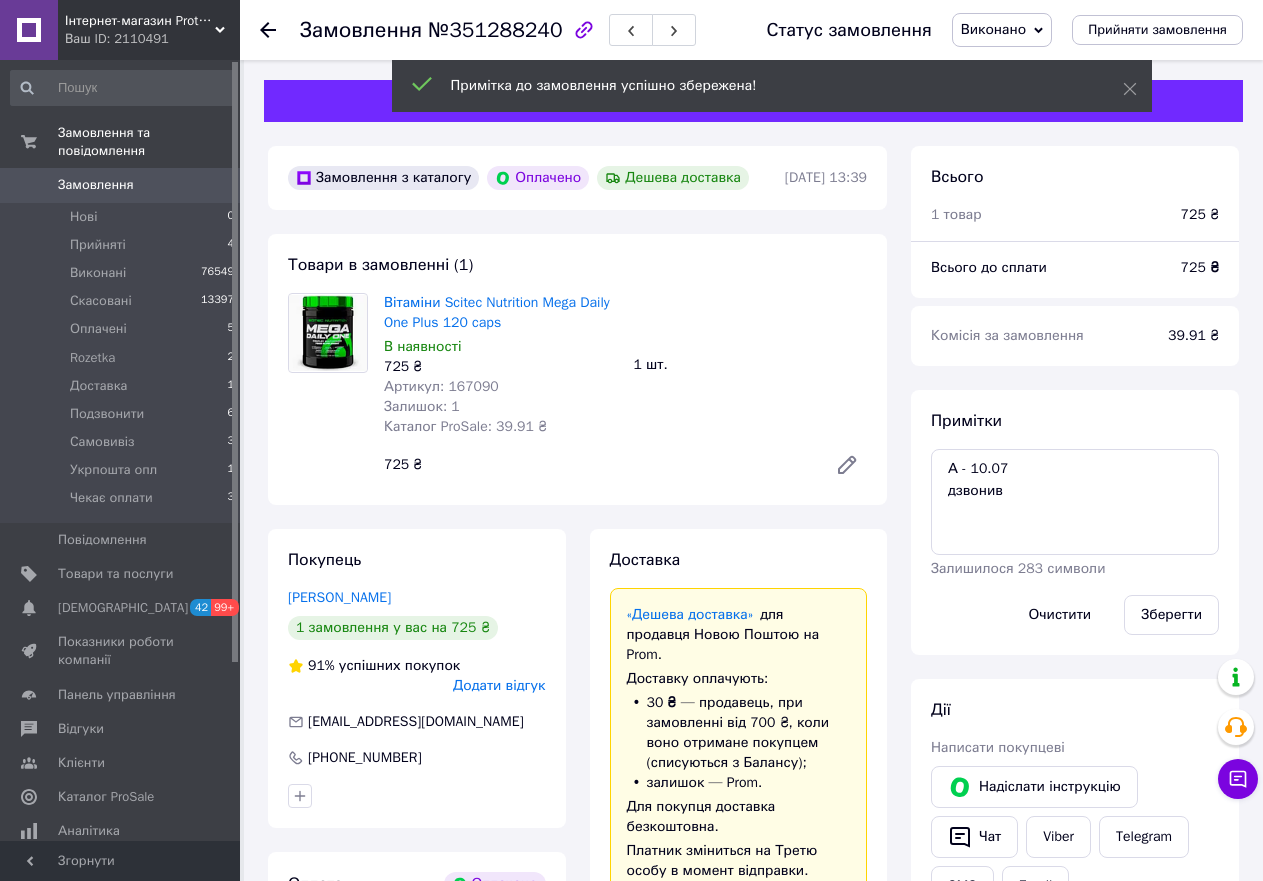 scroll, scrollTop: 184, scrollLeft: 0, axis: vertical 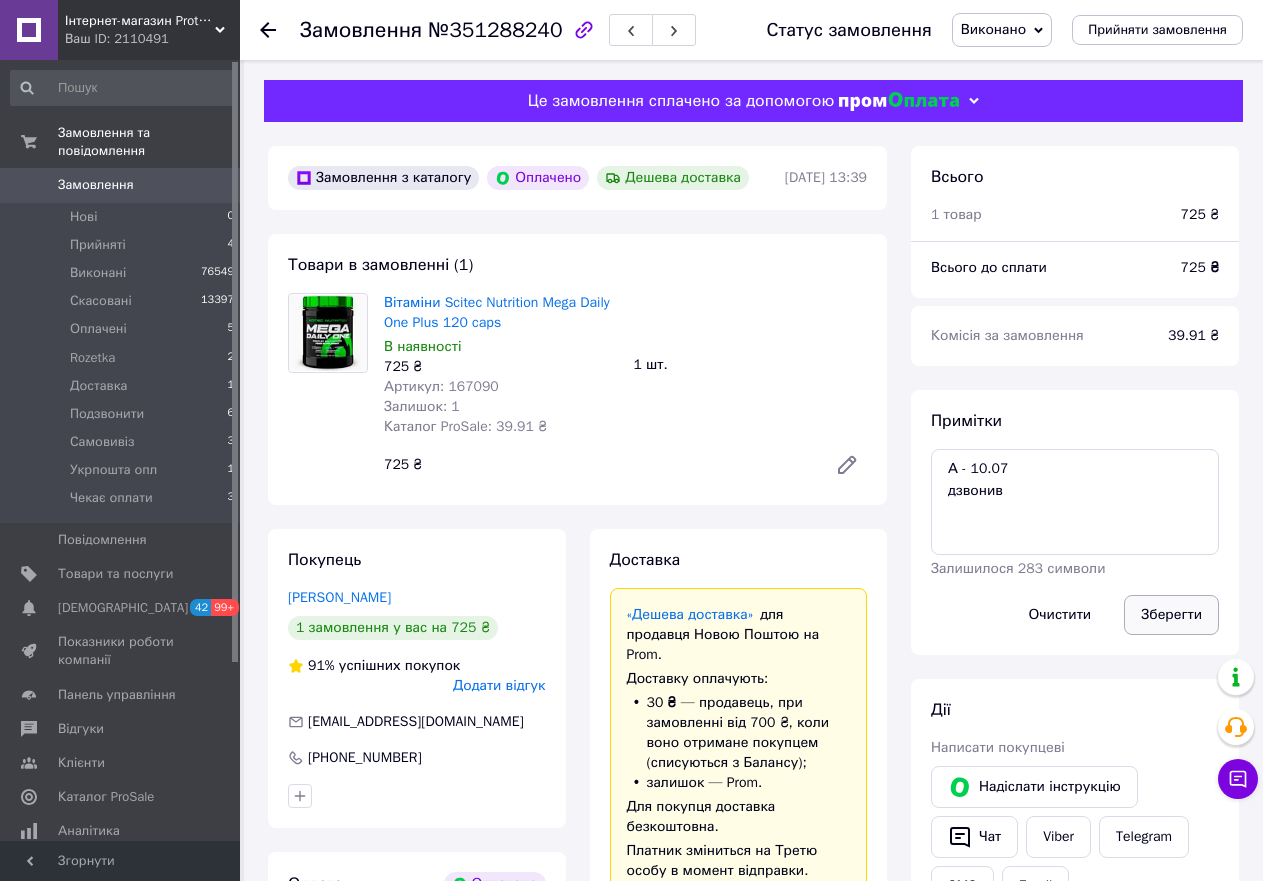 click on "Зберегти" at bounding box center (1171, 615) 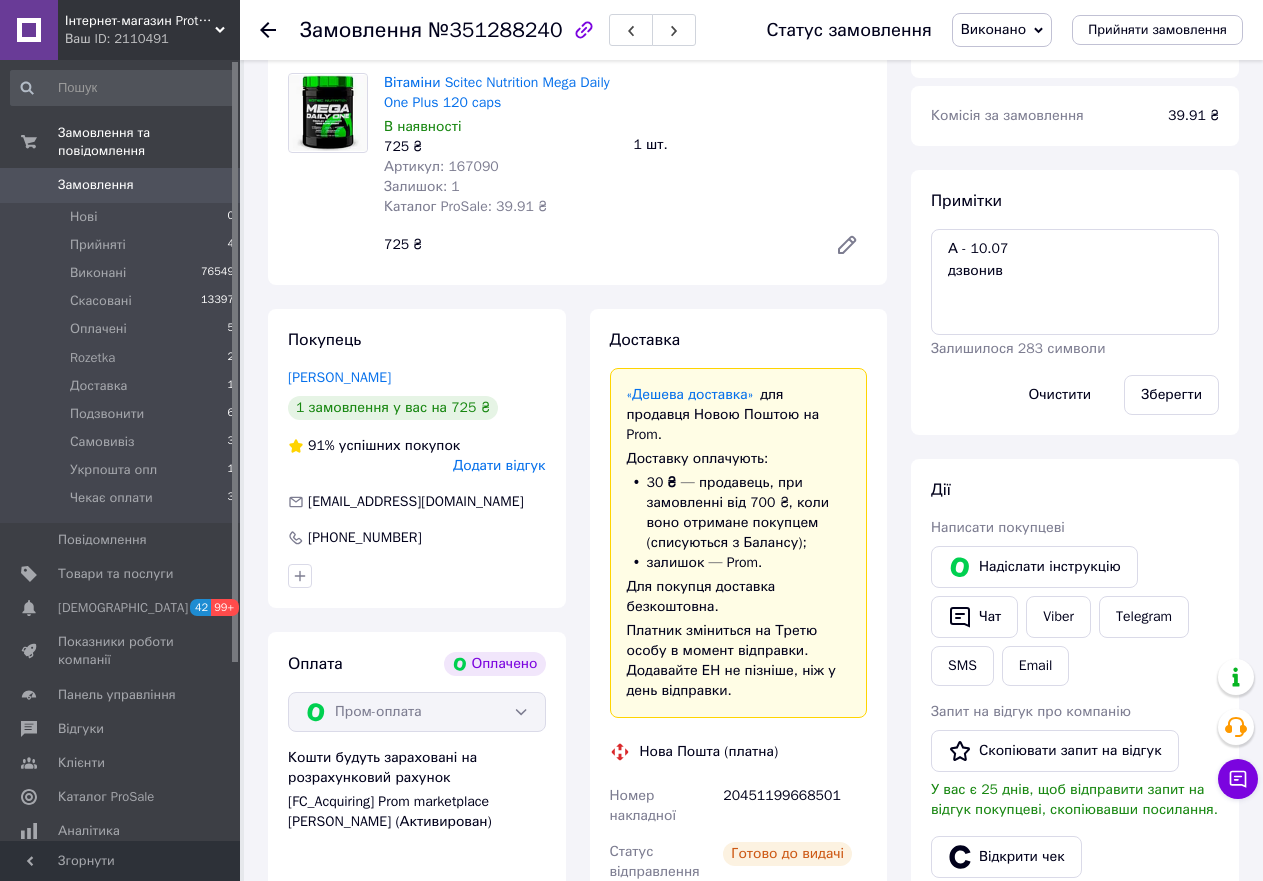 scroll, scrollTop: 0, scrollLeft: 0, axis: both 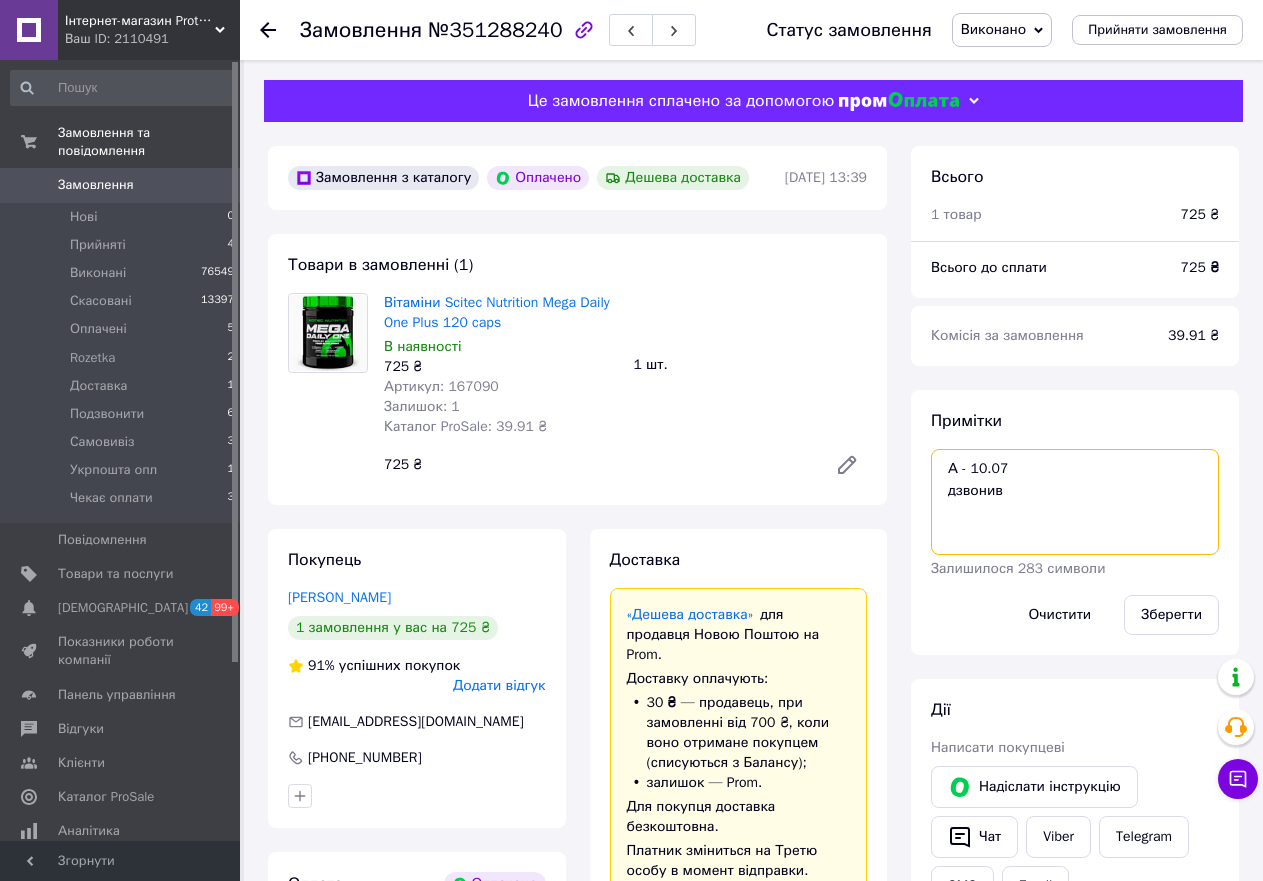 click on "А - 10.07
дзвонив" at bounding box center (1075, 502) 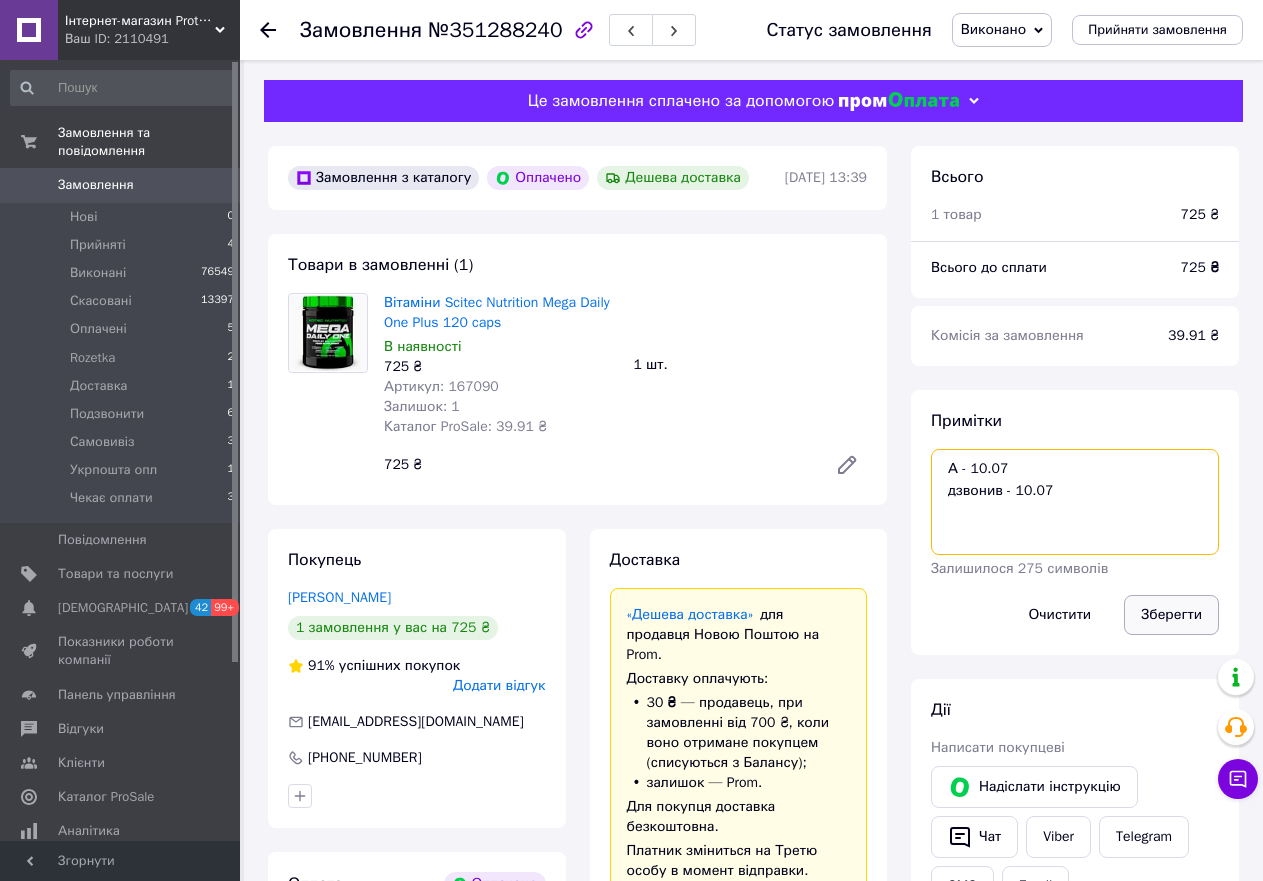 type on "А - 10.07
дзвонив - 10.07" 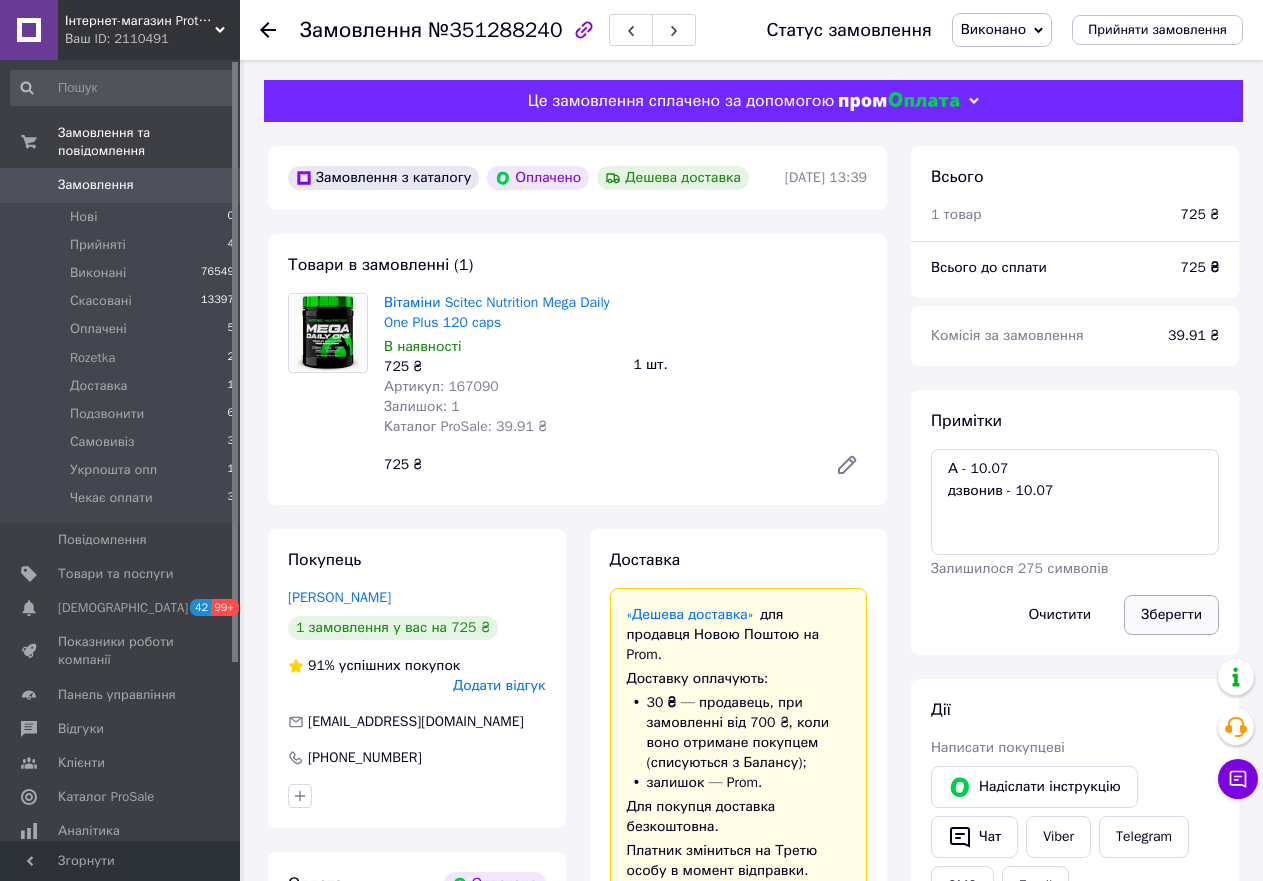click on "Зберегти" at bounding box center (1171, 615) 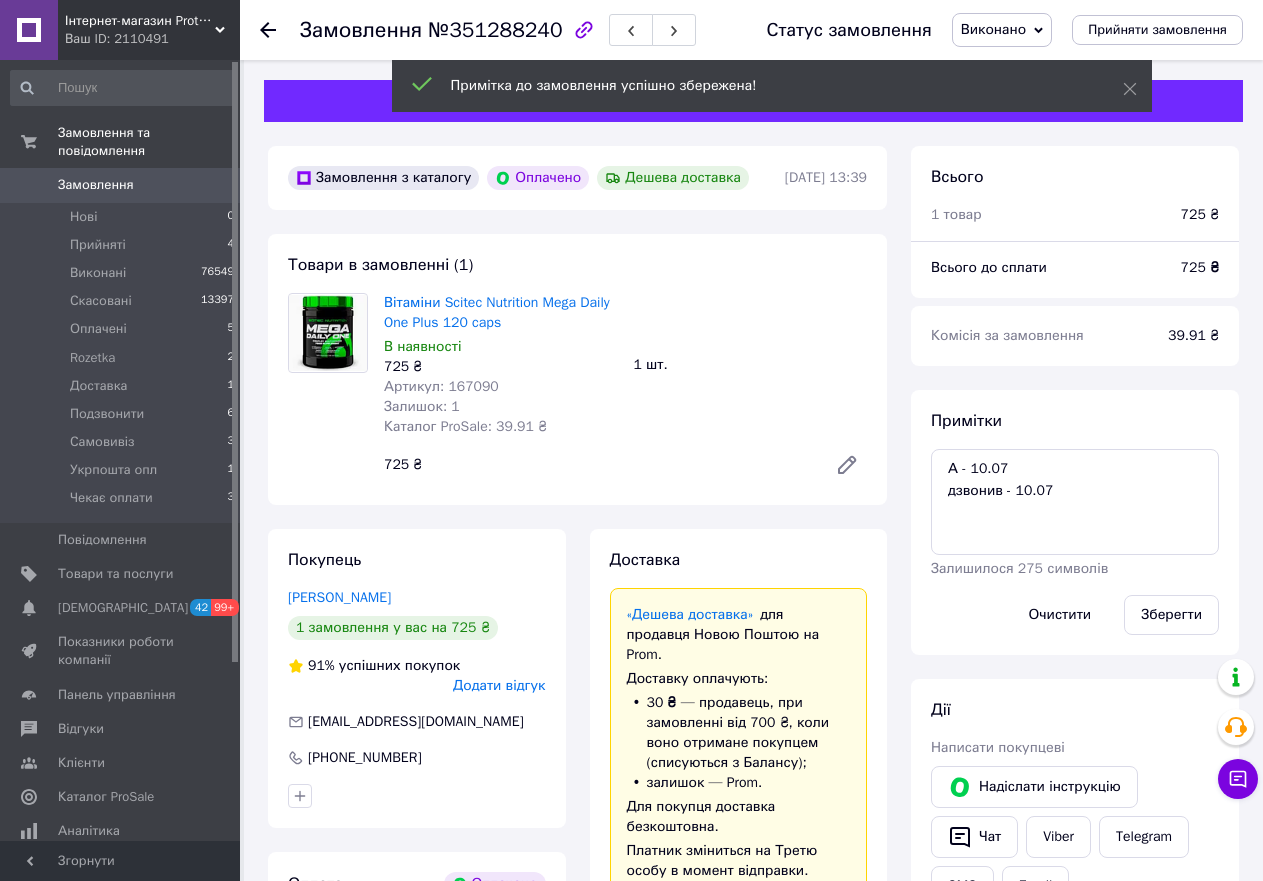 scroll, scrollTop: 232, scrollLeft: 0, axis: vertical 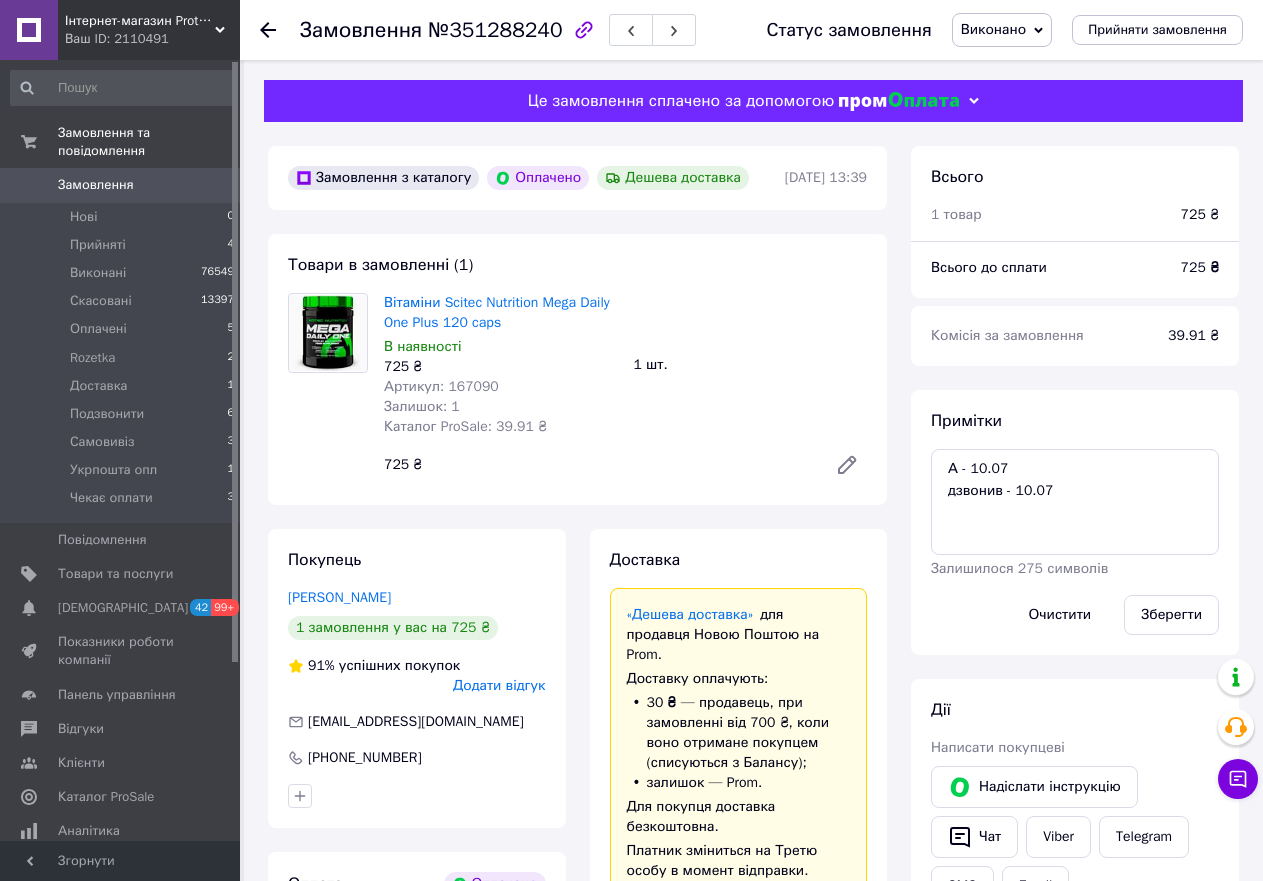 click 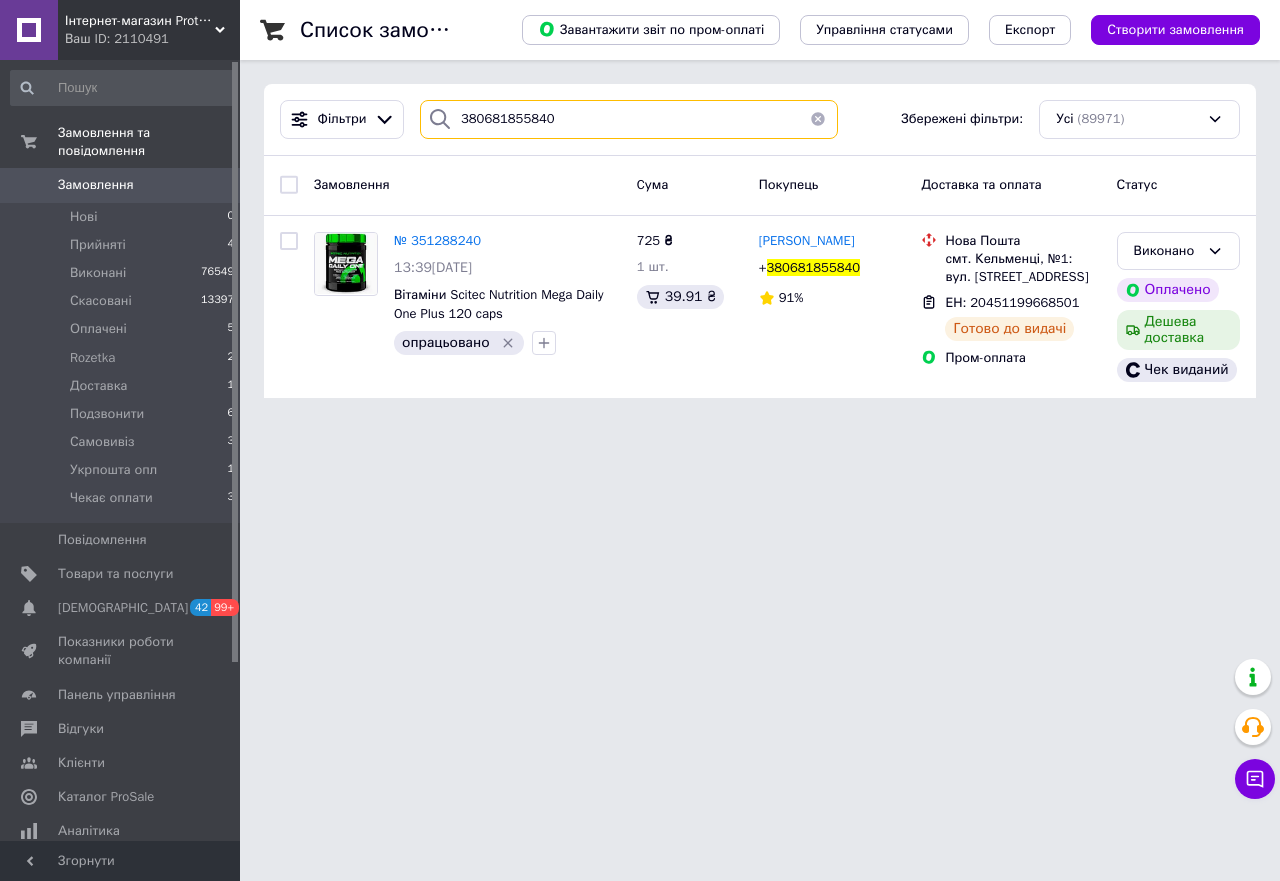 click on "380681855840" at bounding box center (629, 119) 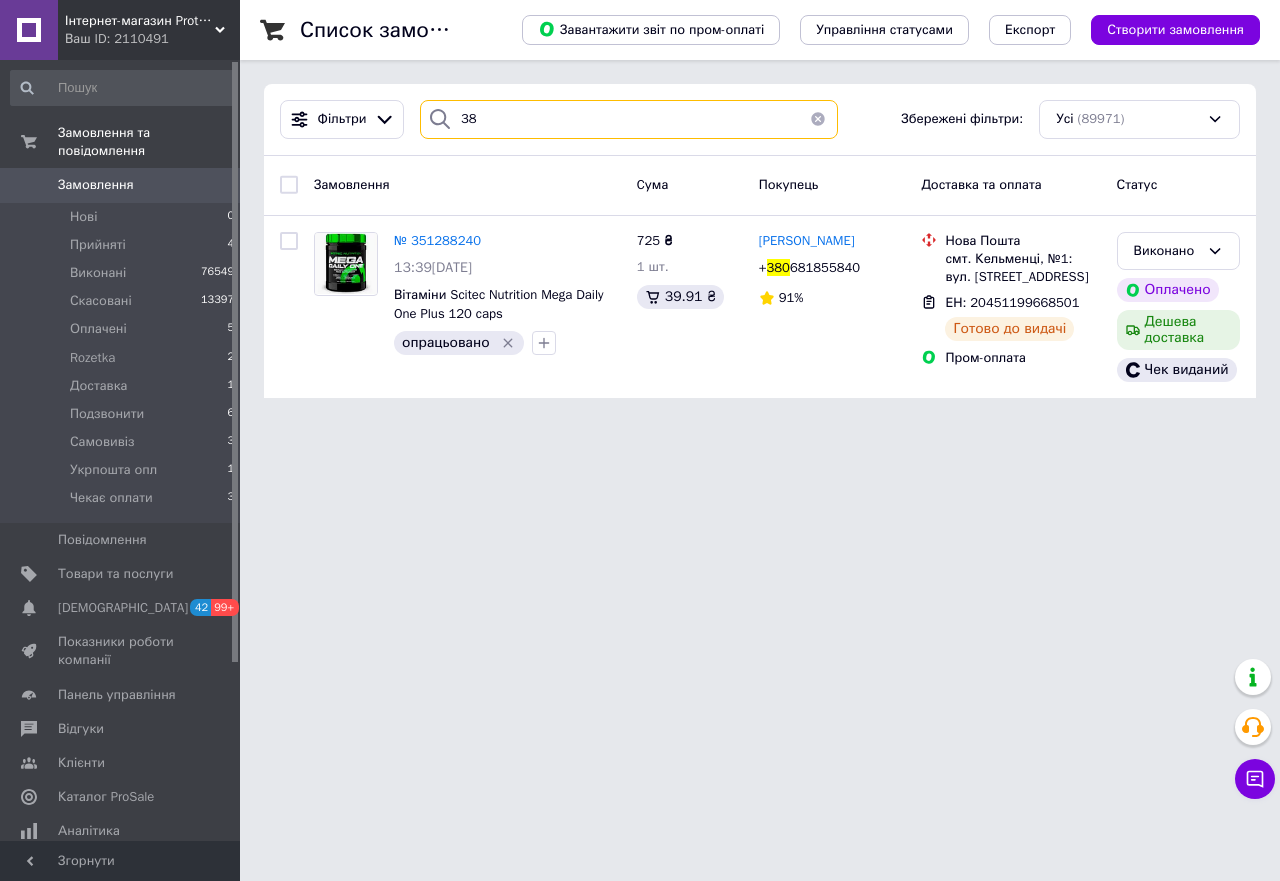 type on "3" 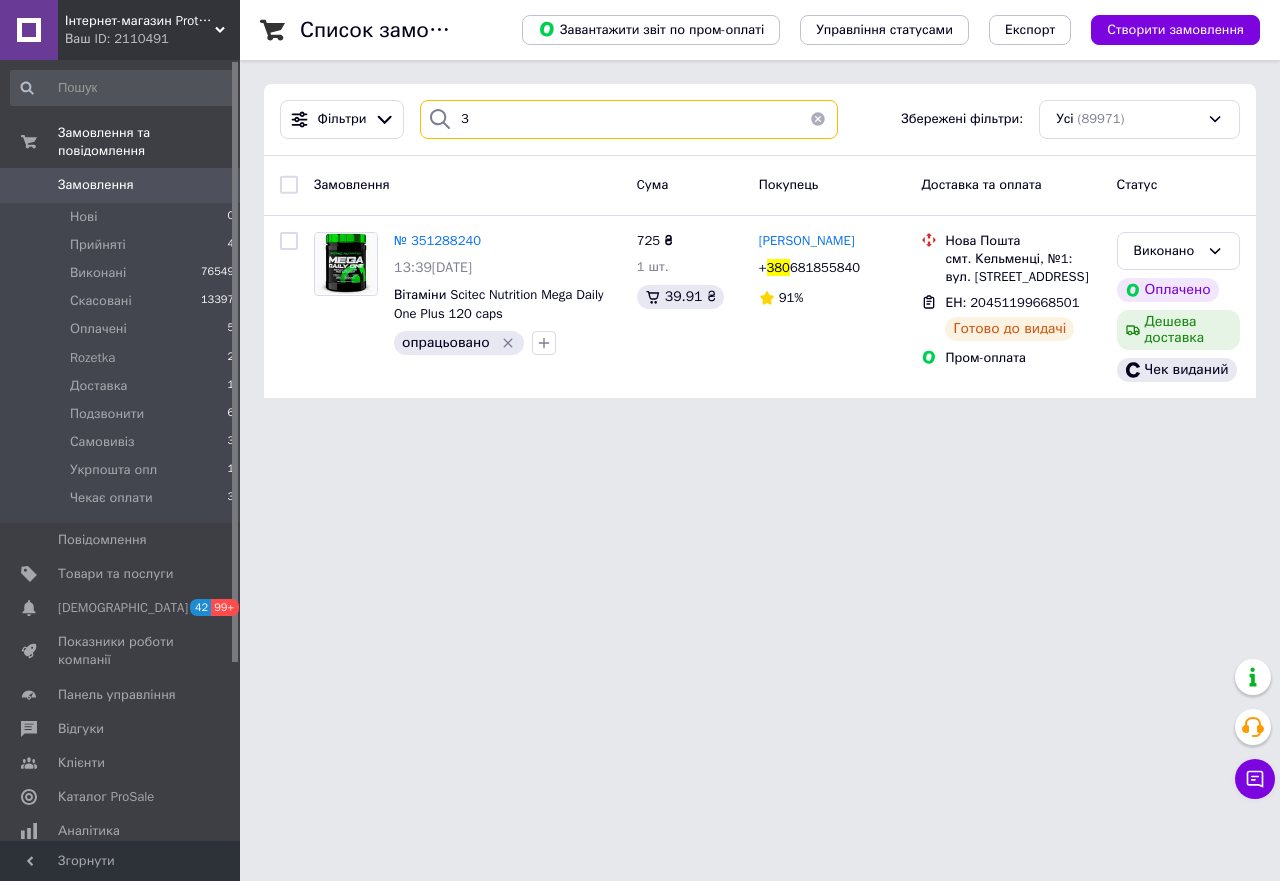 type 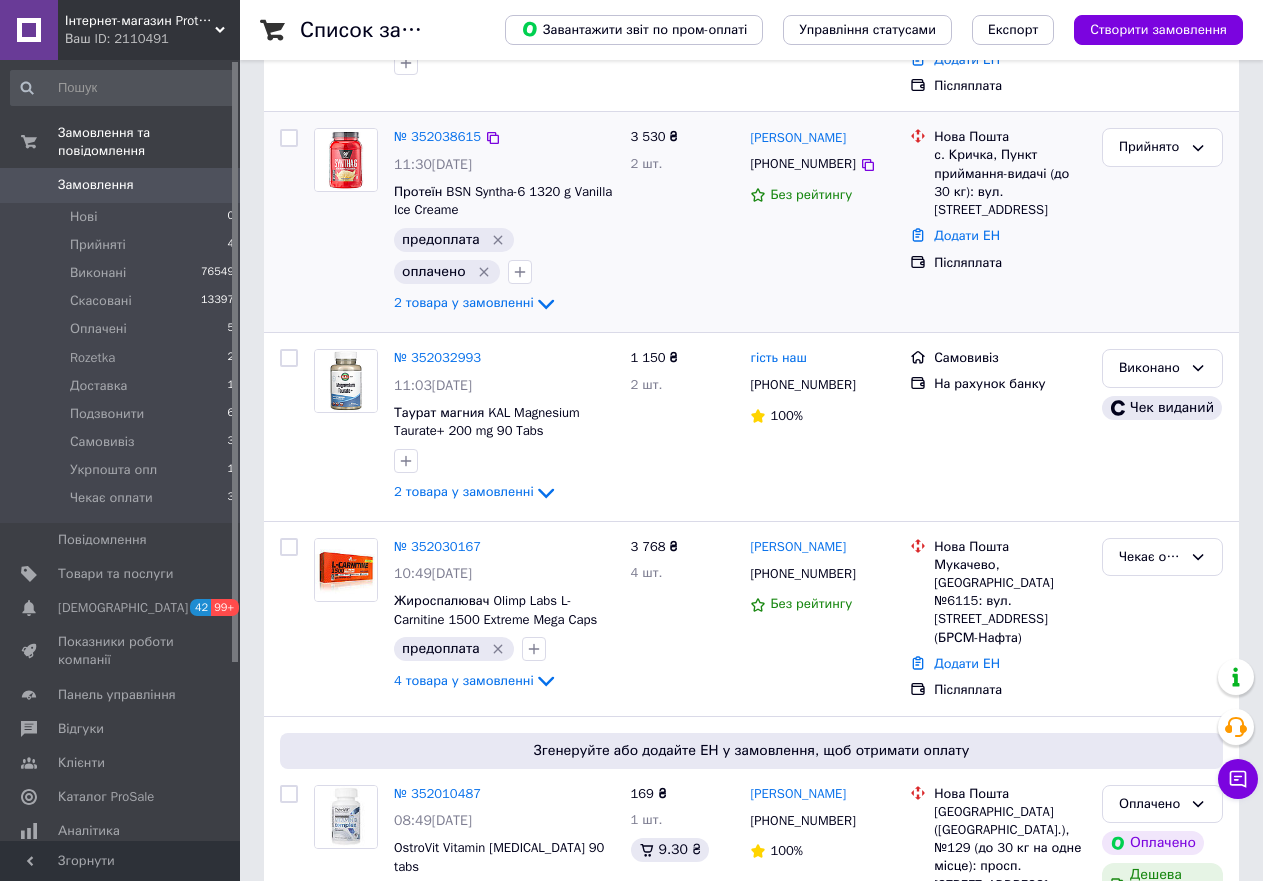 scroll, scrollTop: 300, scrollLeft: 0, axis: vertical 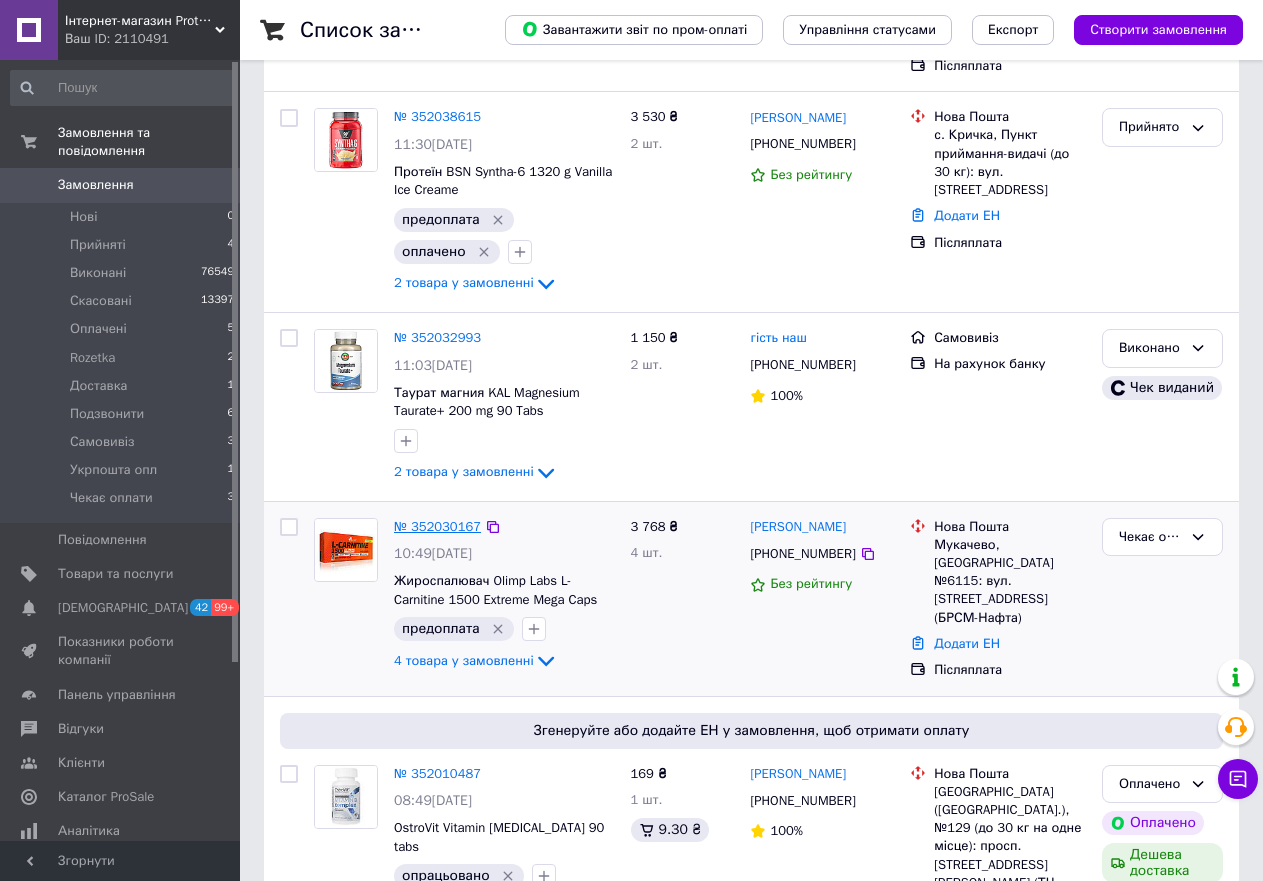 click on "№ 352030167" at bounding box center [437, 526] 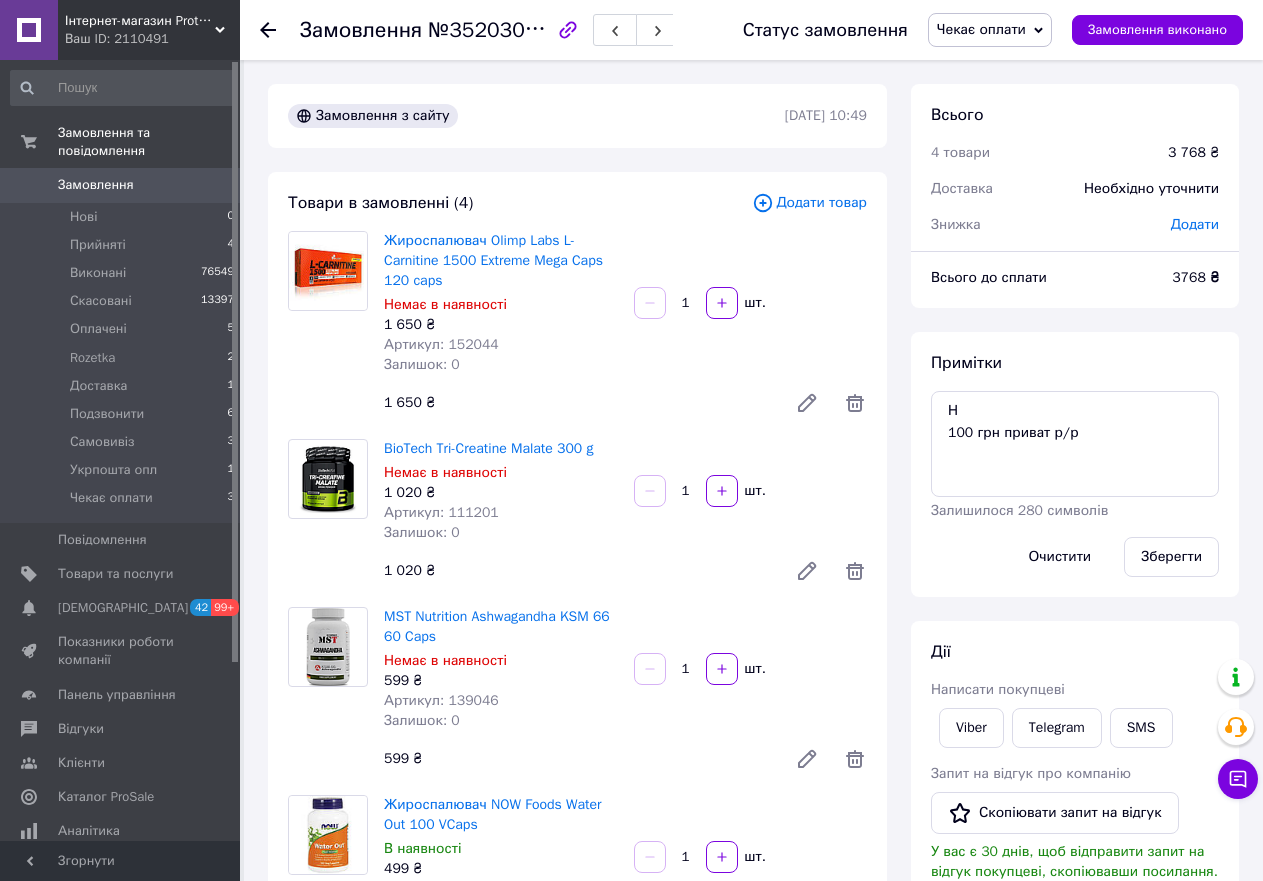 click 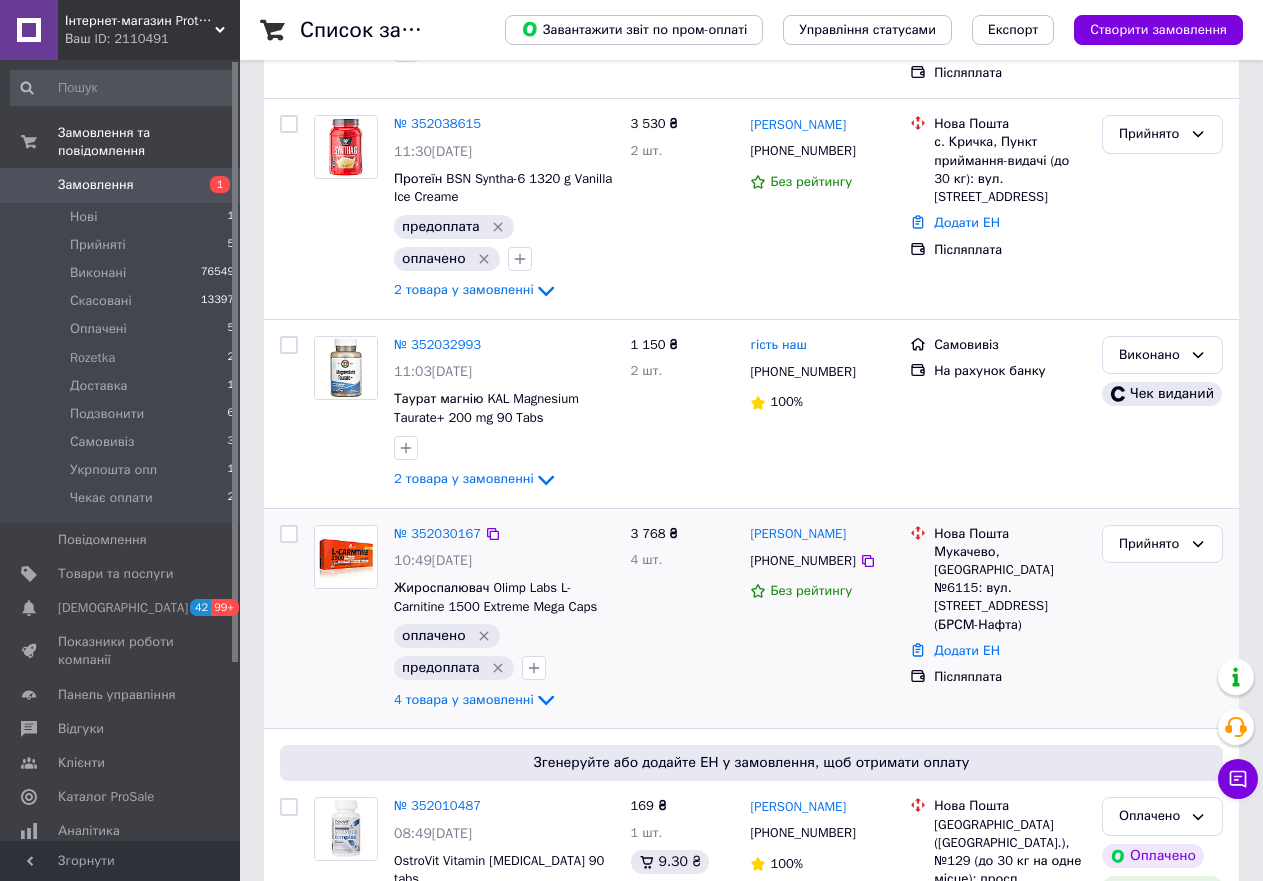 scroll, scrollTop: 500, scrollLeft: 0, axis: vertical 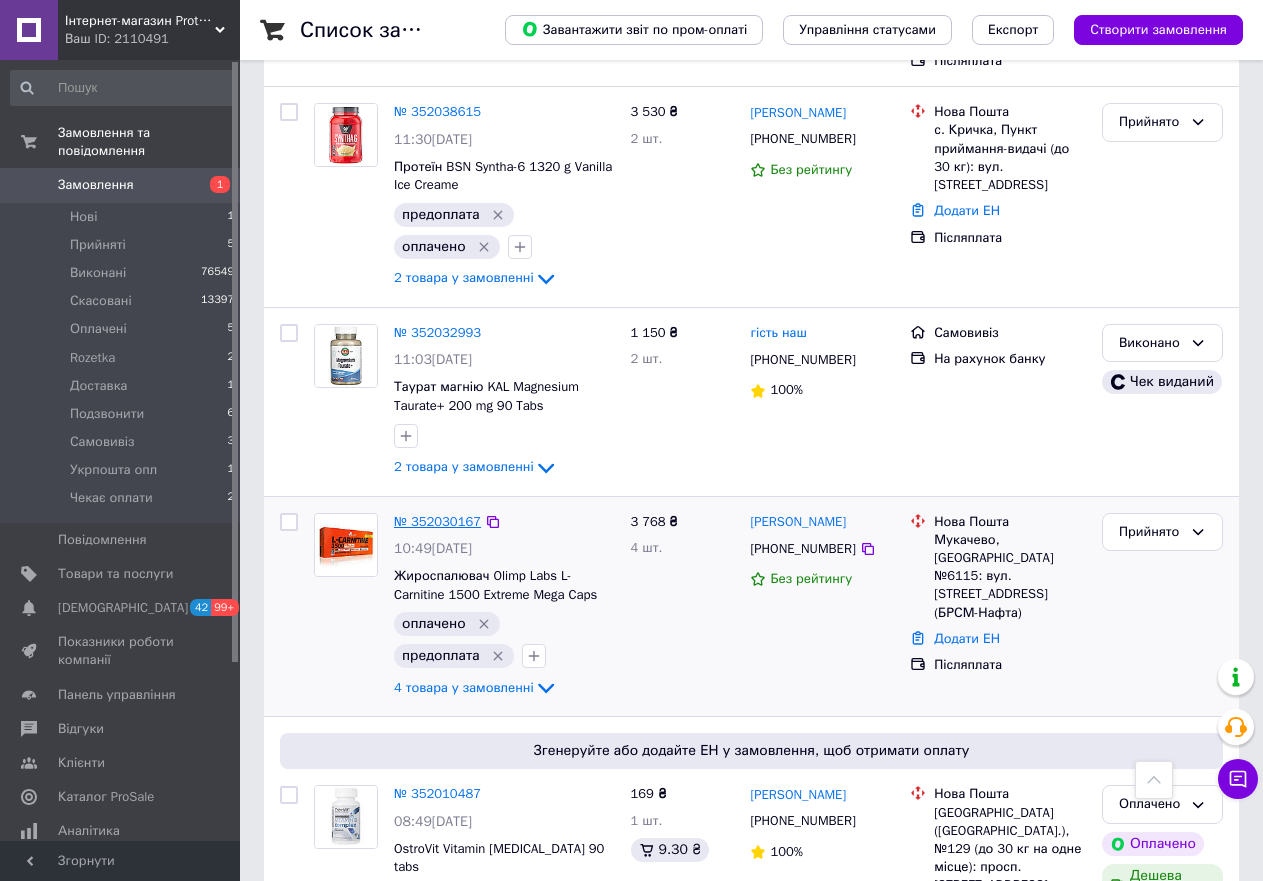 click on "№ 352030167" at bounding box center (437, 521) 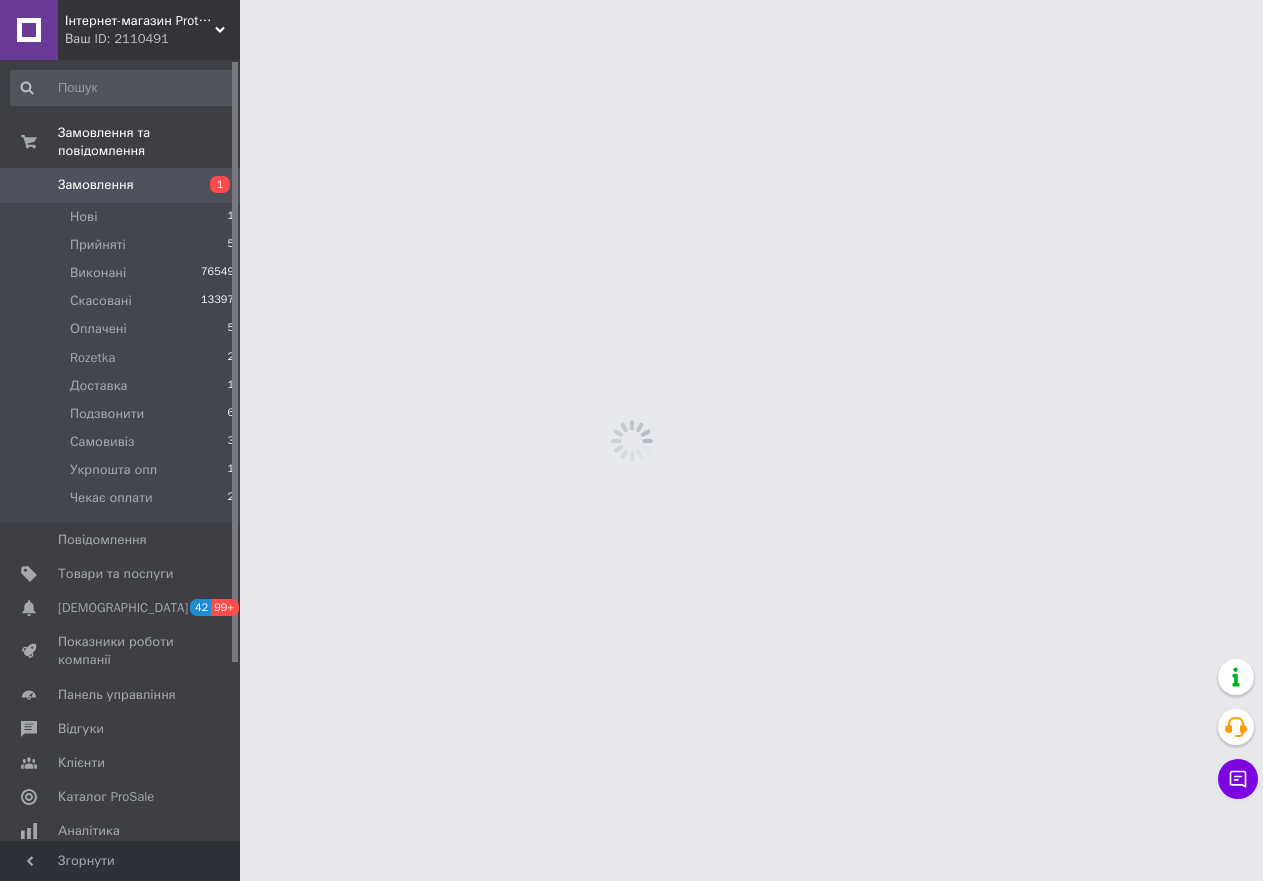 scroll, scrollTop: 0, scrollLeft: 0, axis: both 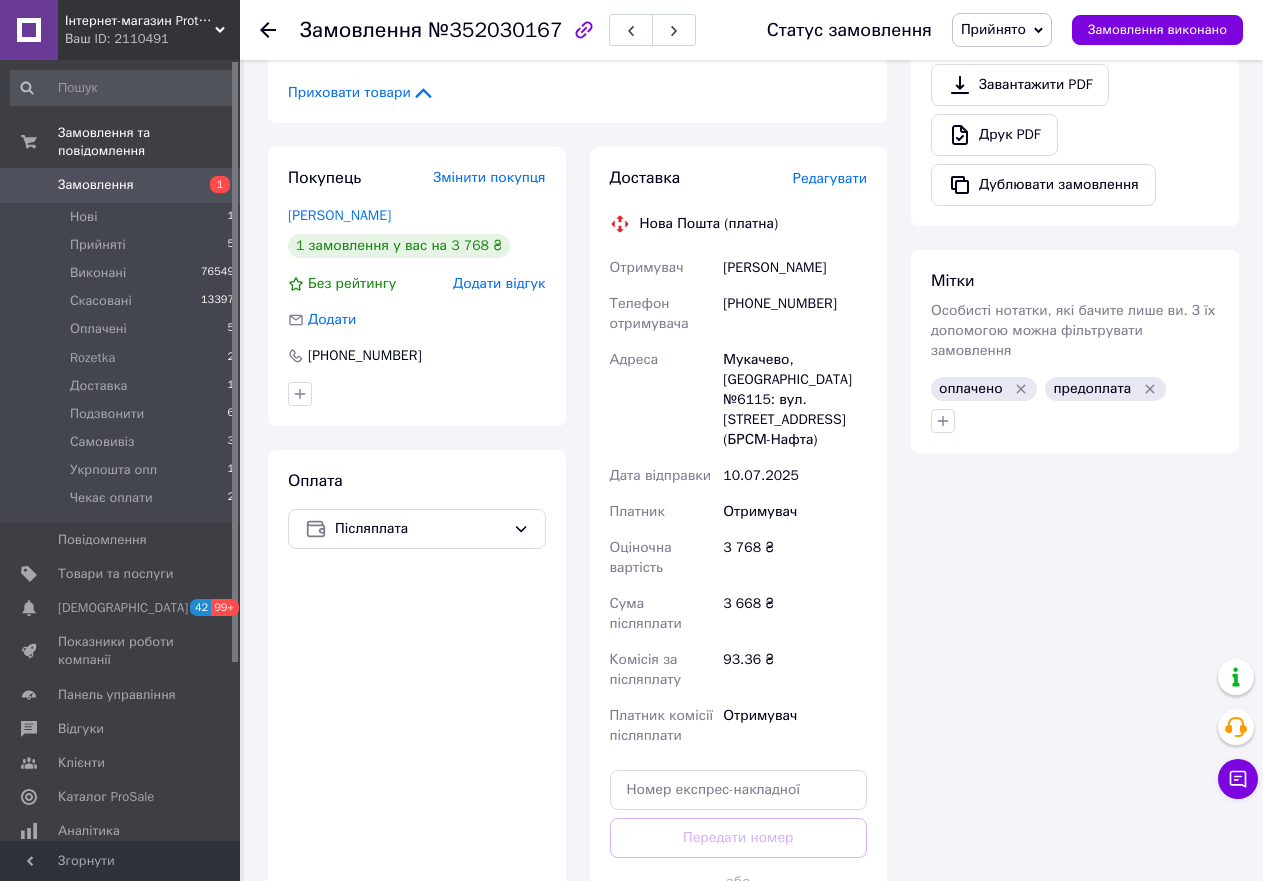 click 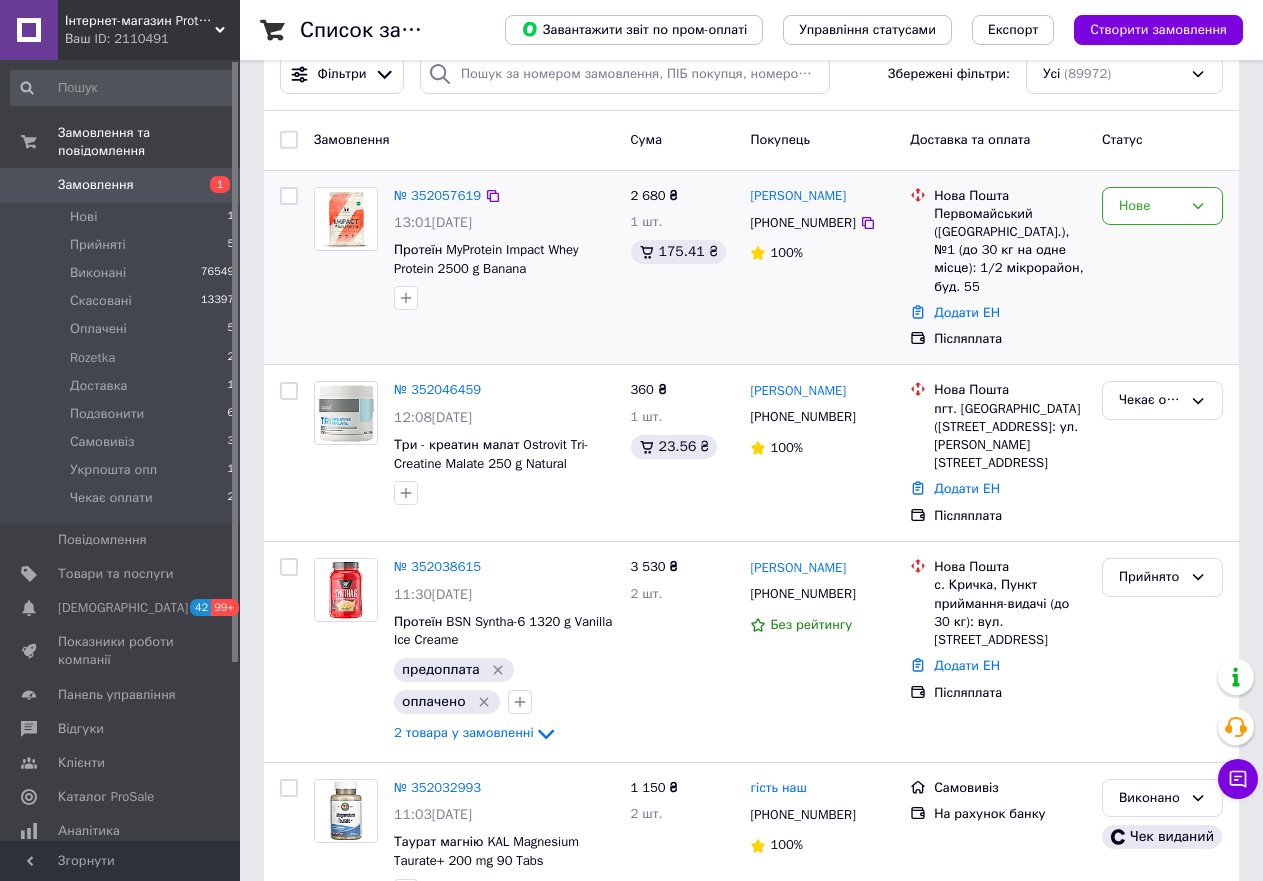 scroll, scrollTop: 0, scrollLeft: 0, axis: both 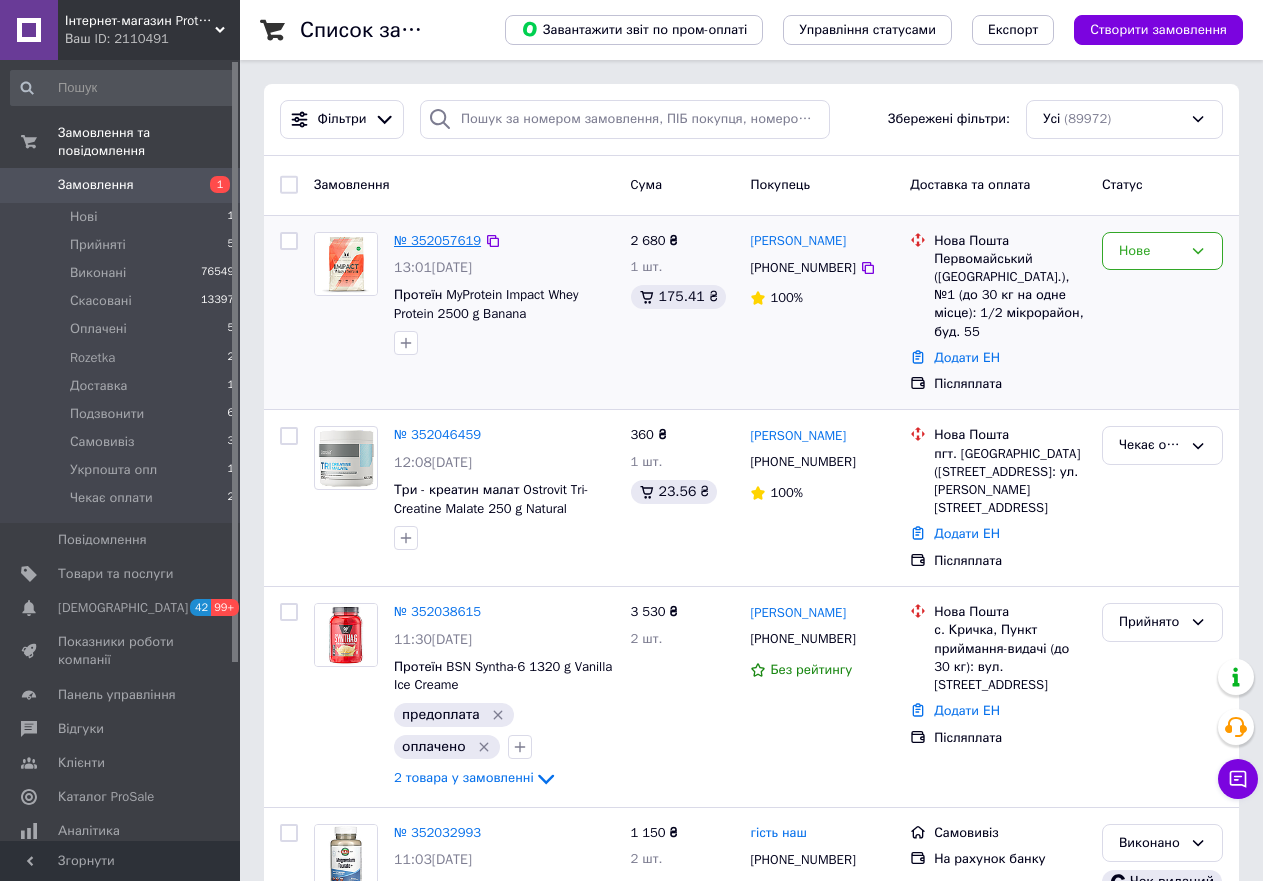 click on "№ 352057619" at bounding box center [437, 240] 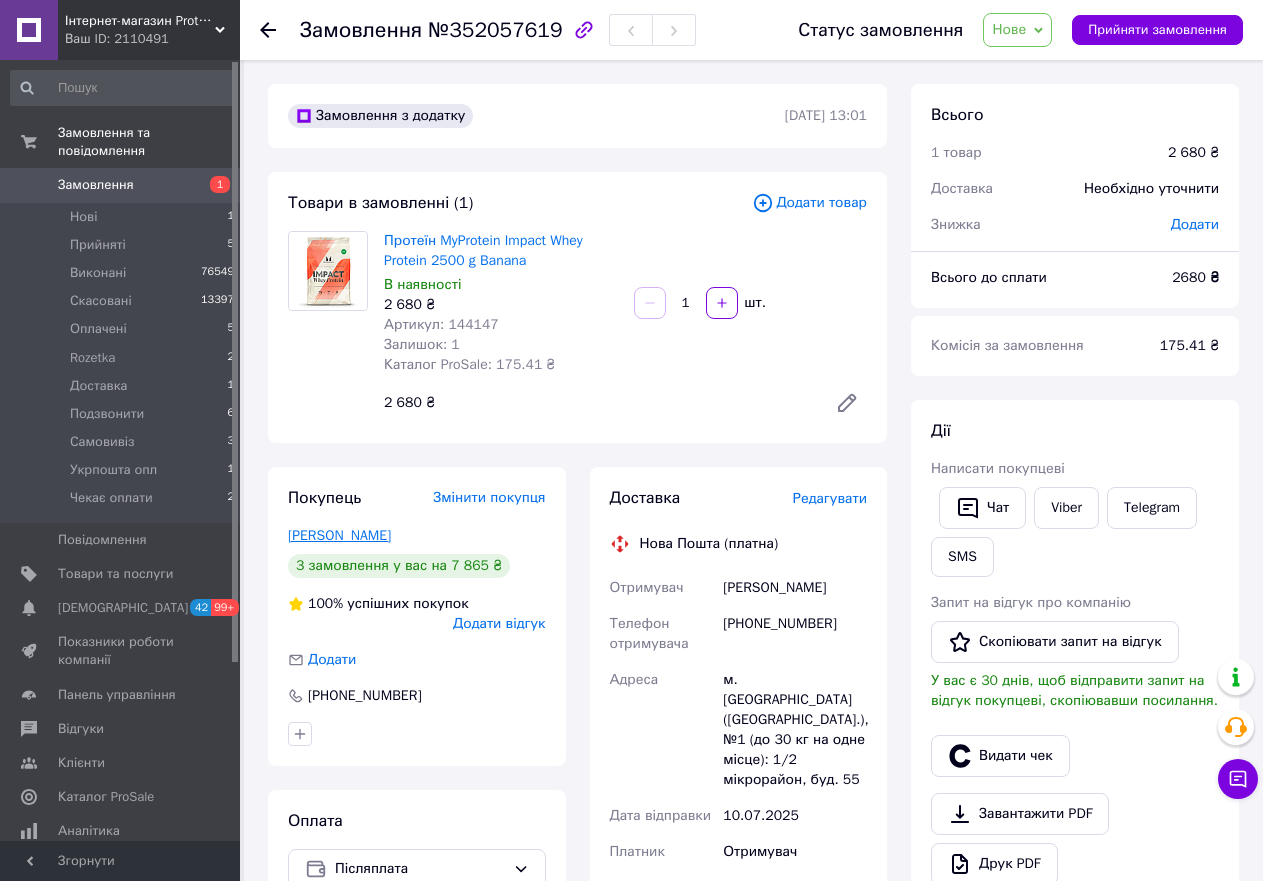 click on "[PERSON_NAME]" at bounding box center [339, 535] 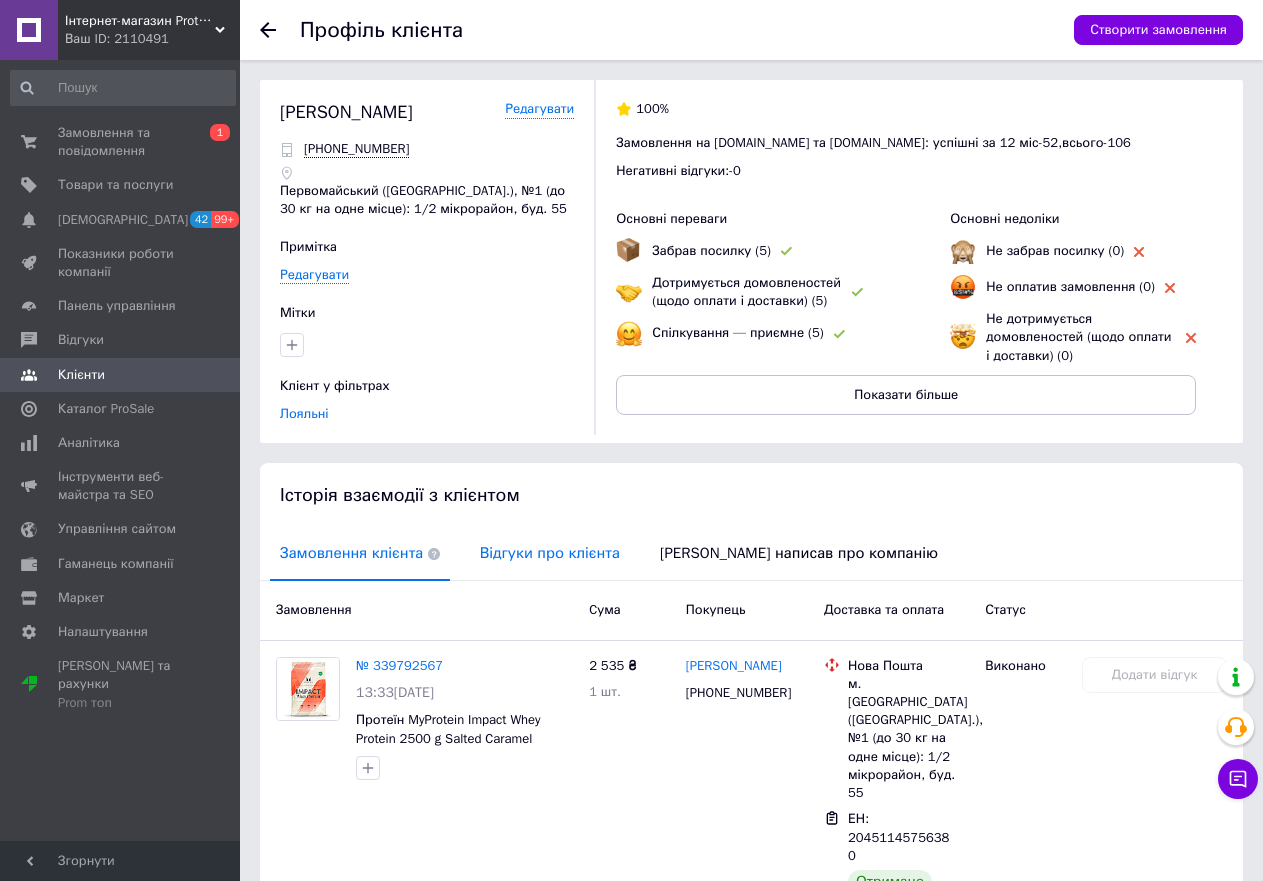 click on "Відгуки про клієнта" at bounding box center [550, 553] 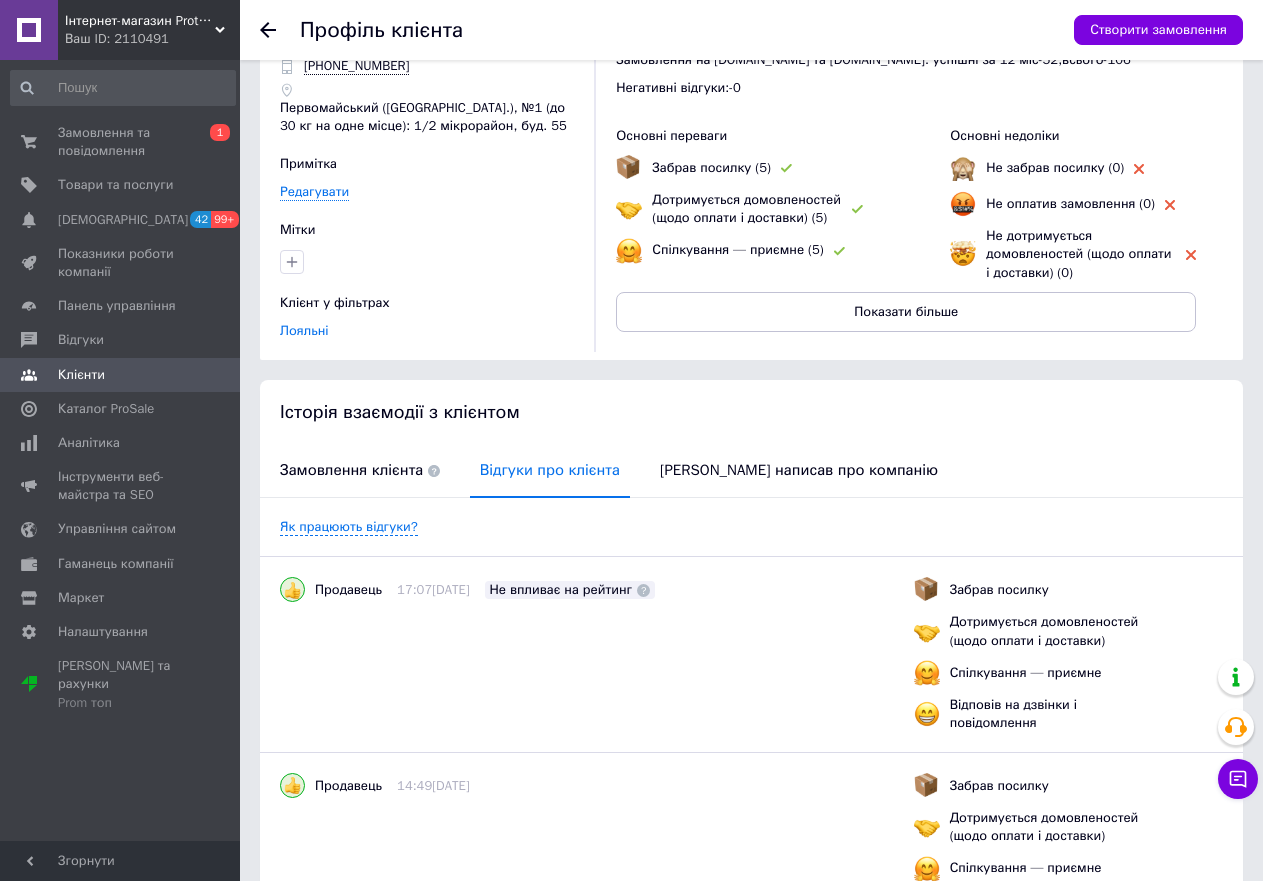 scroll, scrollTop: 0, scrollLeft: 0, axis: both 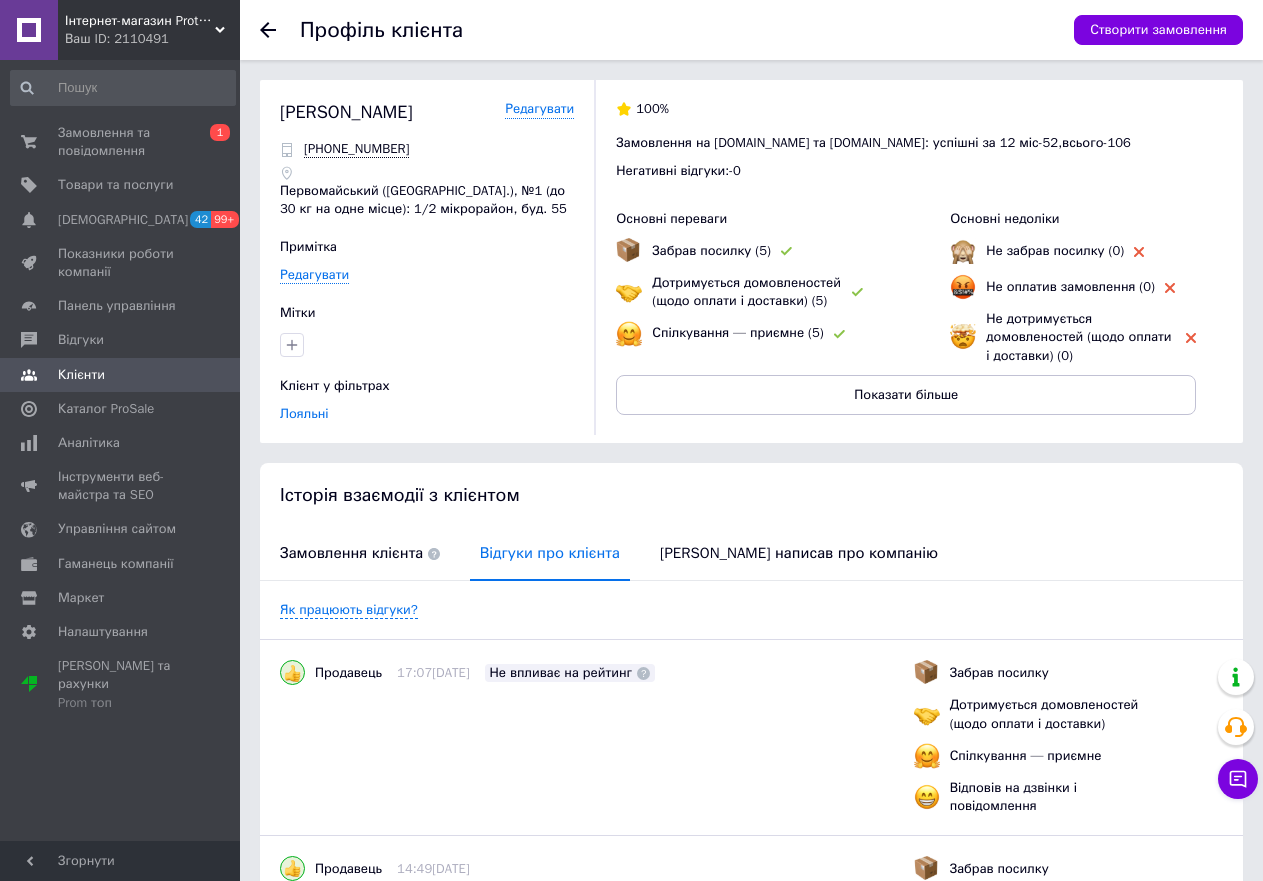 click 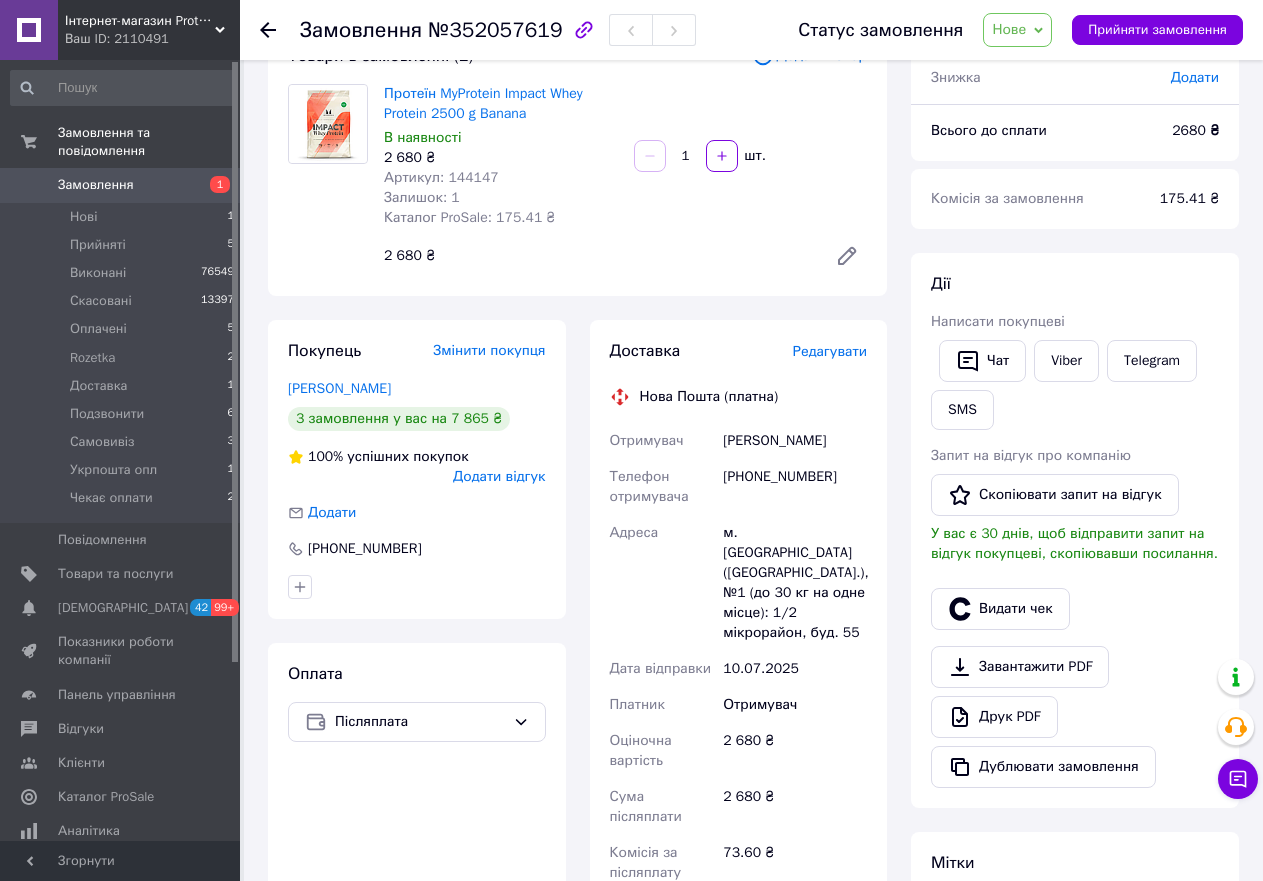 scroll, scrollTop: 0, scrollLeft: 0, axis: both 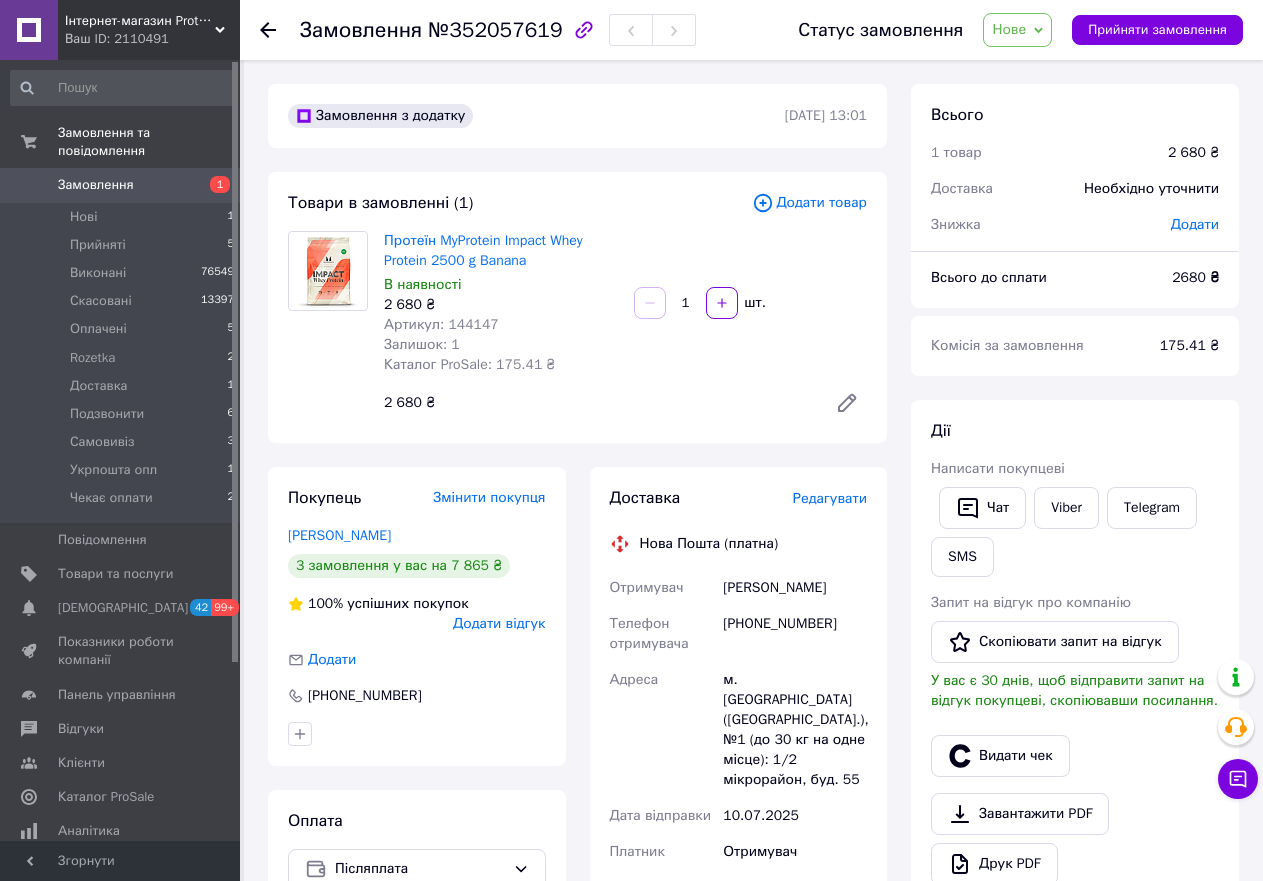 click 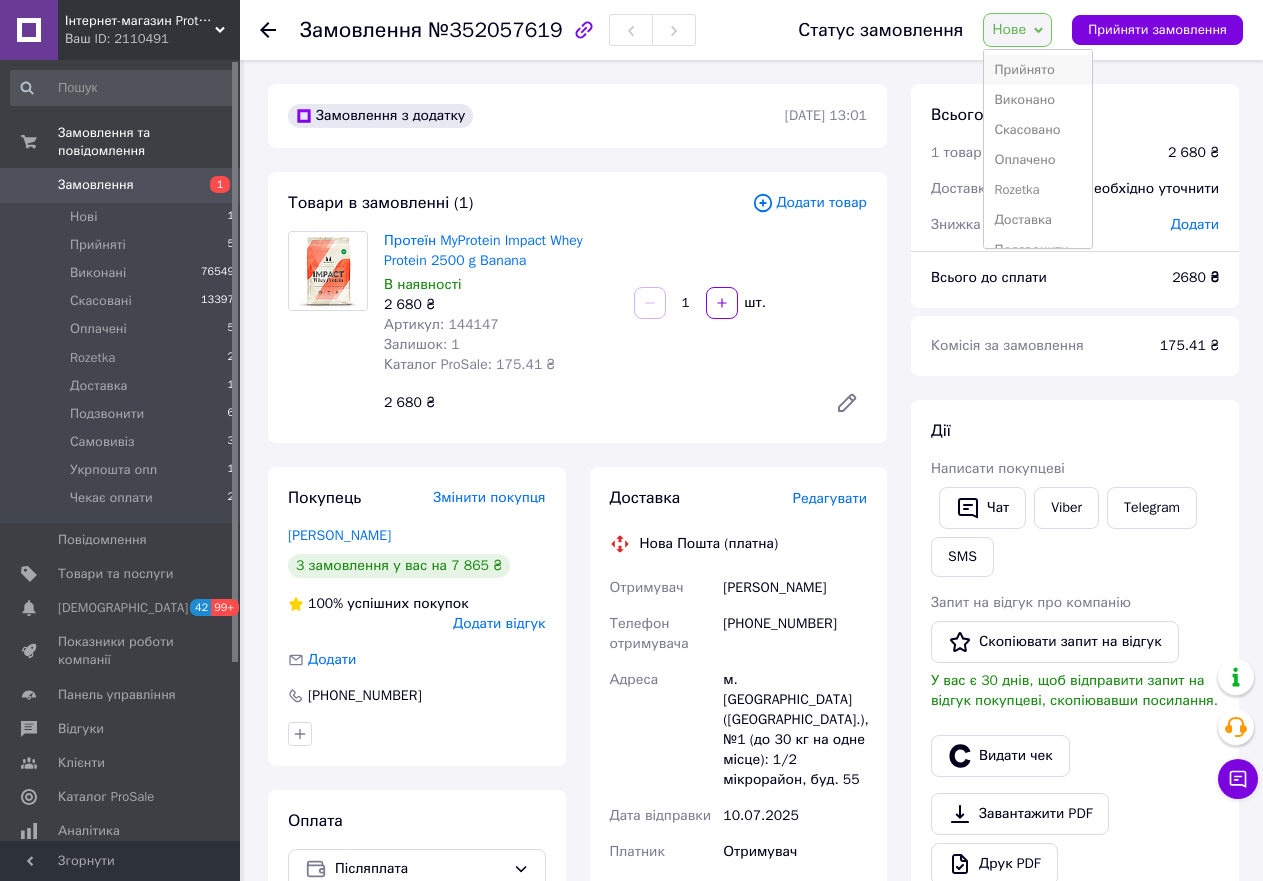 click on "Прийнято" at bounding box center [1037, 70] 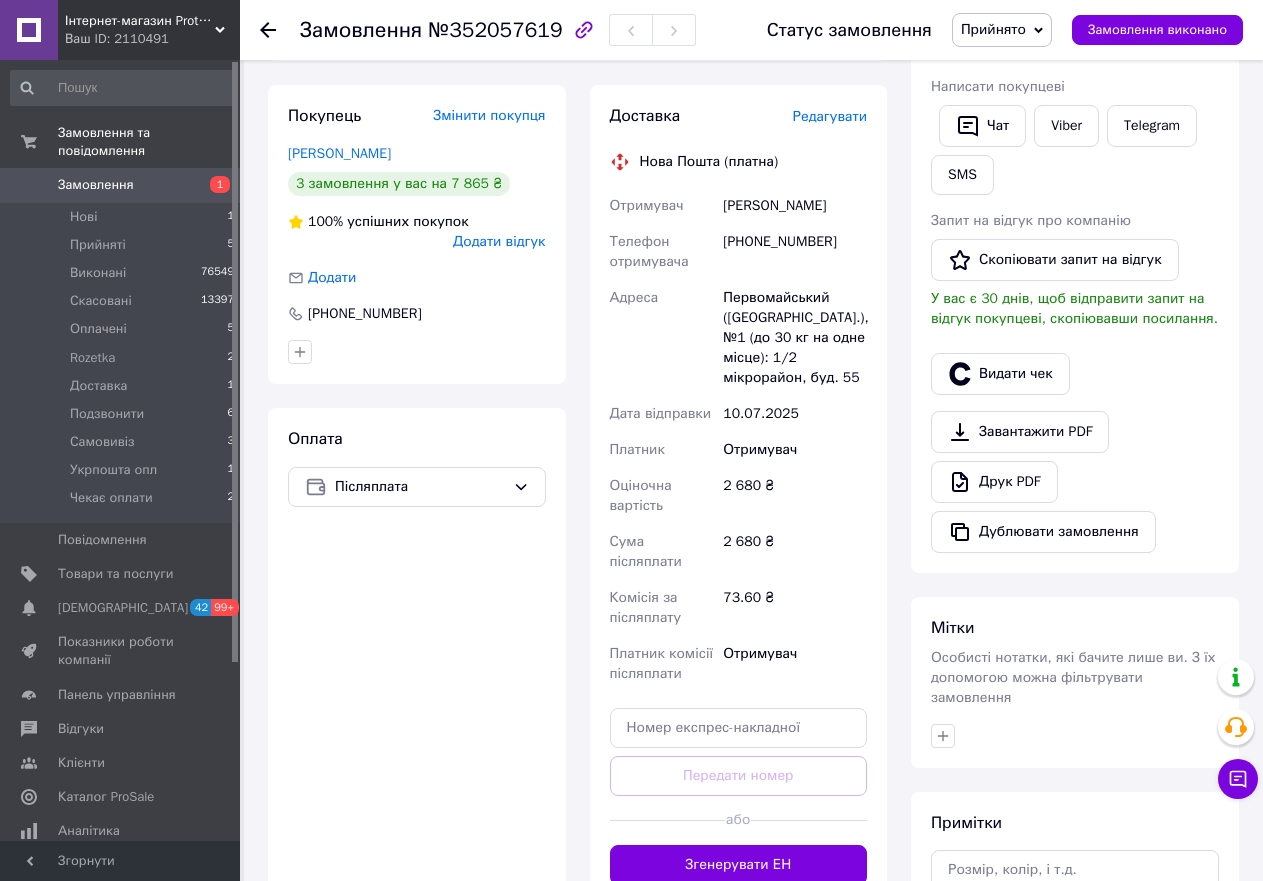 scroll, scrollTop: 0, scrollLeft: 0, axis: both 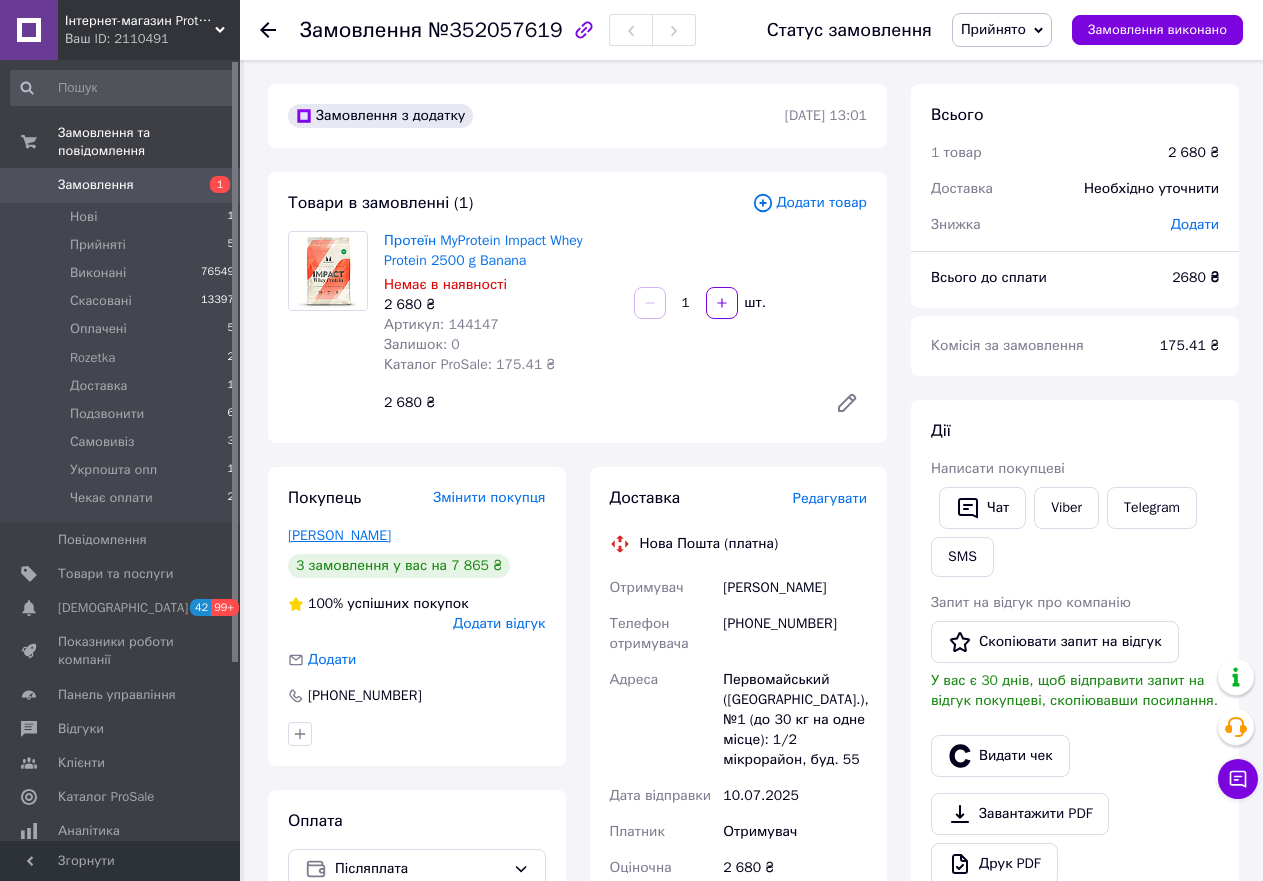 click on "[PERSON_NAME]" at bounding box center [339, 535] 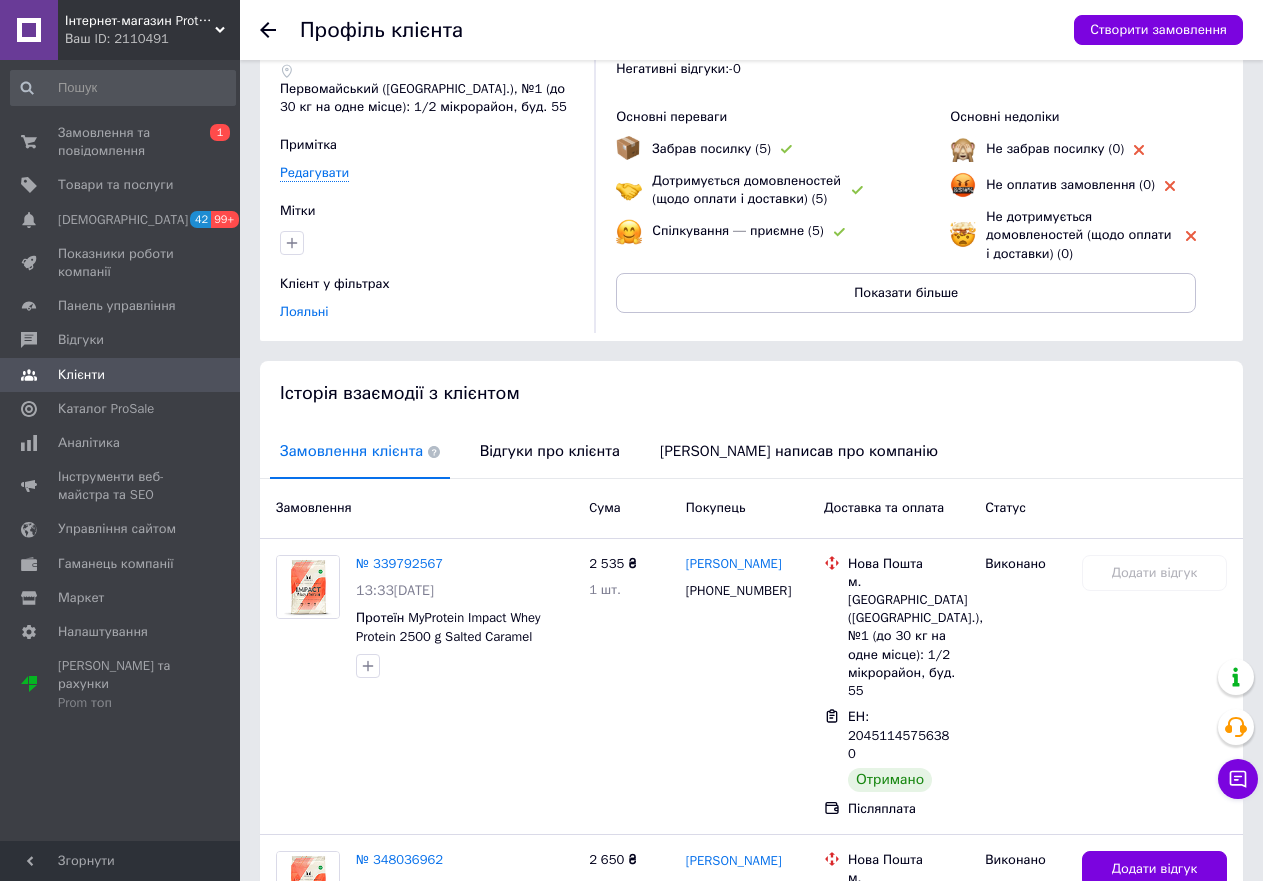 scroll, scrollTop: 400, scrollLeft: 0, axis: vertical 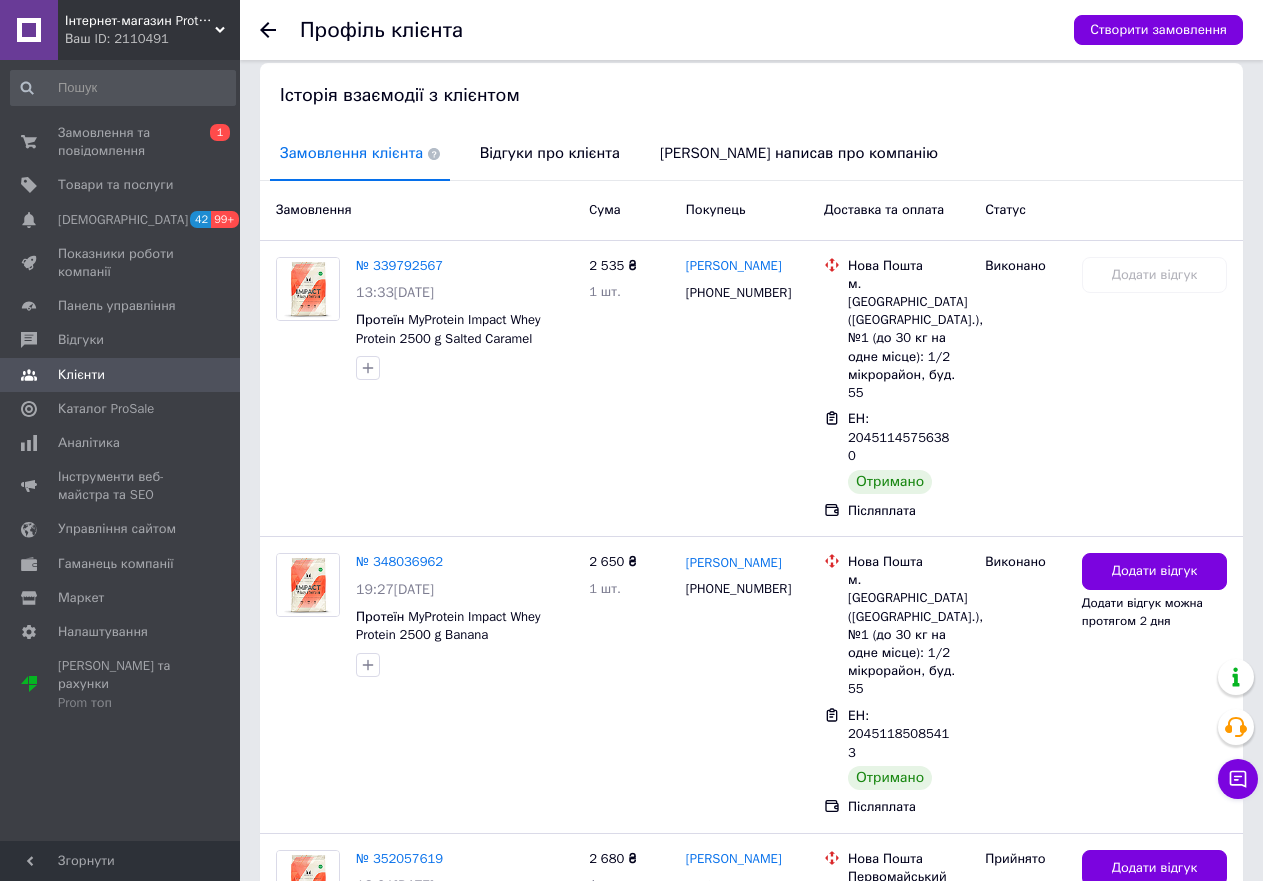 click 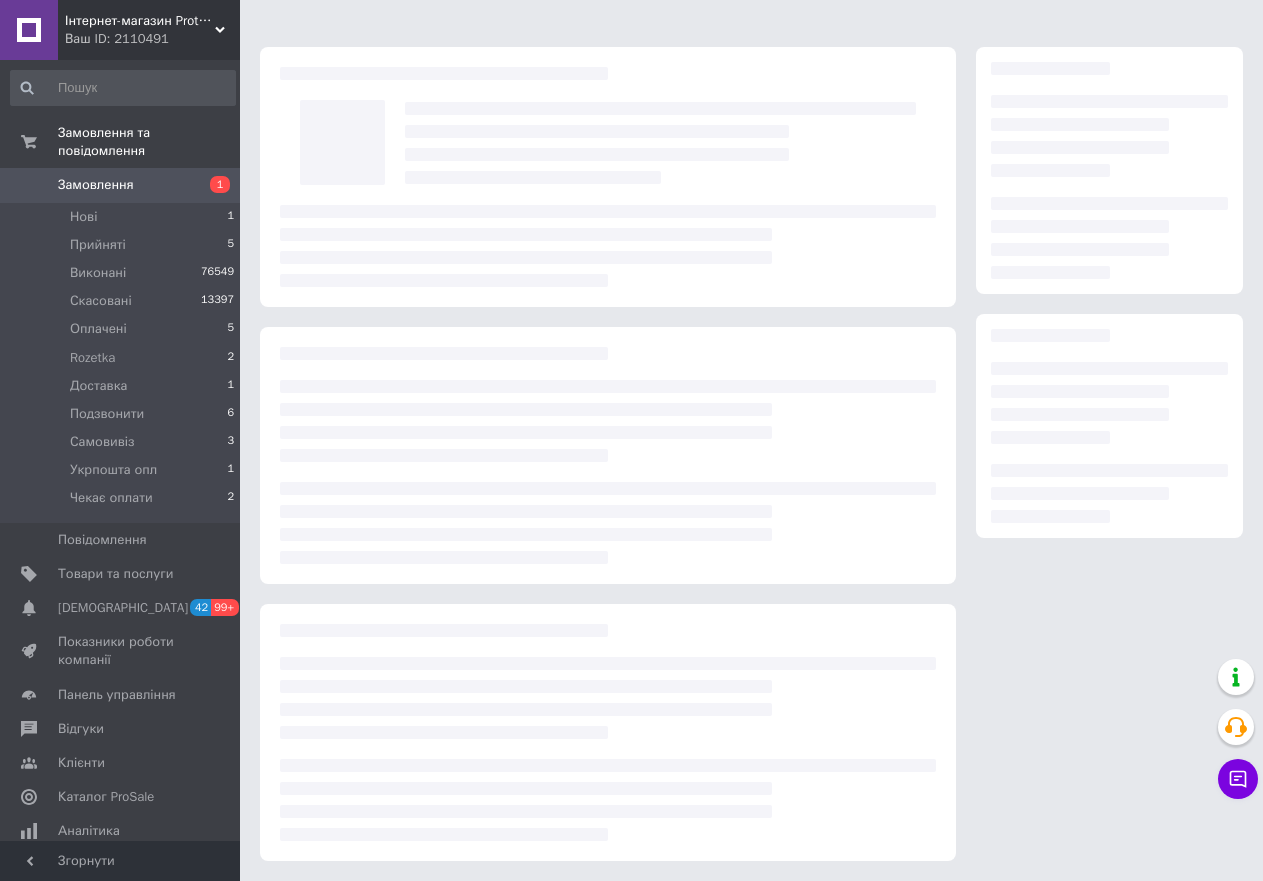 scroll, scrollTop: 0, scrollLeft: 0, axis: both 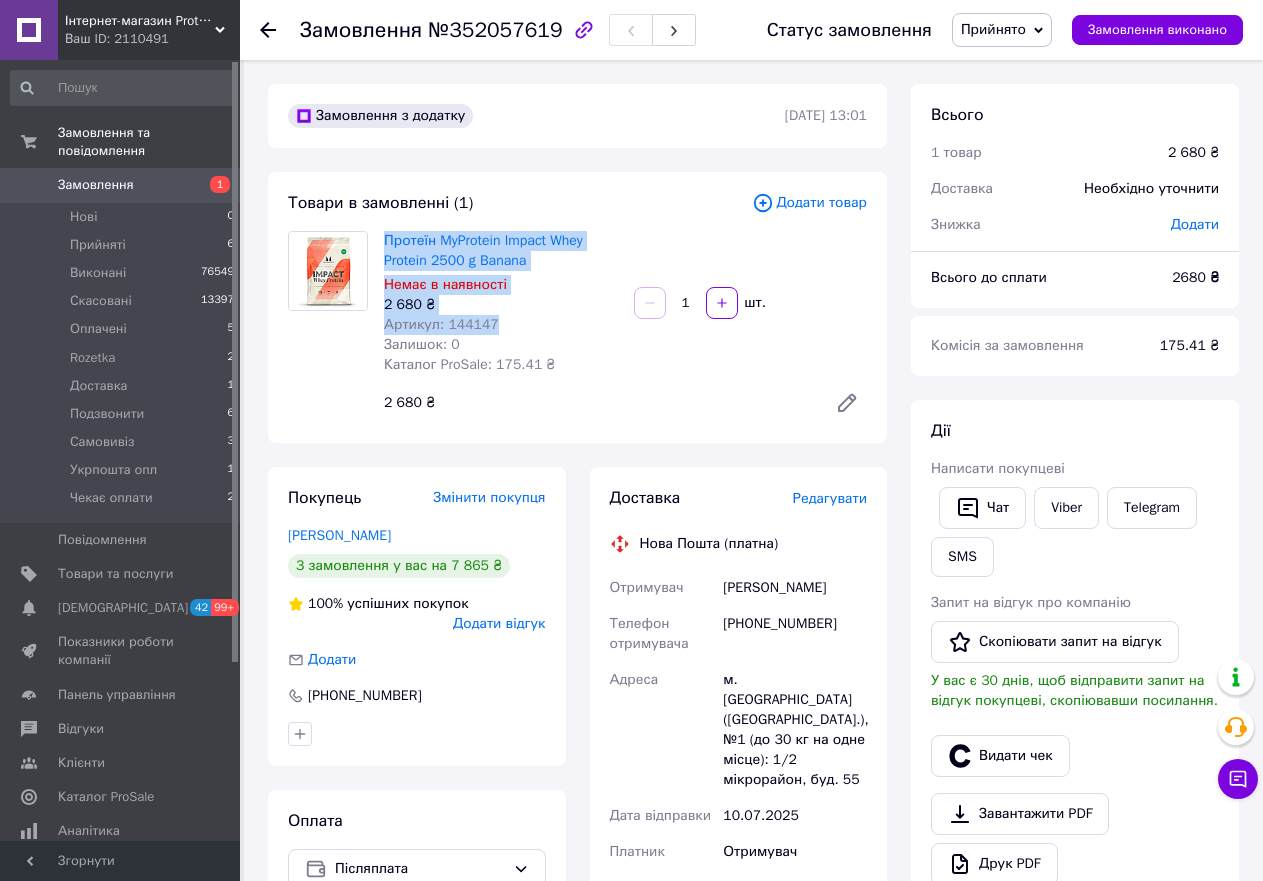 drag, startPoint x: 378, startPoint y: 230, endPoint x: 537, endPoint y: 324, distance: 184.70787 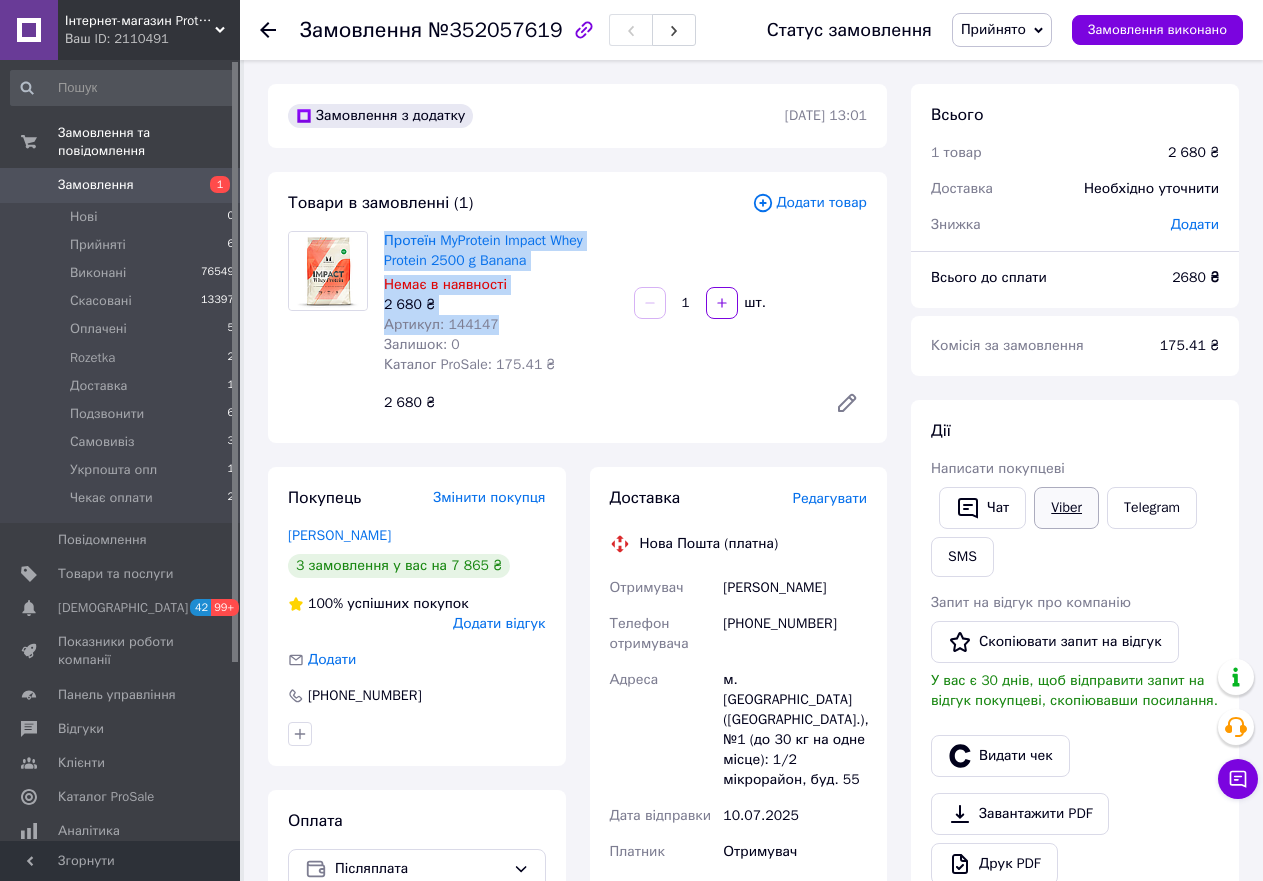 click on "Viber" at bounding box center [1066, 508] 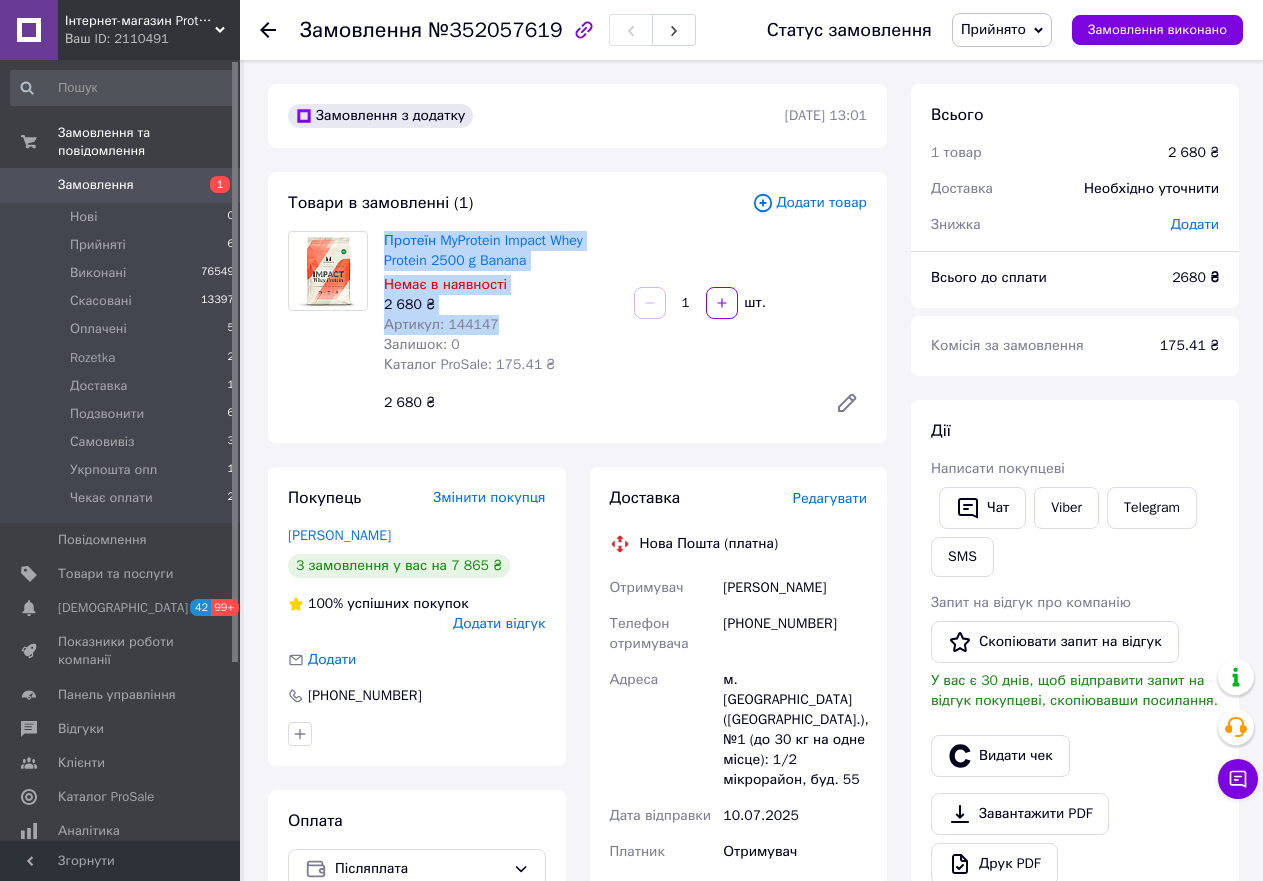 scroll, scrollTop: 300, scrollLeft: 0, axis: vertical 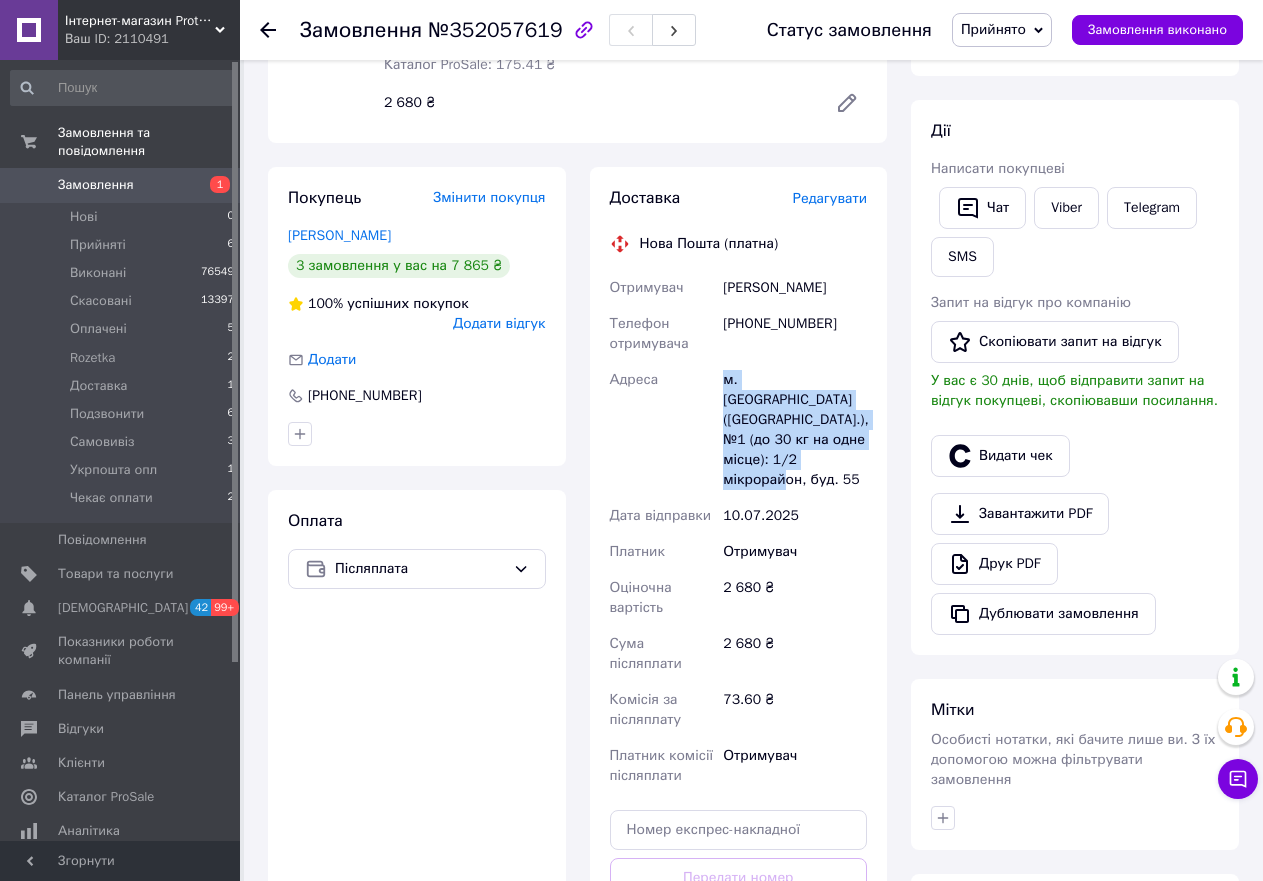 drag, startPoint x: 711, startPoint y: 369, endPoint x: 879, endPoint y: 460, distance: 191.06282 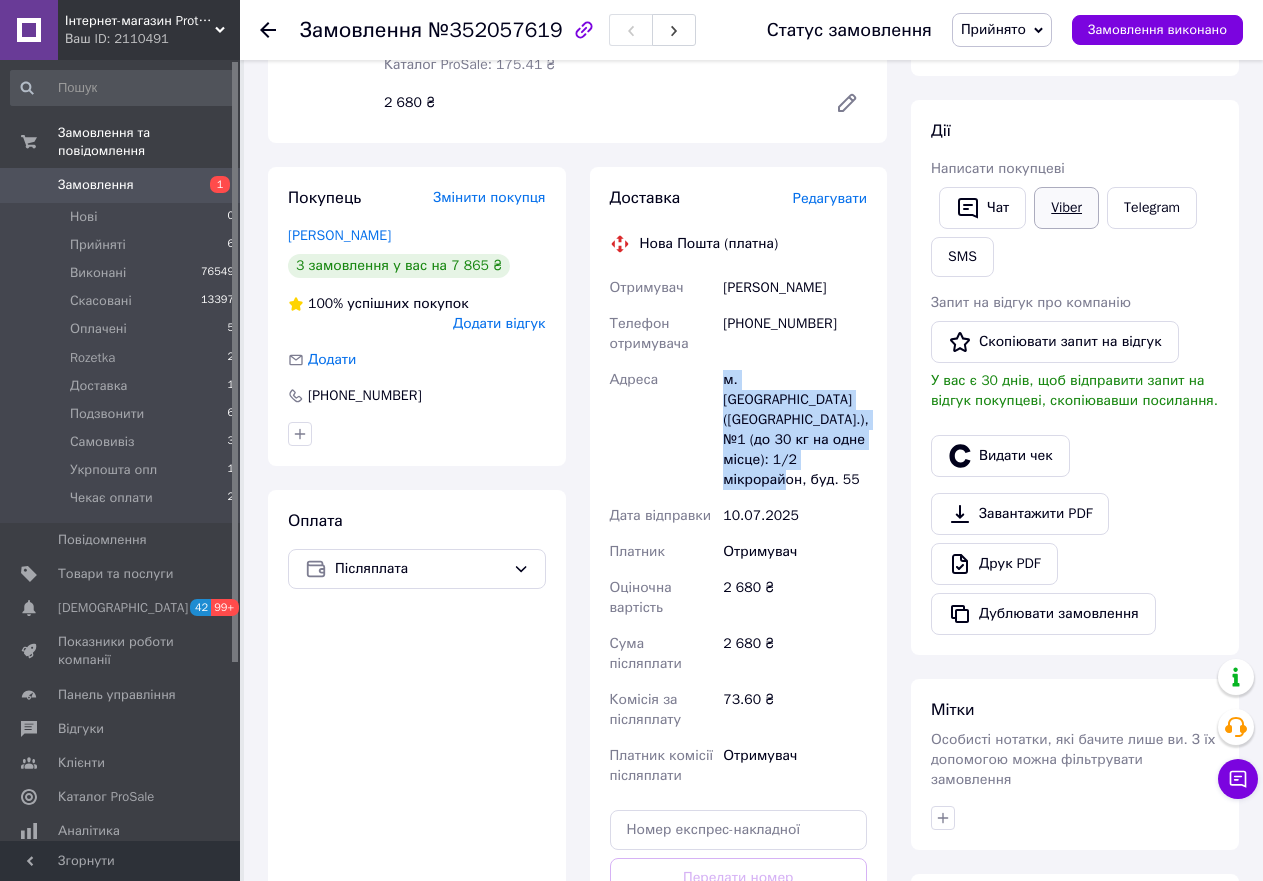 click on "Viber" at bounding box center (1066, 208) 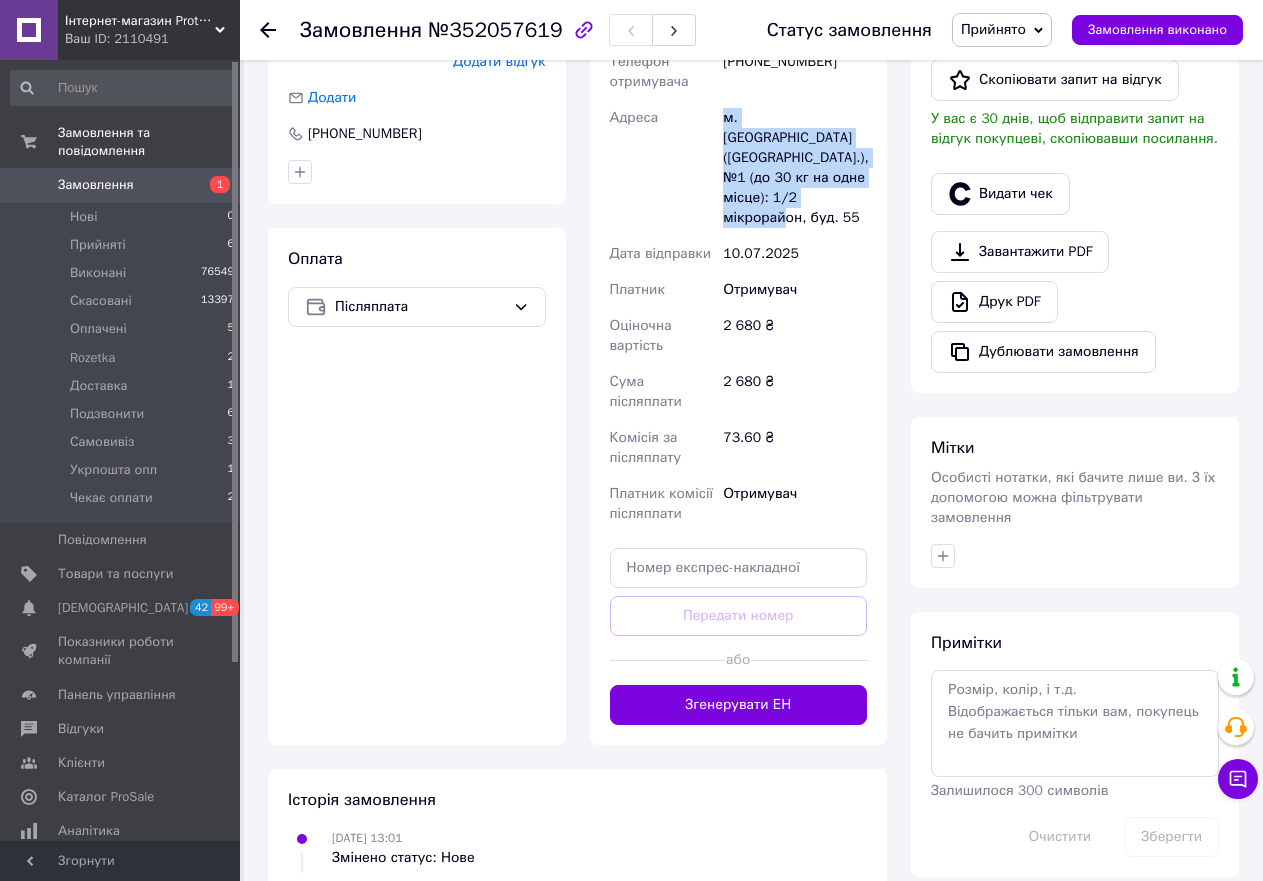 scroll, scrollTop: 600, scrollLeft: 0, axis: vertical 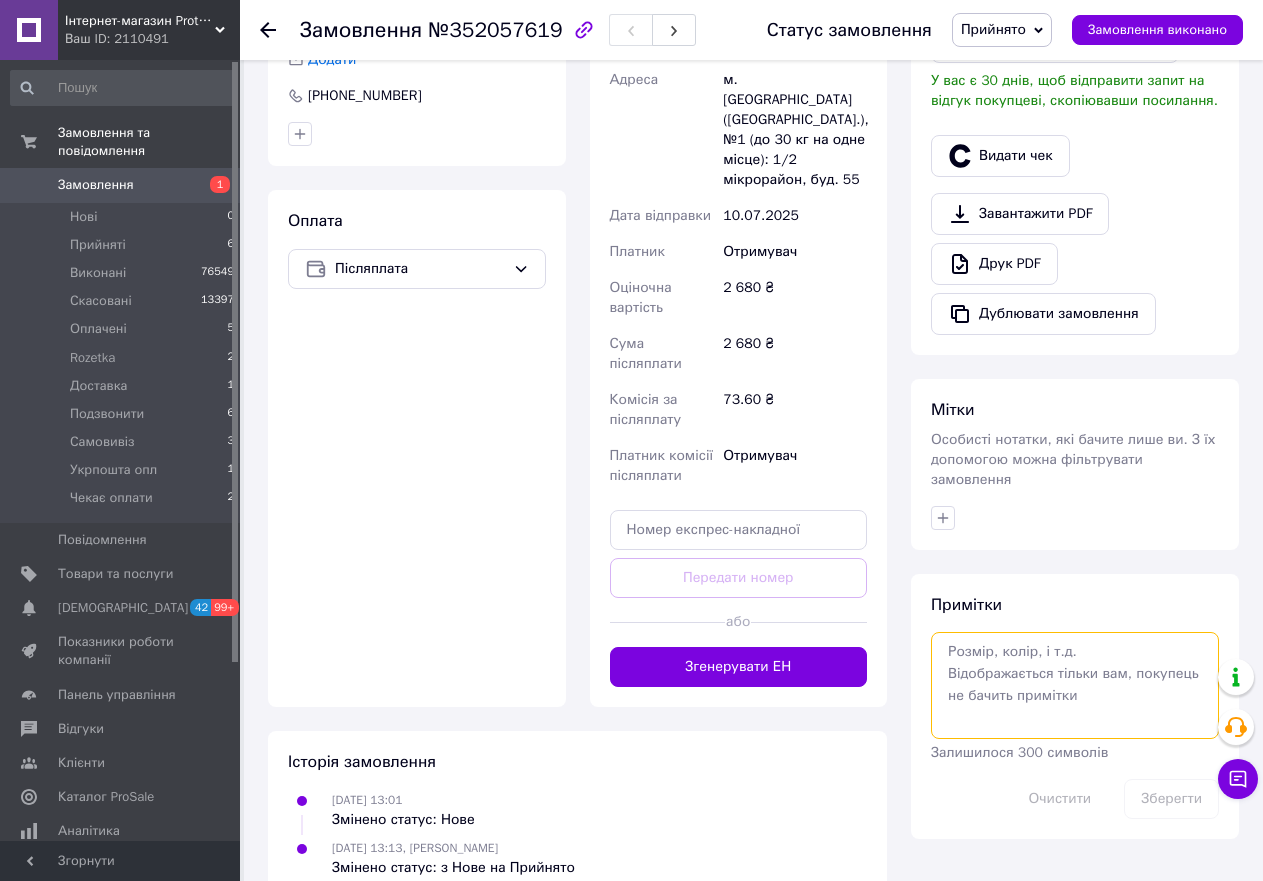 click at bounding box center [1075, 685] 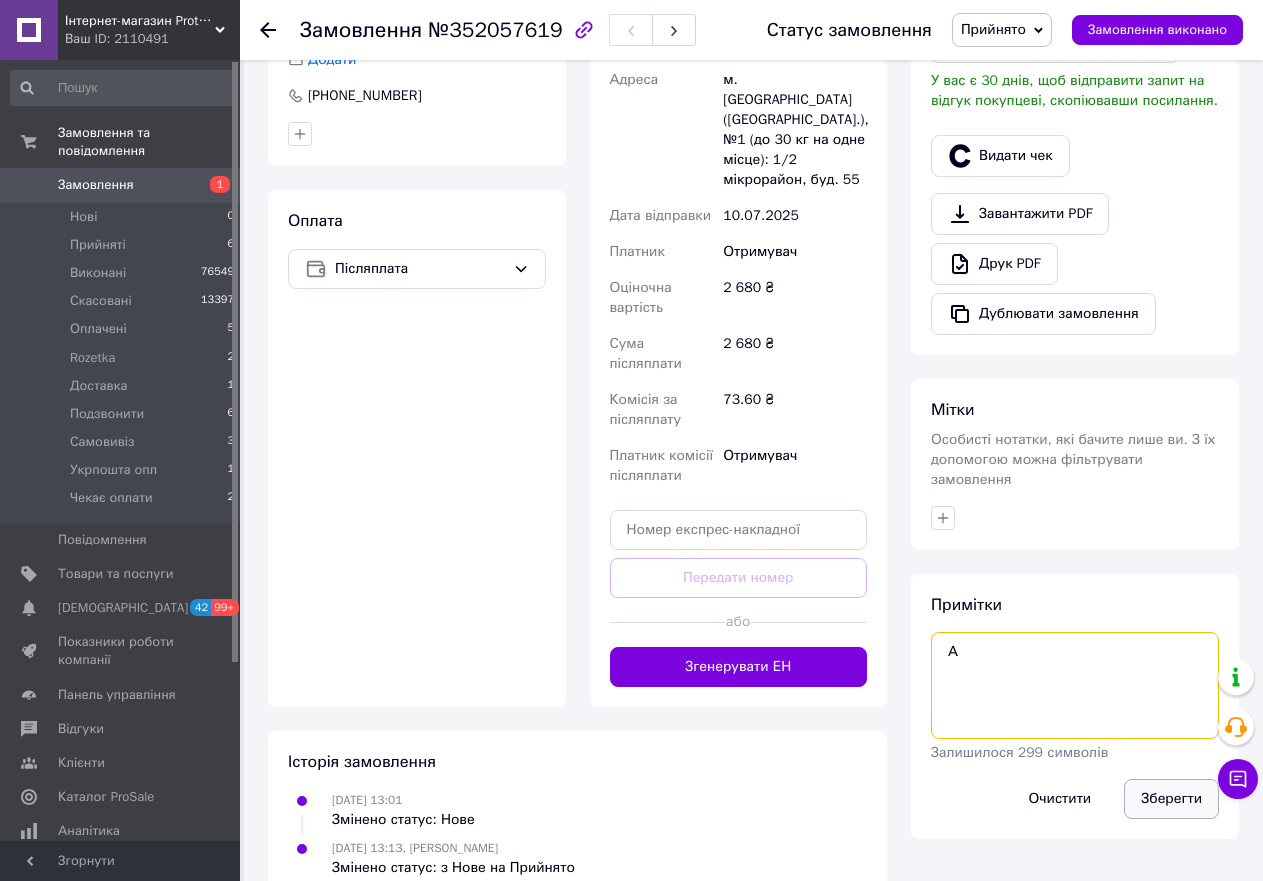 type on "А" 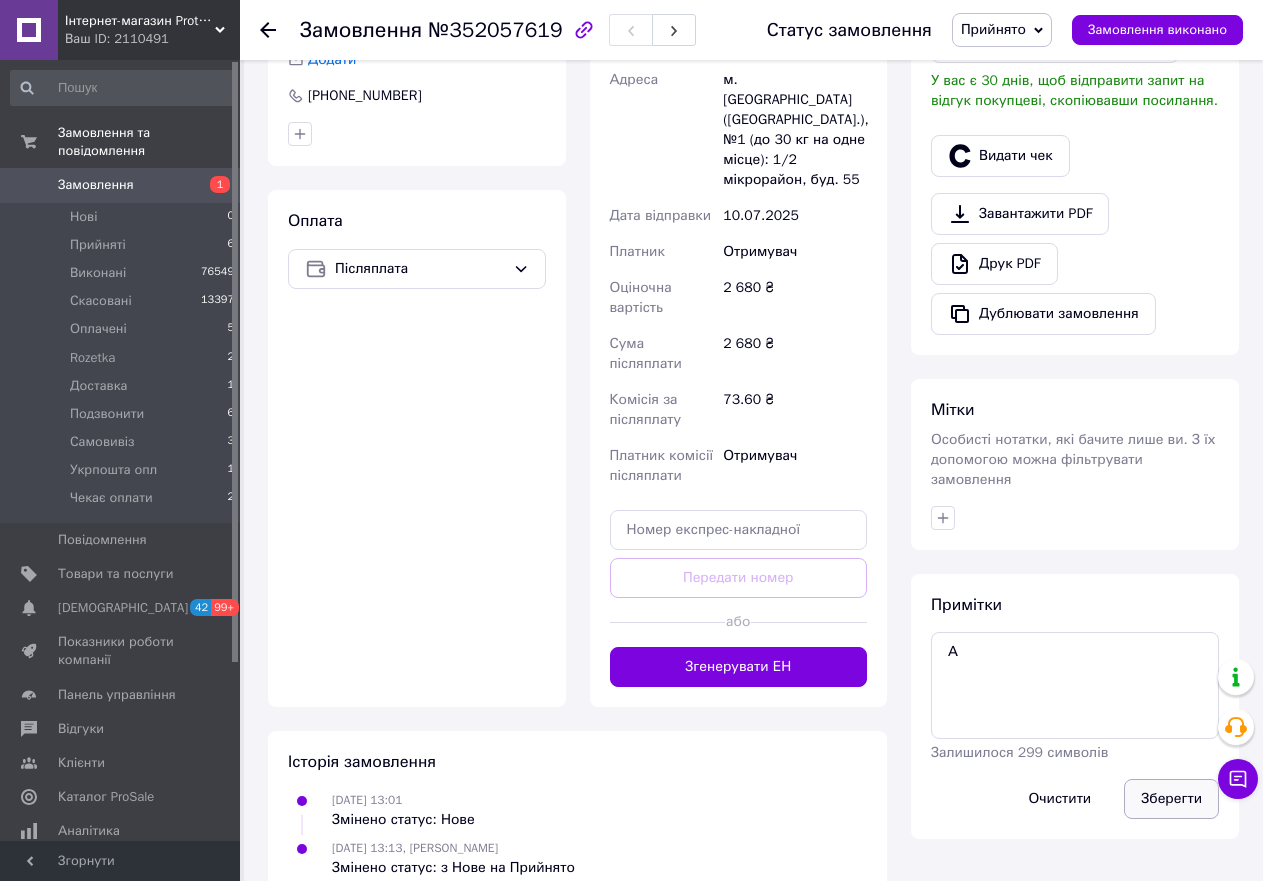 click on "Зберегти" at bounding box center [1171, 799] 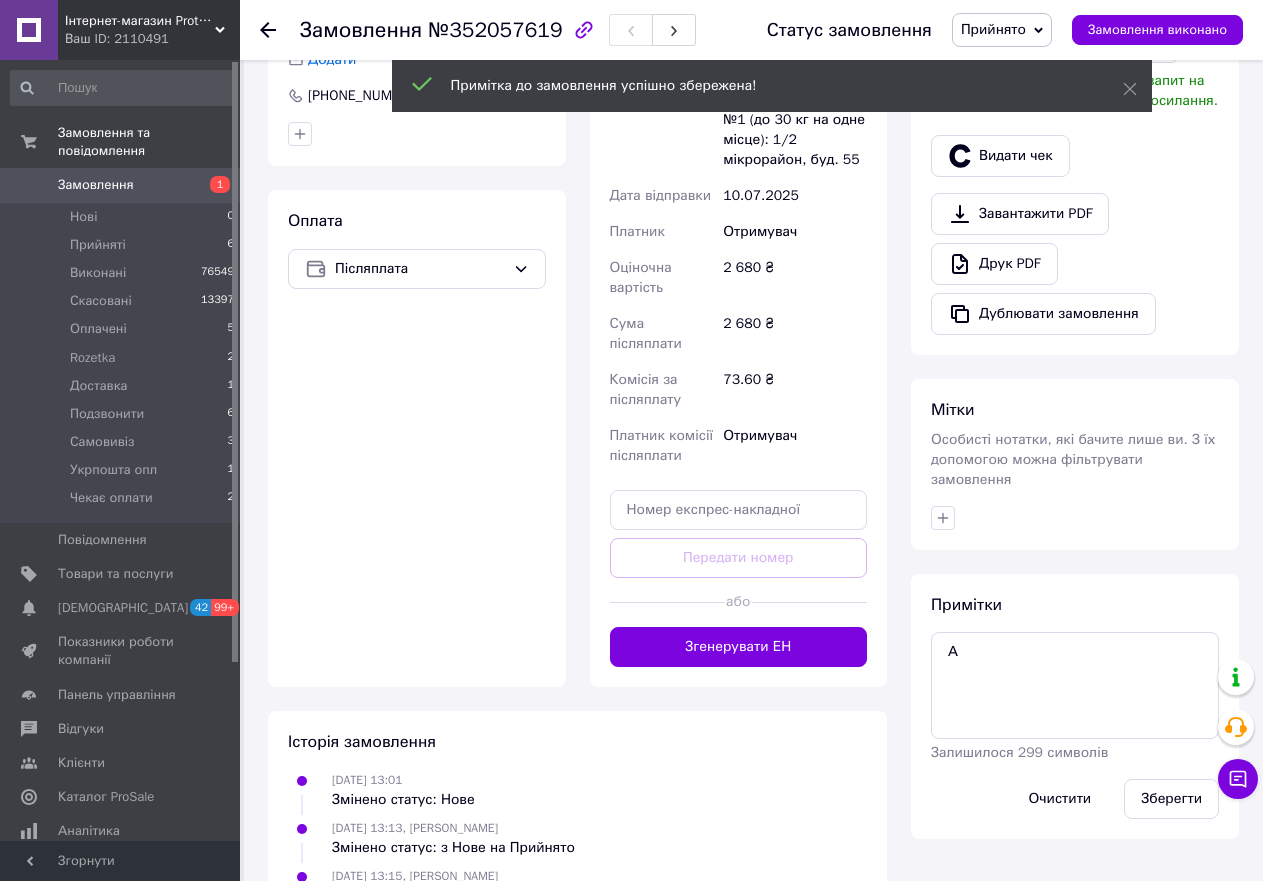 click on "Особисті нотатки, які бачите лише ви. З їх допомогою можна фільтрувати замовлення" at bounding box center (1073, 459) 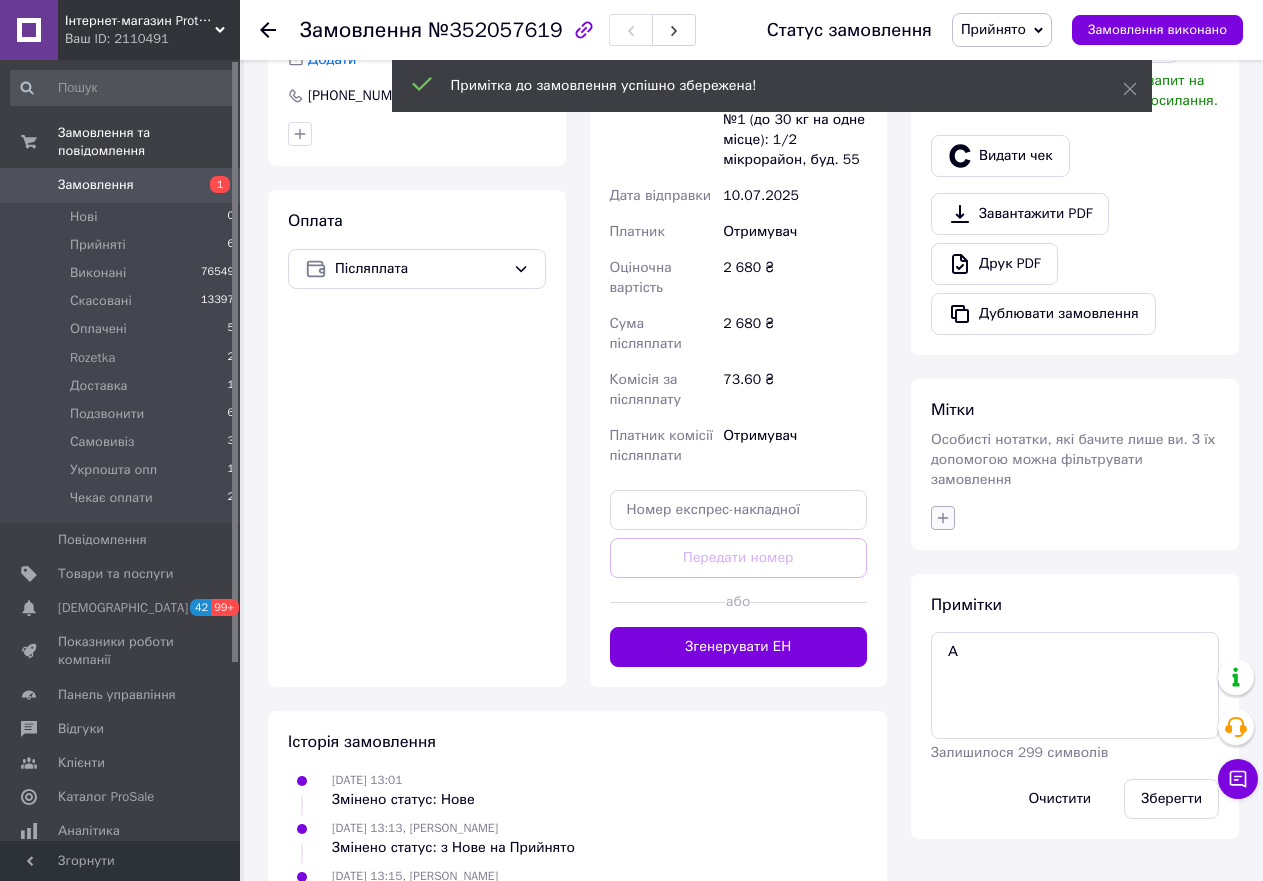 click 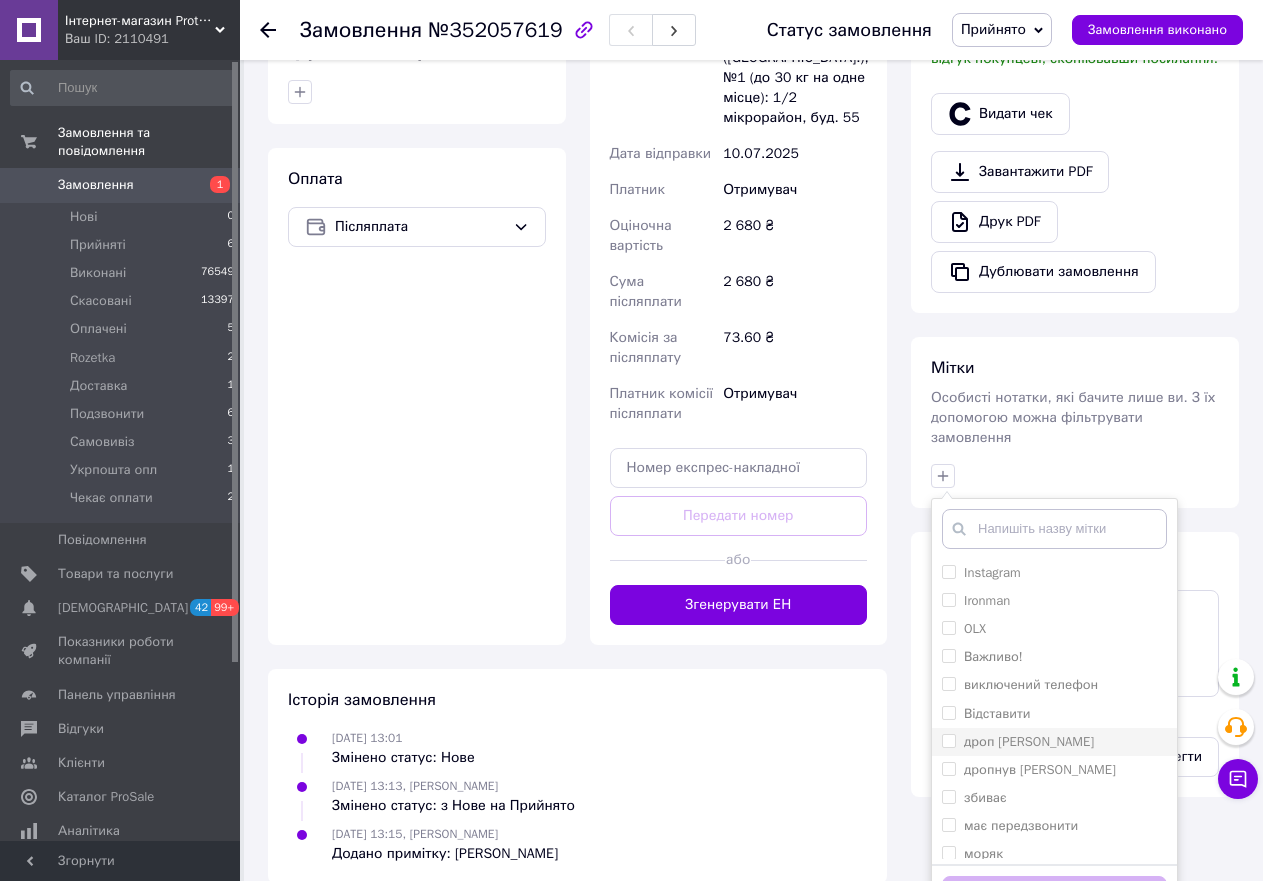 scroll, scrollTop: 666, scrollLeft: 0, axis: vertical 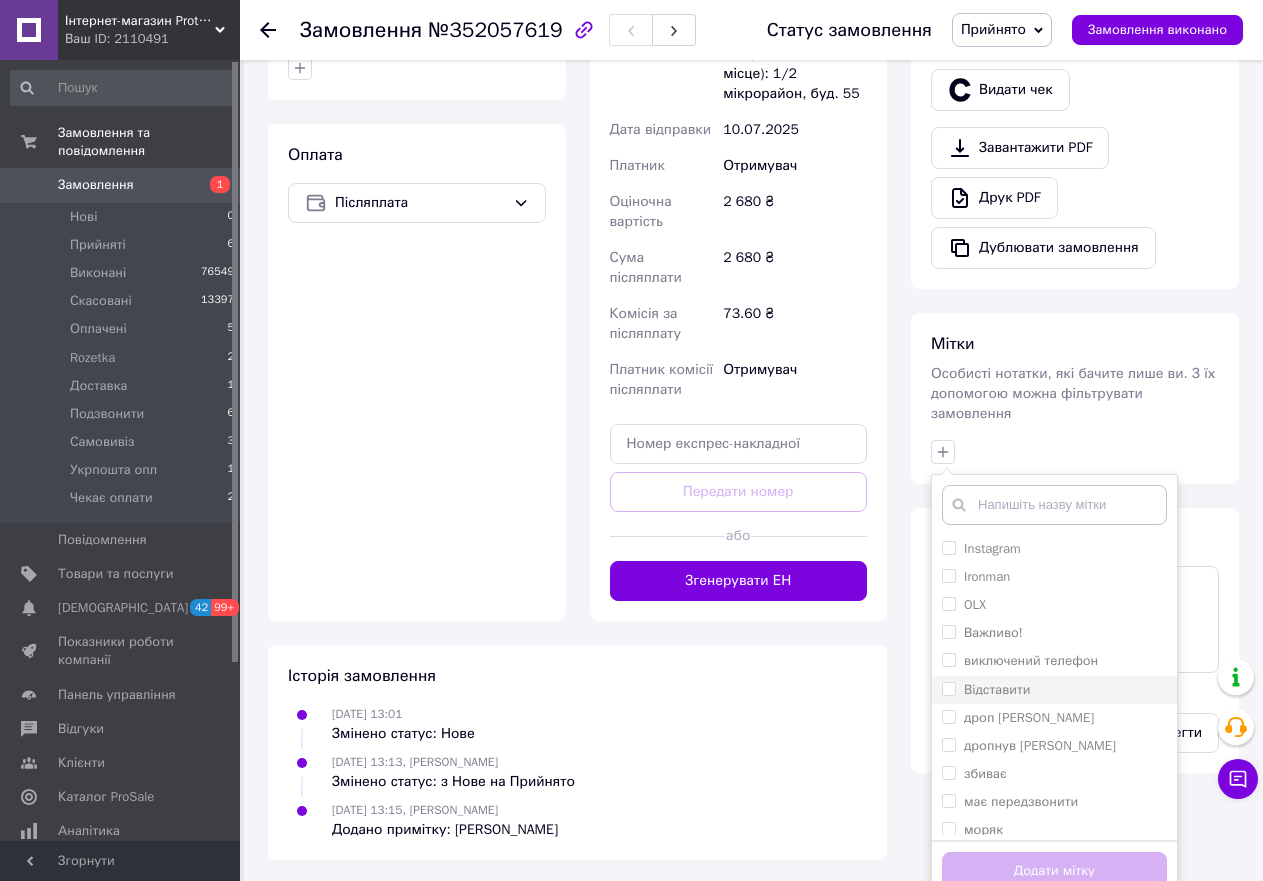 click on "Відставити" at bounding box center (948, 688) 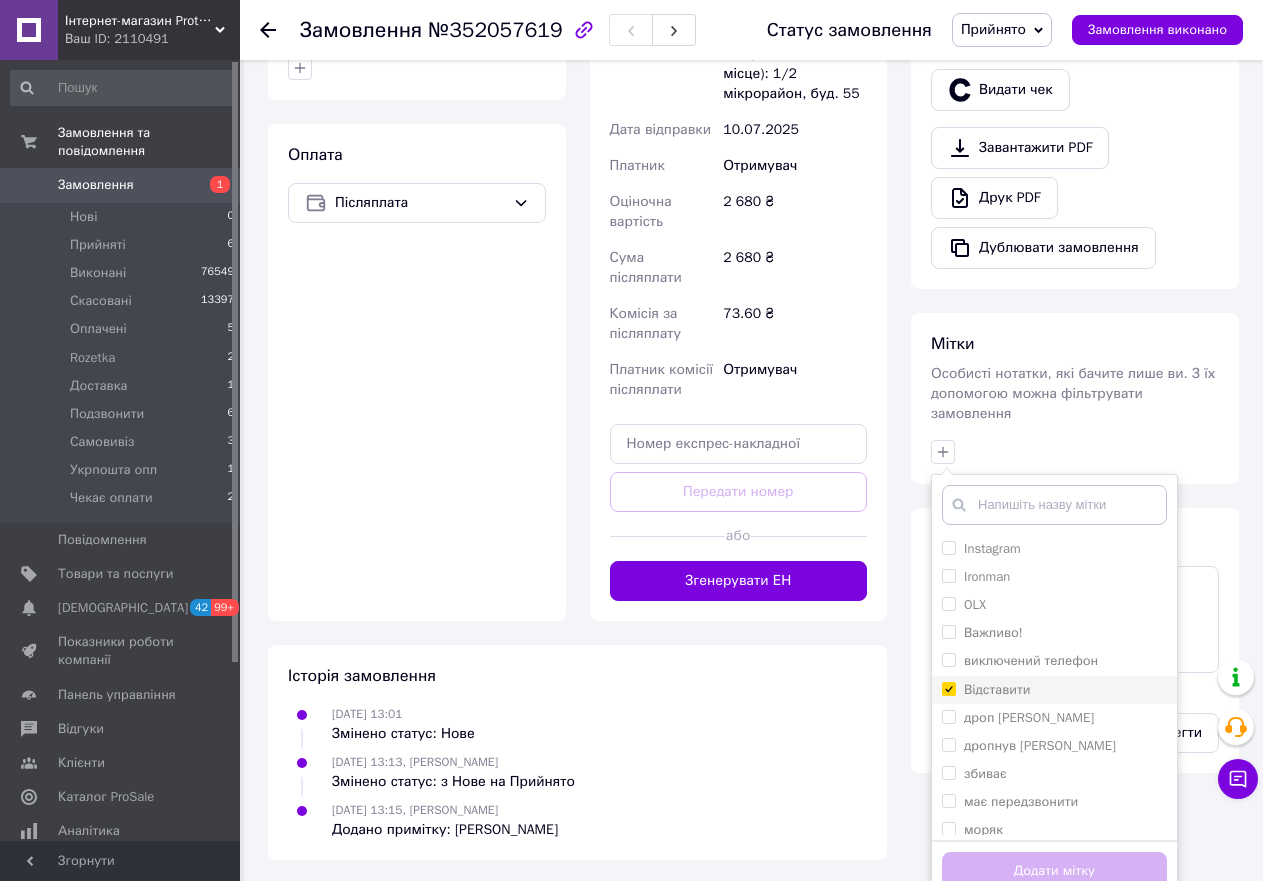 checkbox on "true" 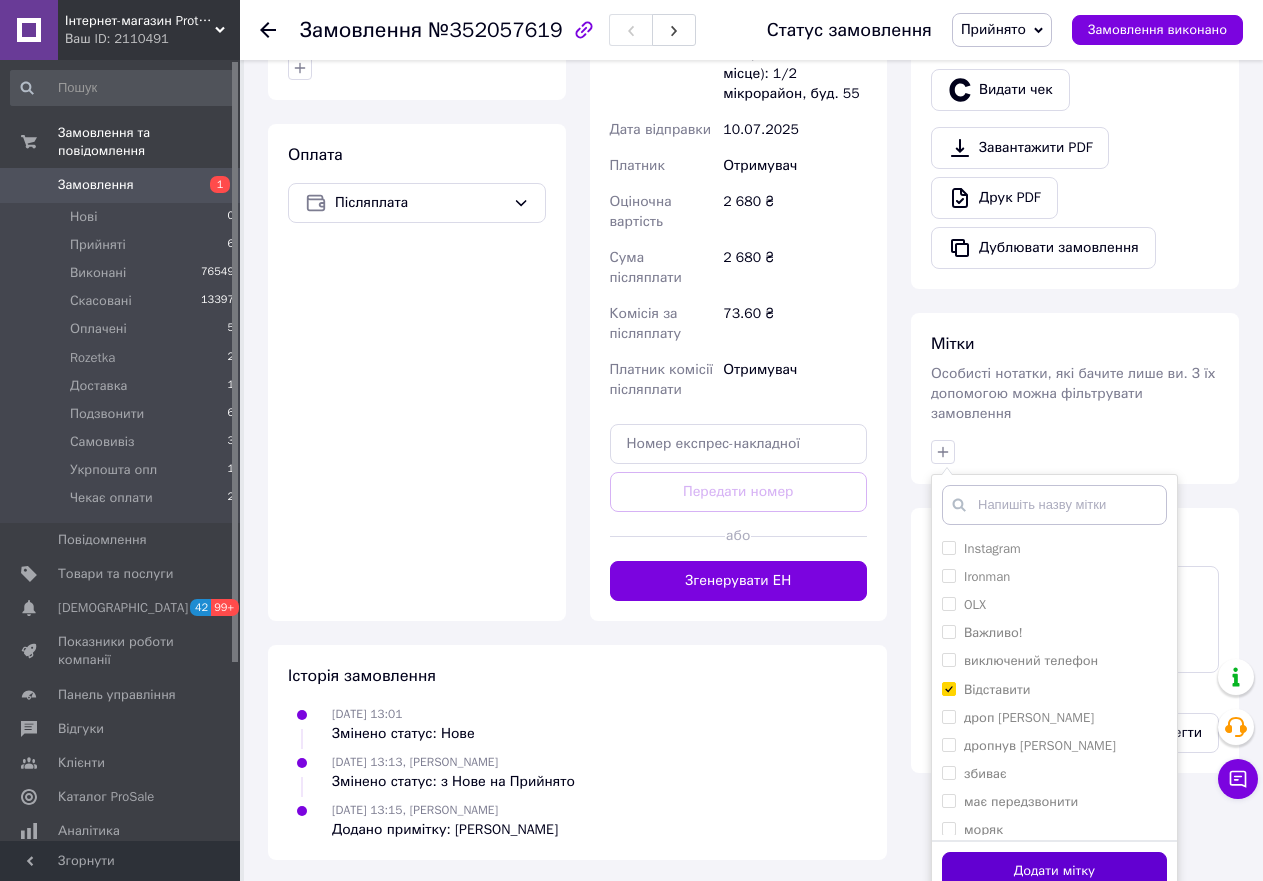 click on "Додати мітку" at bounding box center (1054, 871) 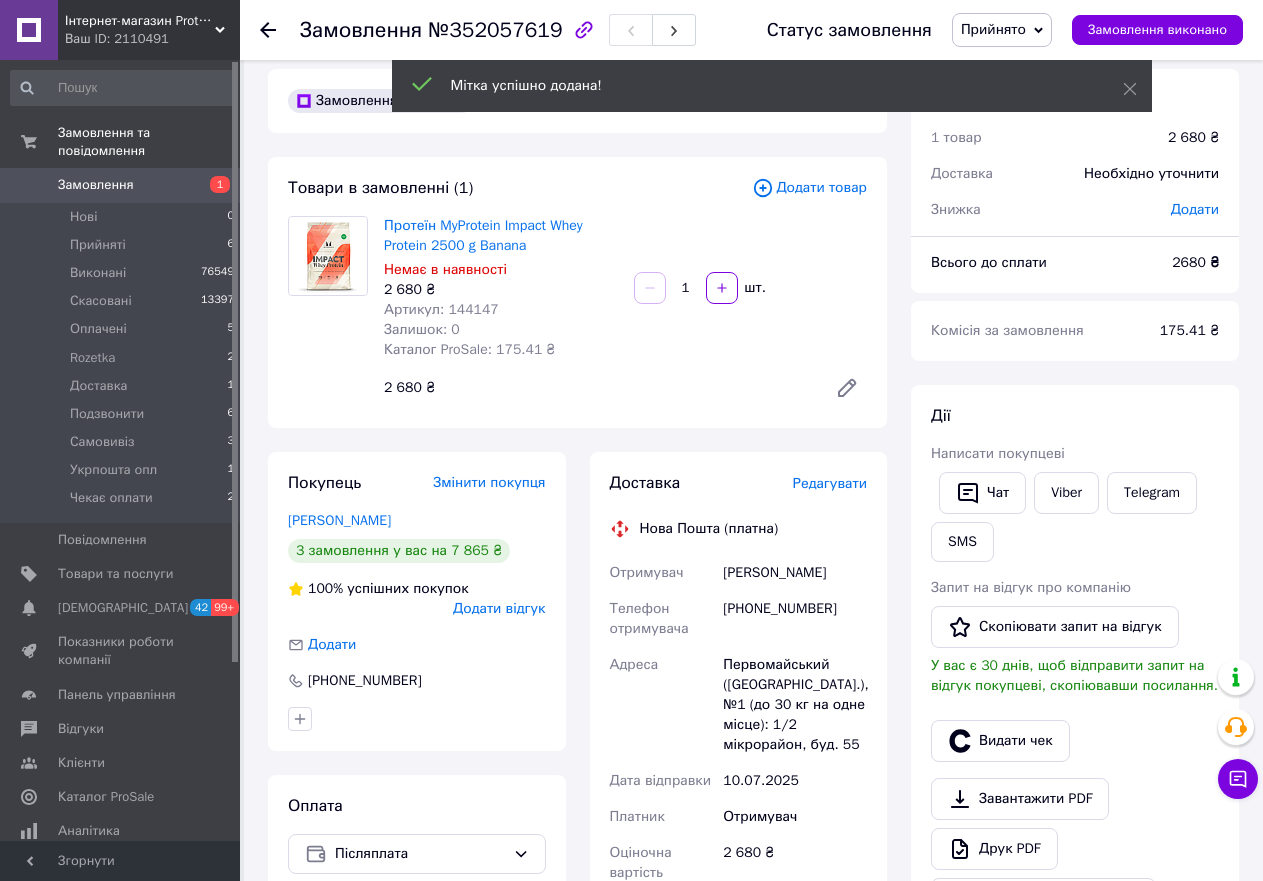 scroll, scrollTop: 0, scrollLeft: 0, axis: both 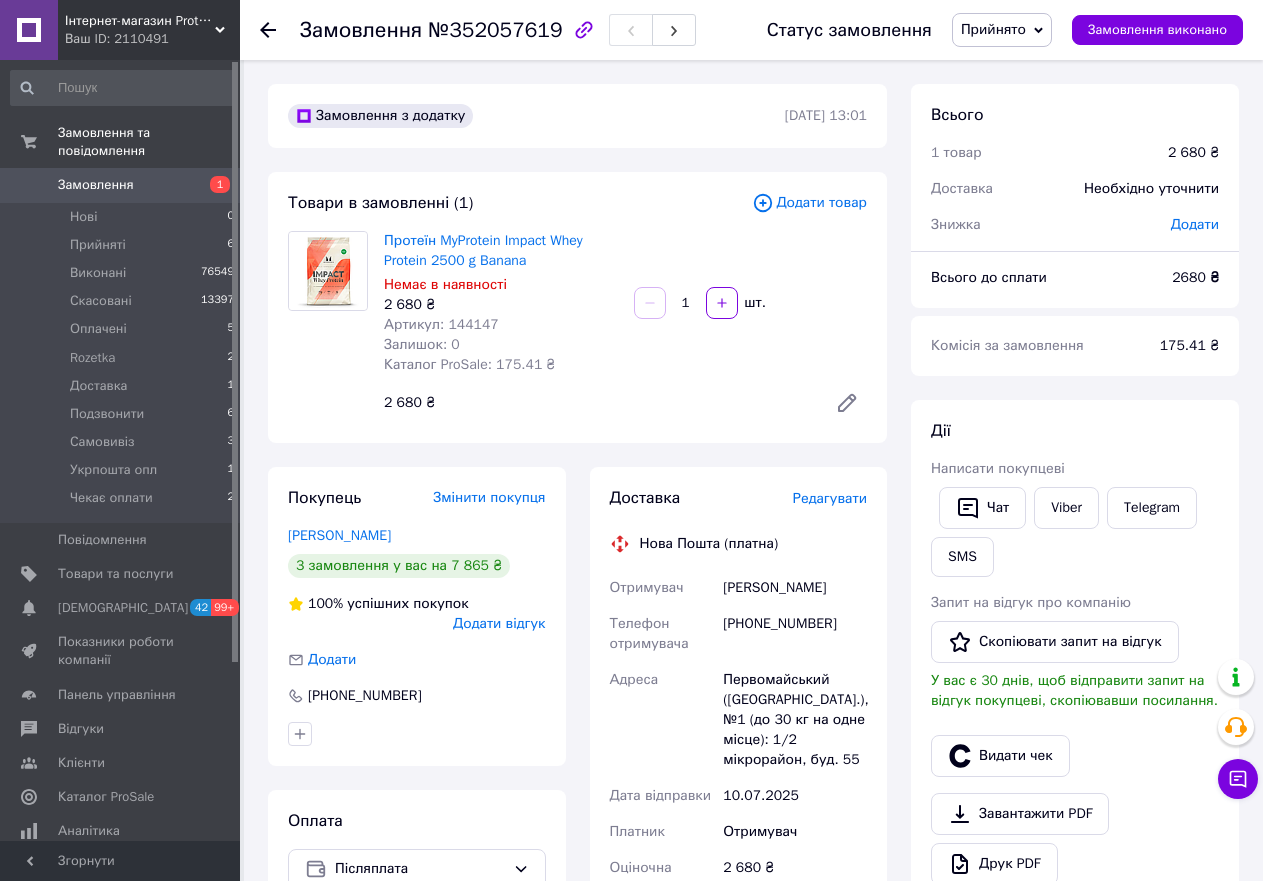 click on "Артикул: 144147" at bounding box center [441, 324] 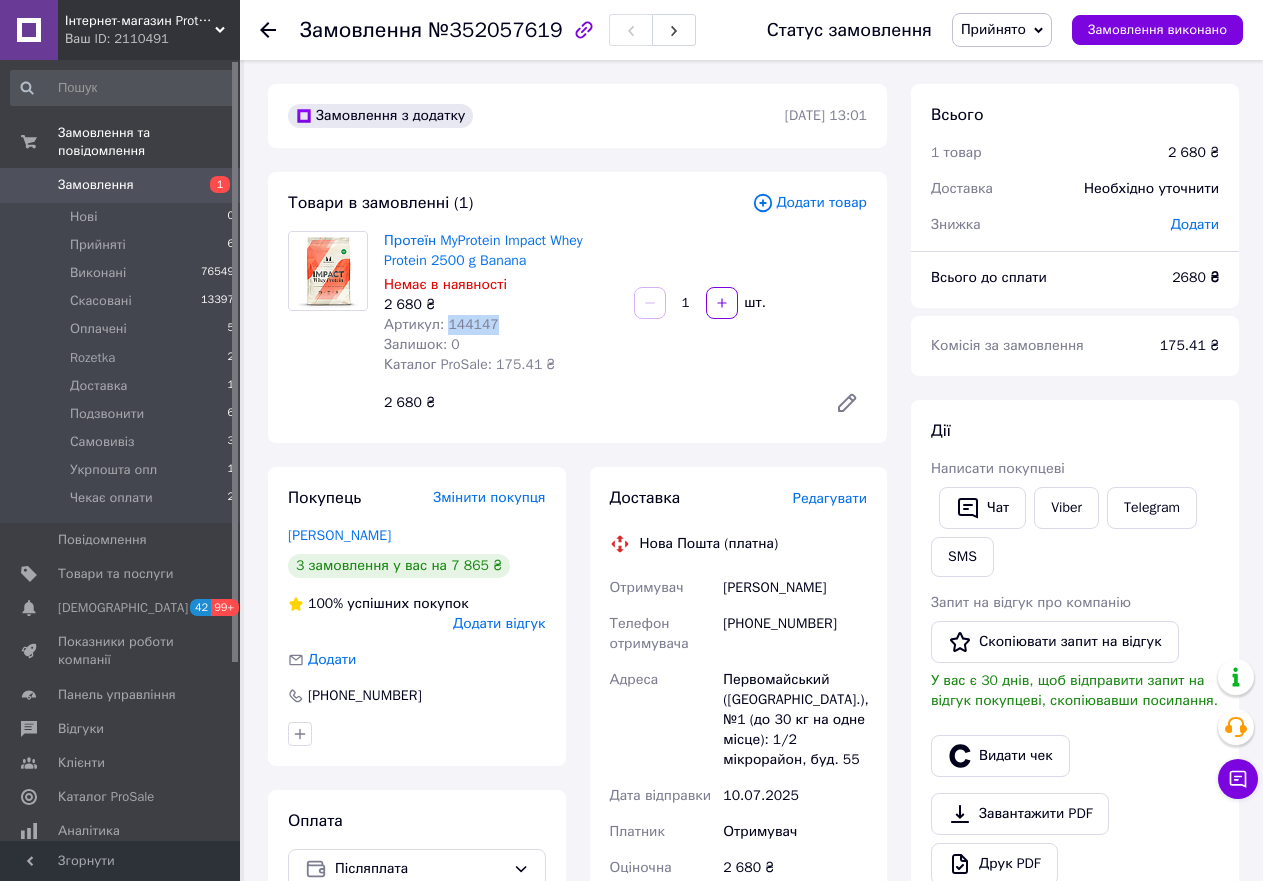 click on "Артикул: 144147" at bounding box center (441, 324) 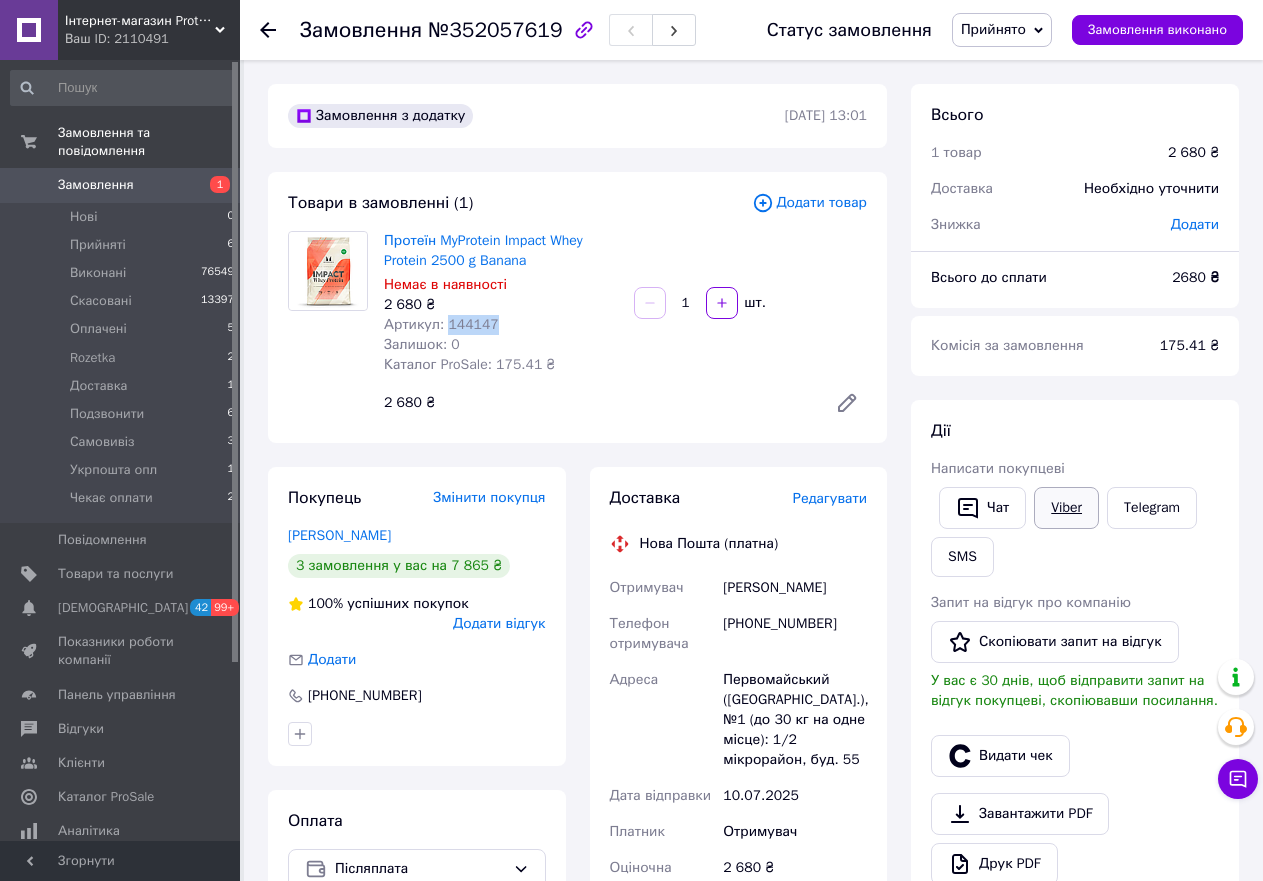 click on "Viber" at bounding box center (1066, 508) 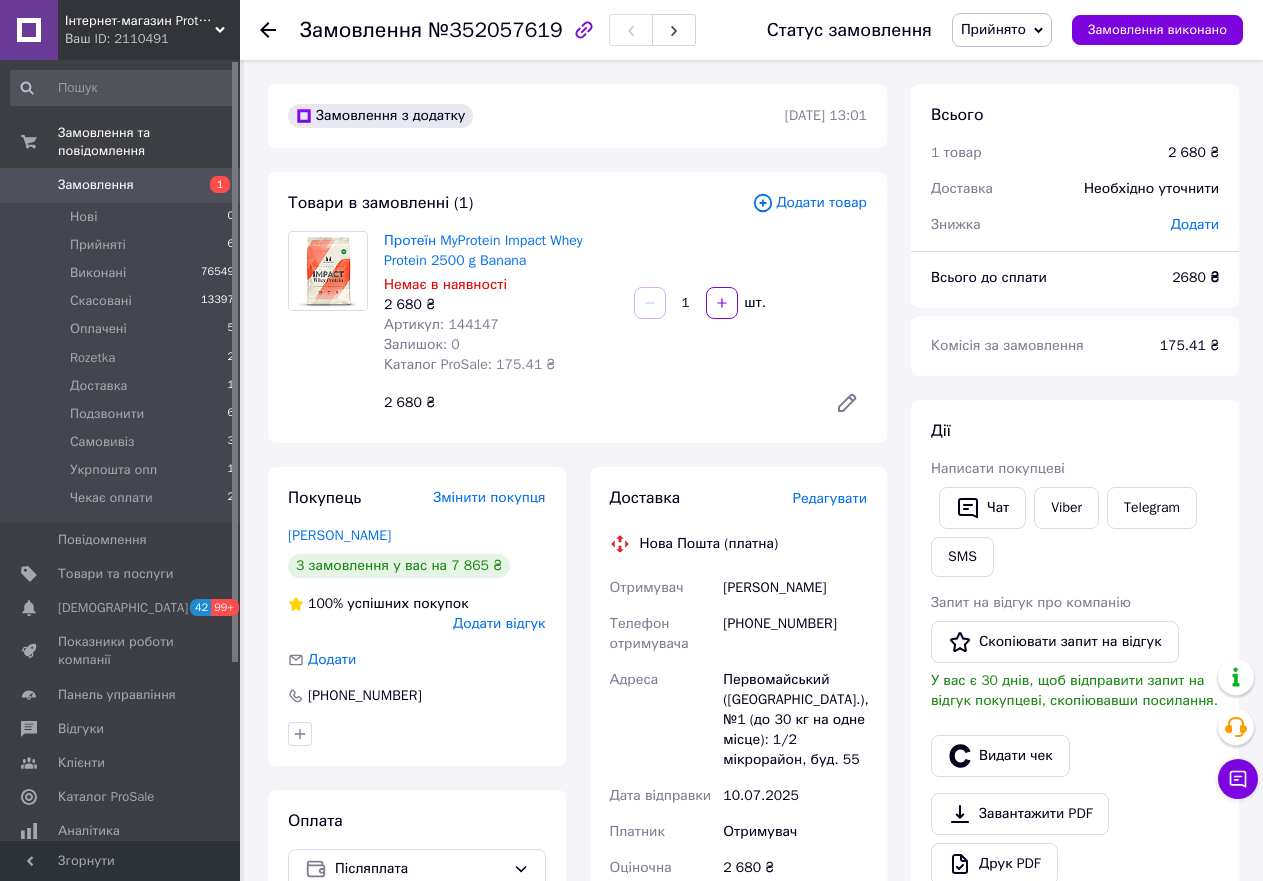 click 